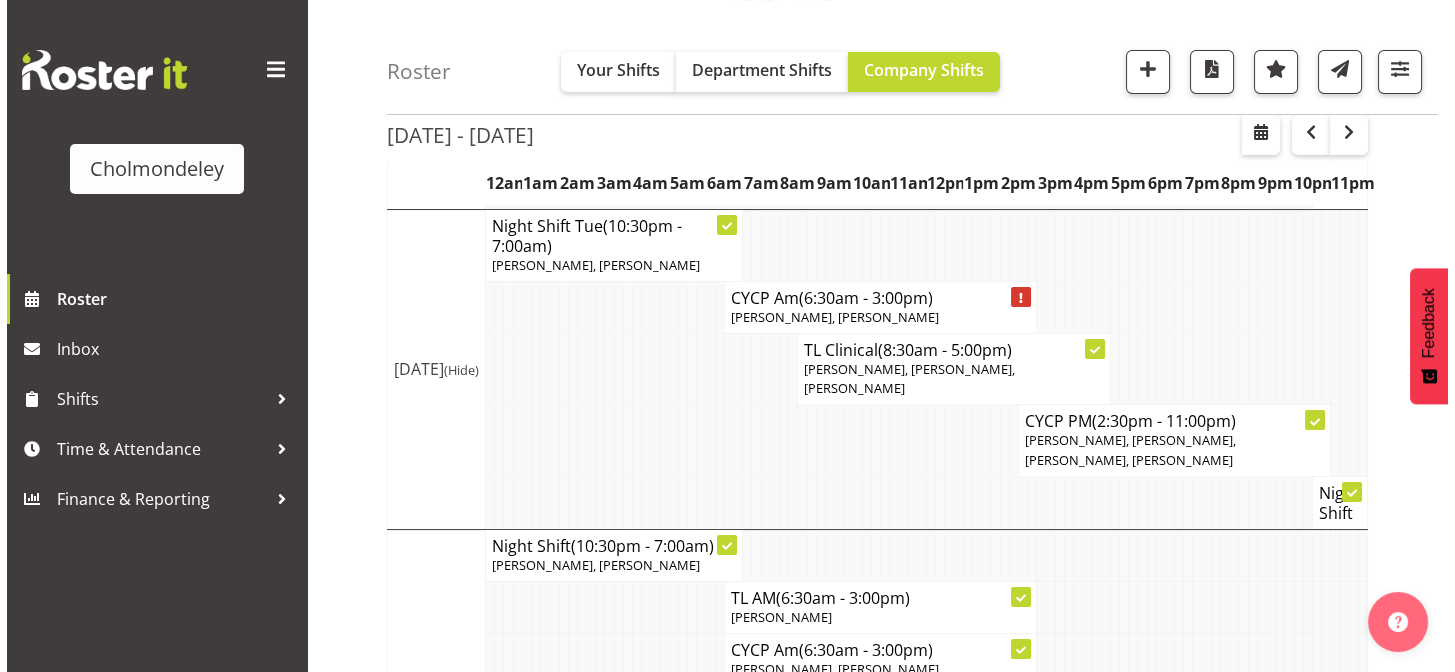 scroll, scrollTop: 818, scrollLeft: 0, axis: vertical 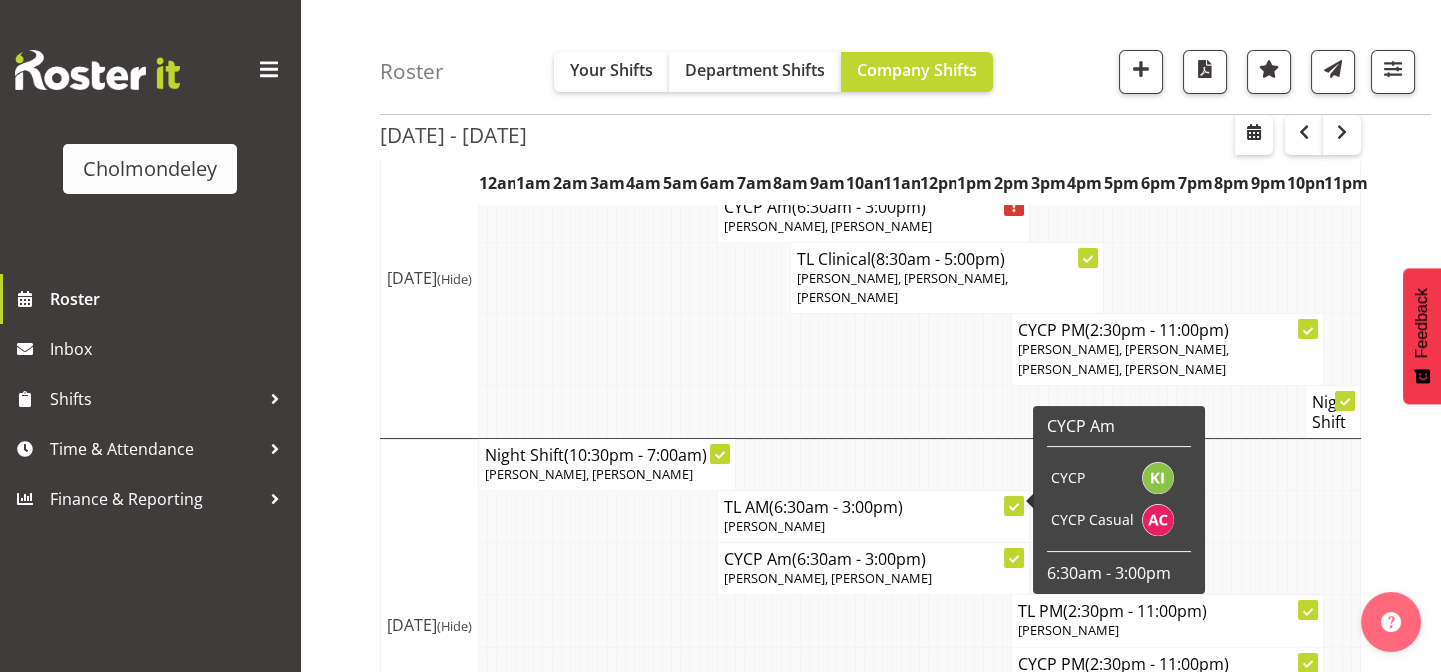 click 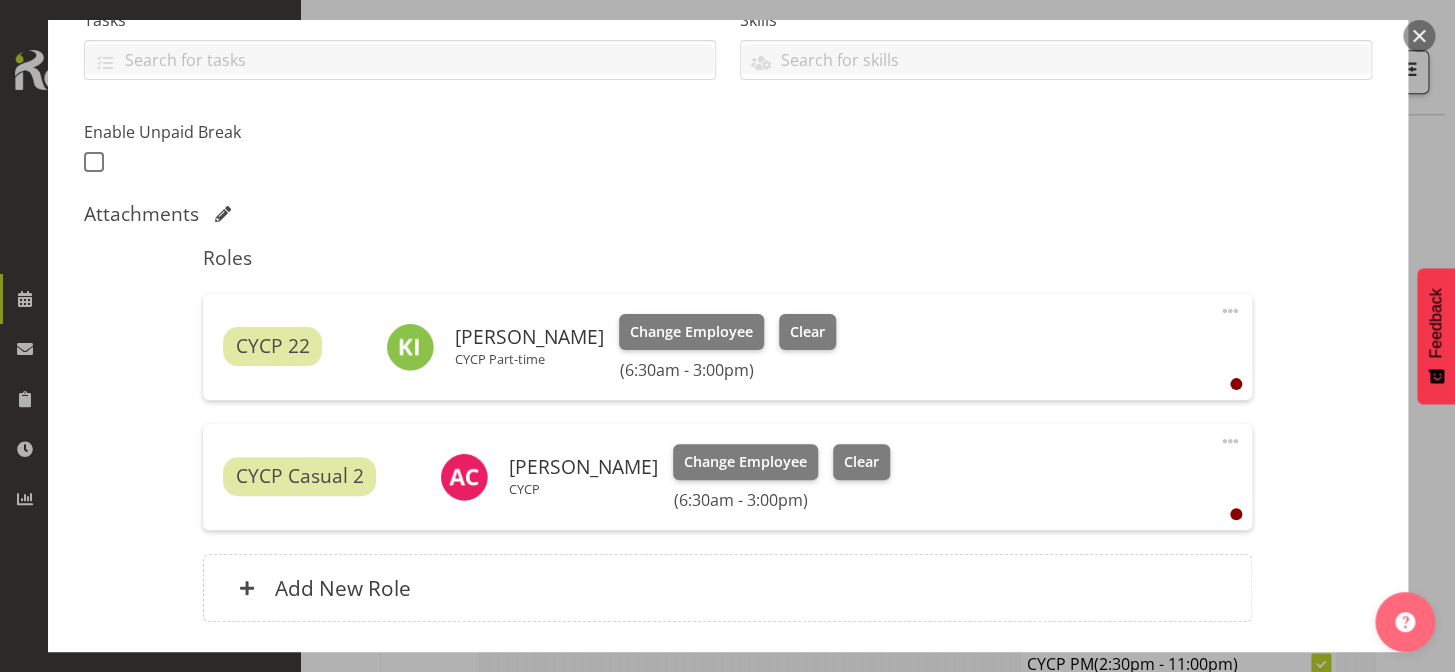 scroll, scrollTop: 600, scrollLeft: 0, axis: vertical 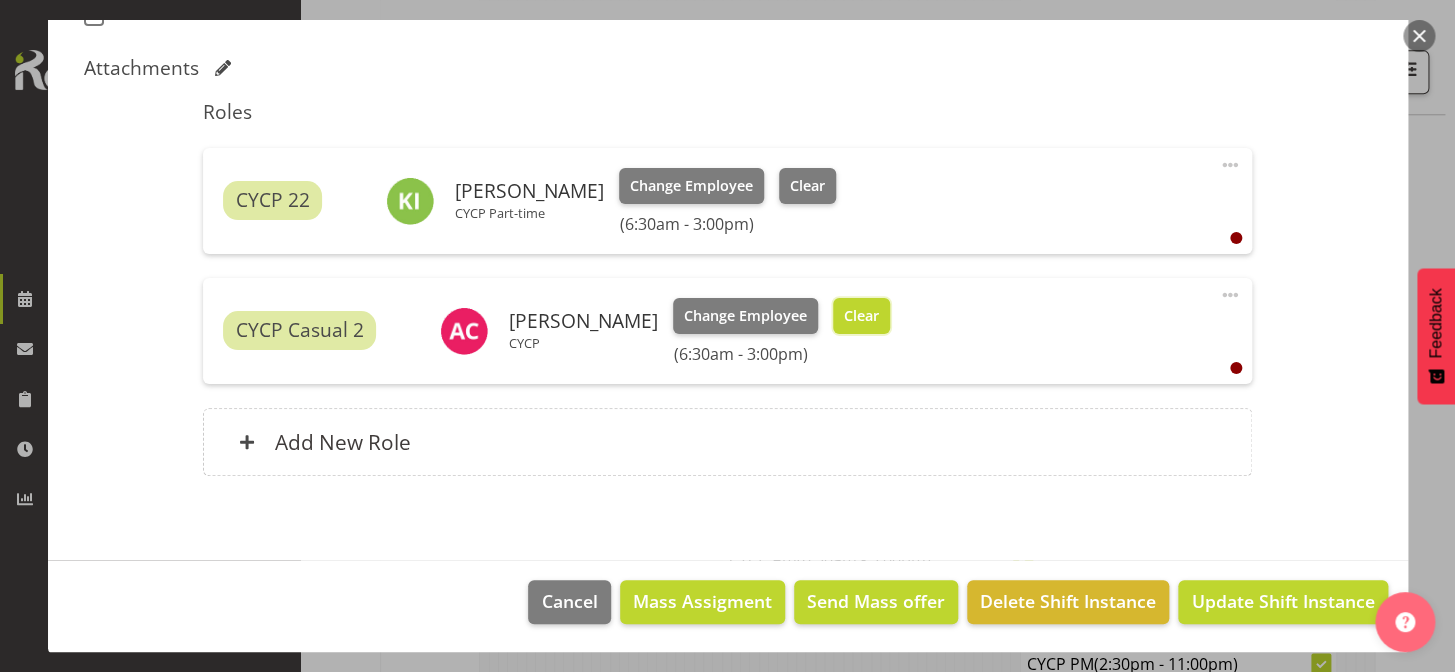 click on "Clear" at bounding box center (861, 316) 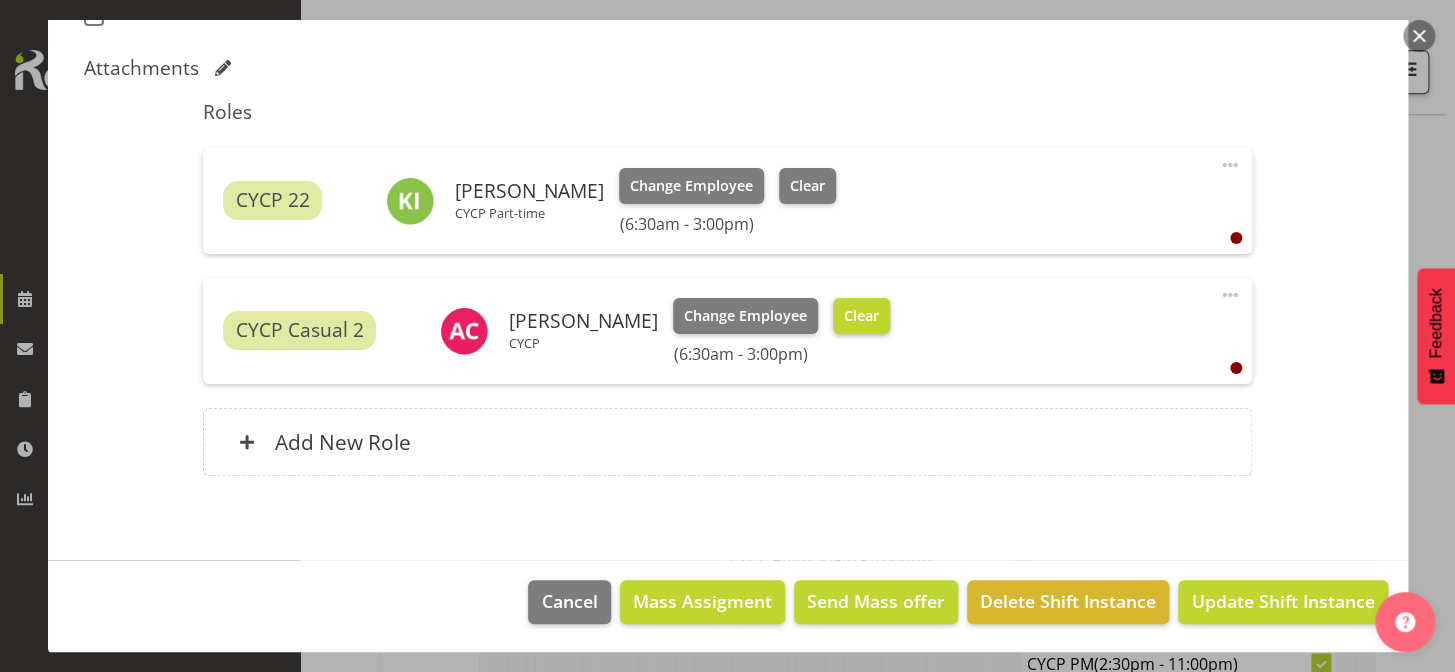 scroll, scrollTop: 572, scrollLeft: 0, axis: vertical 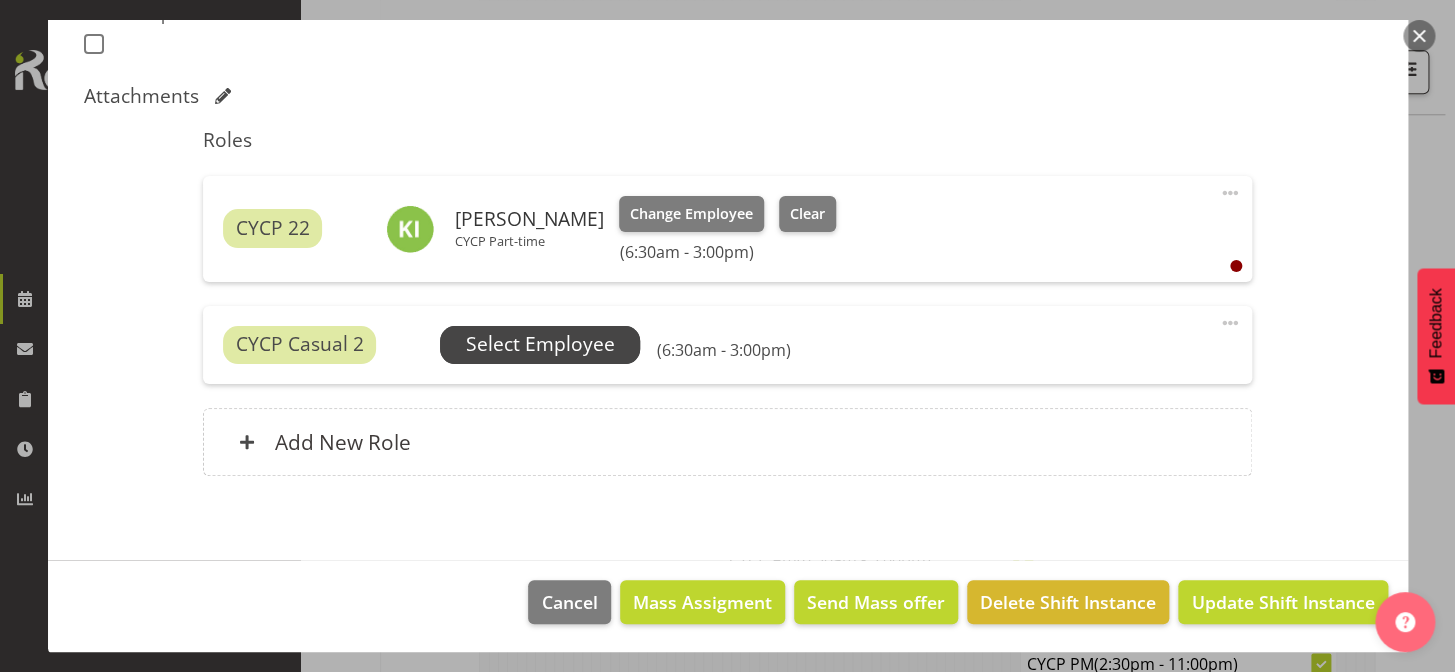 click on "Select Employee" at bounding box center (540, 344) 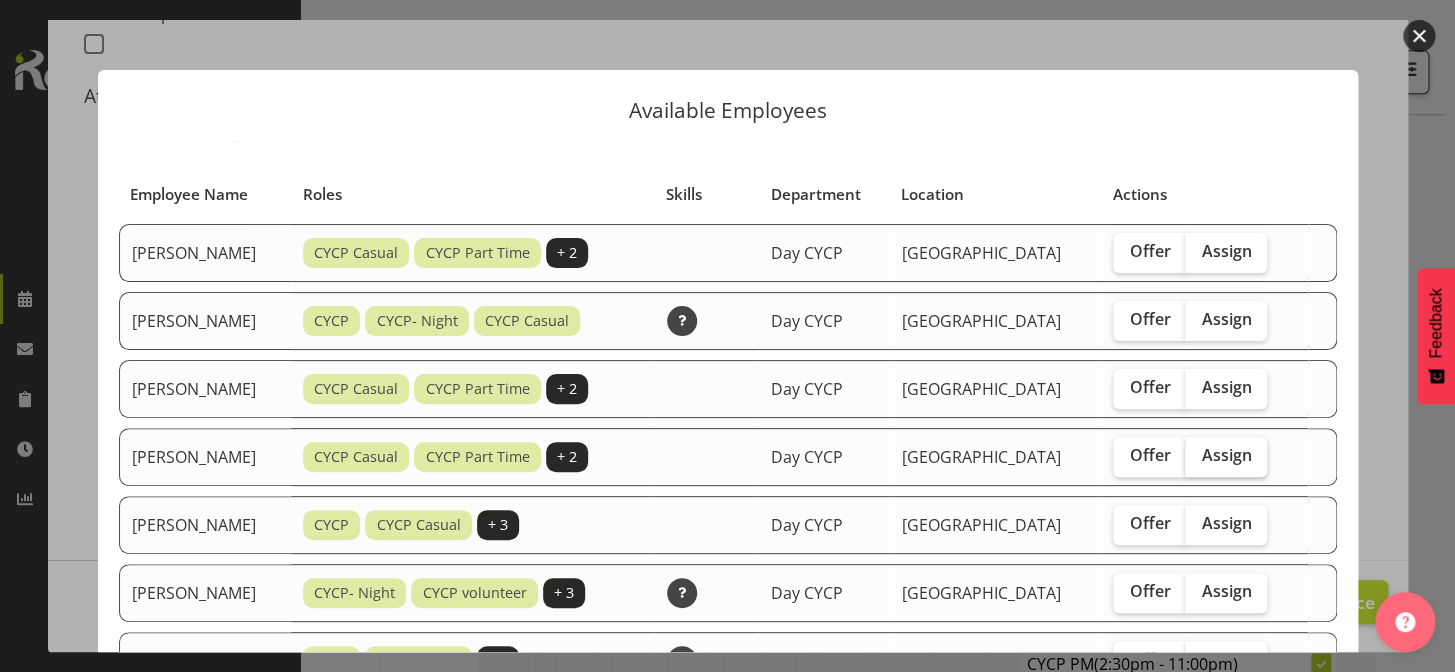 click on "Assign" at bounding box center (1226, 455) 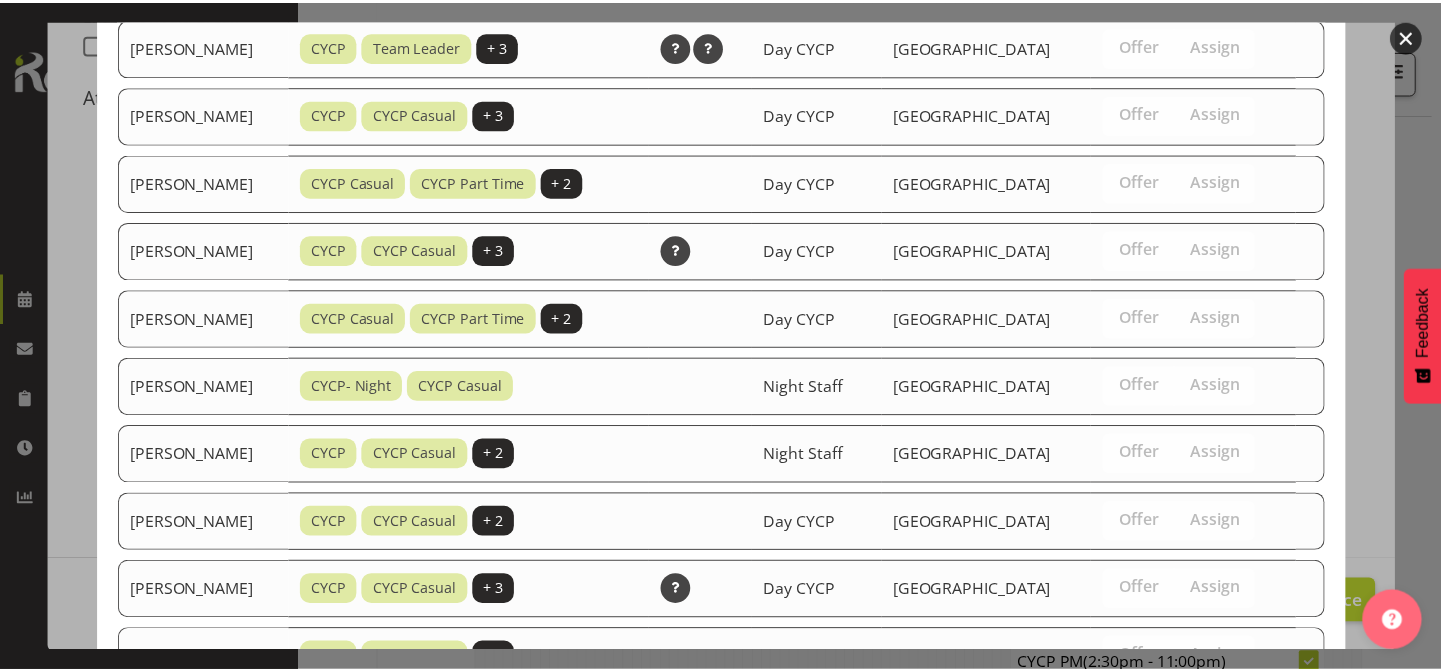 scroll, scrollTop: 975, scrollLeft: 0, axis: vertical 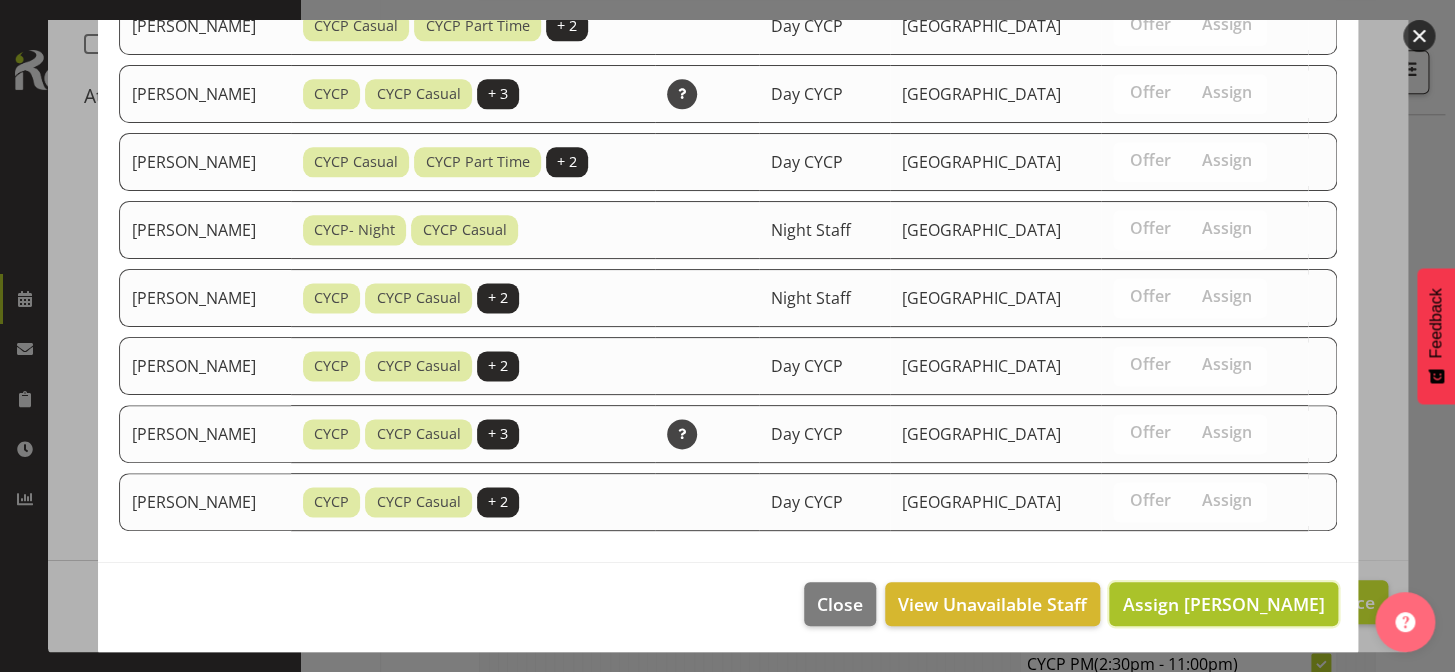 click on "Assign Amelia Cunningham" at bounding box center (1223, 604) 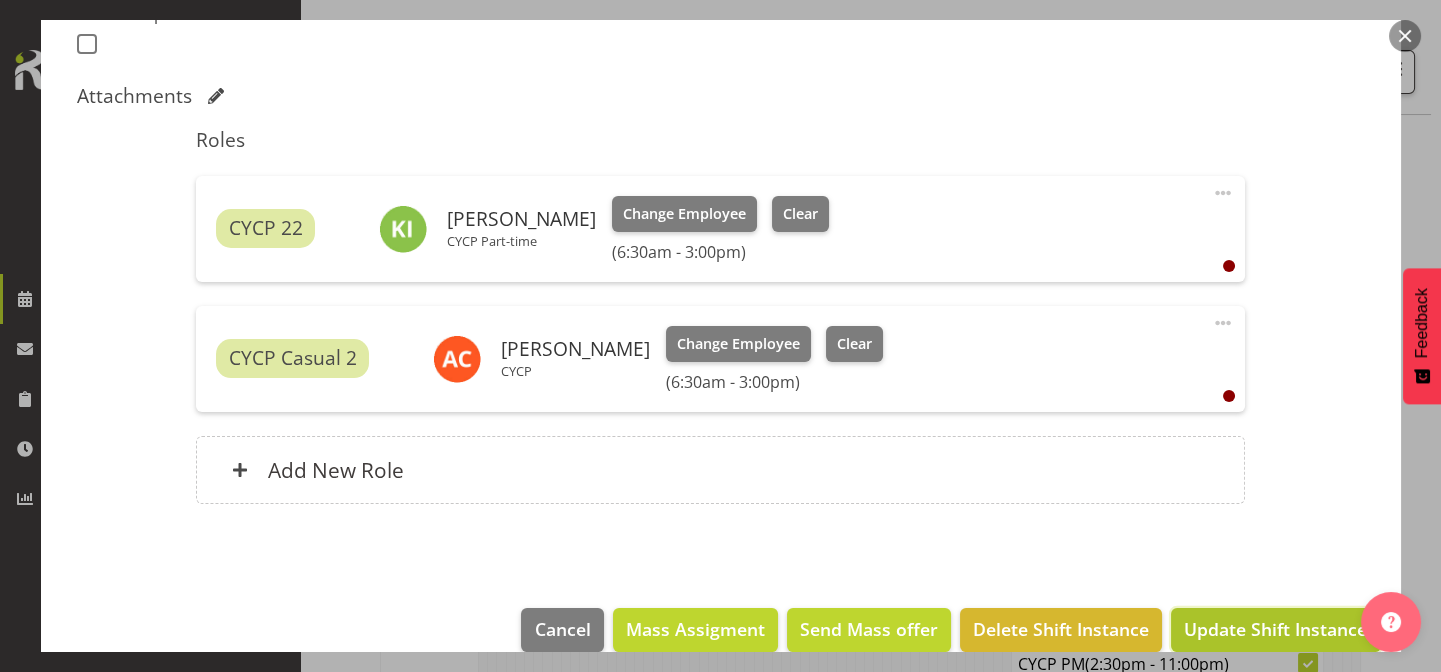 click on "Update Shift Instance" at bounding box center [1275, 629] 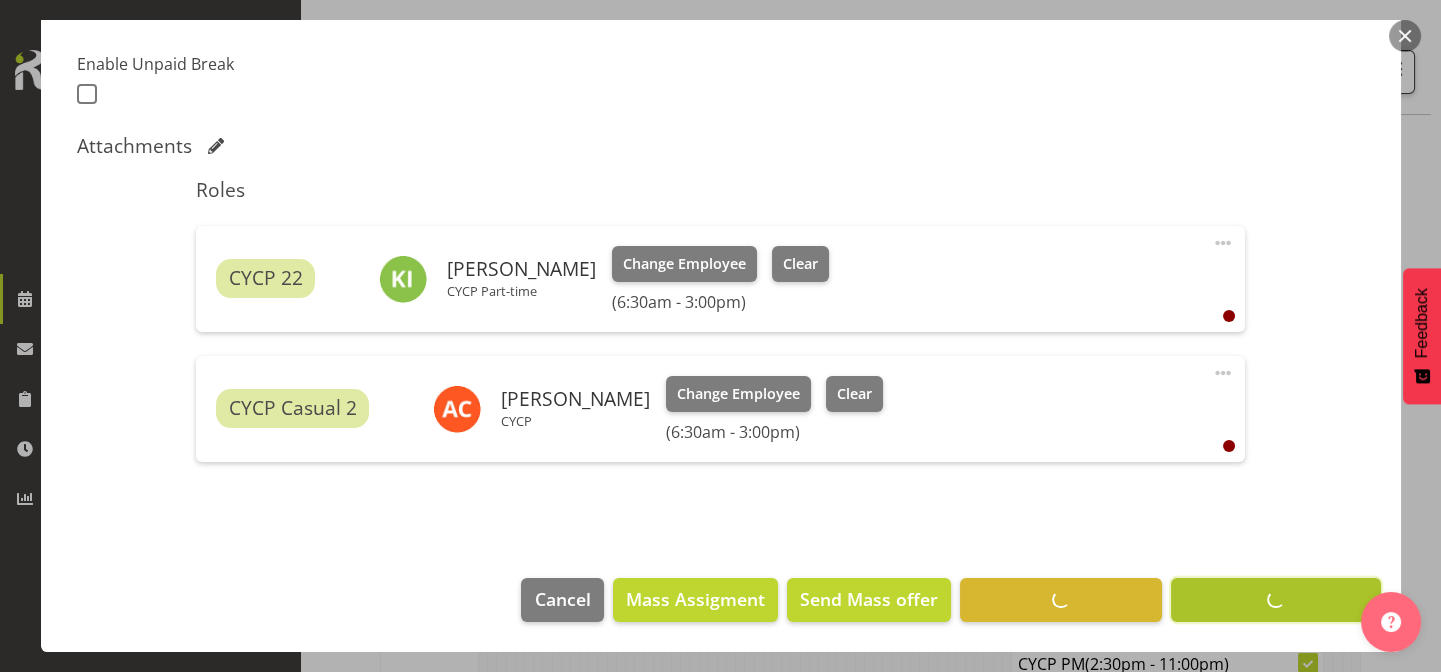 scroll, scrollTop: 520, scrollLeft: 0, axis: vertical 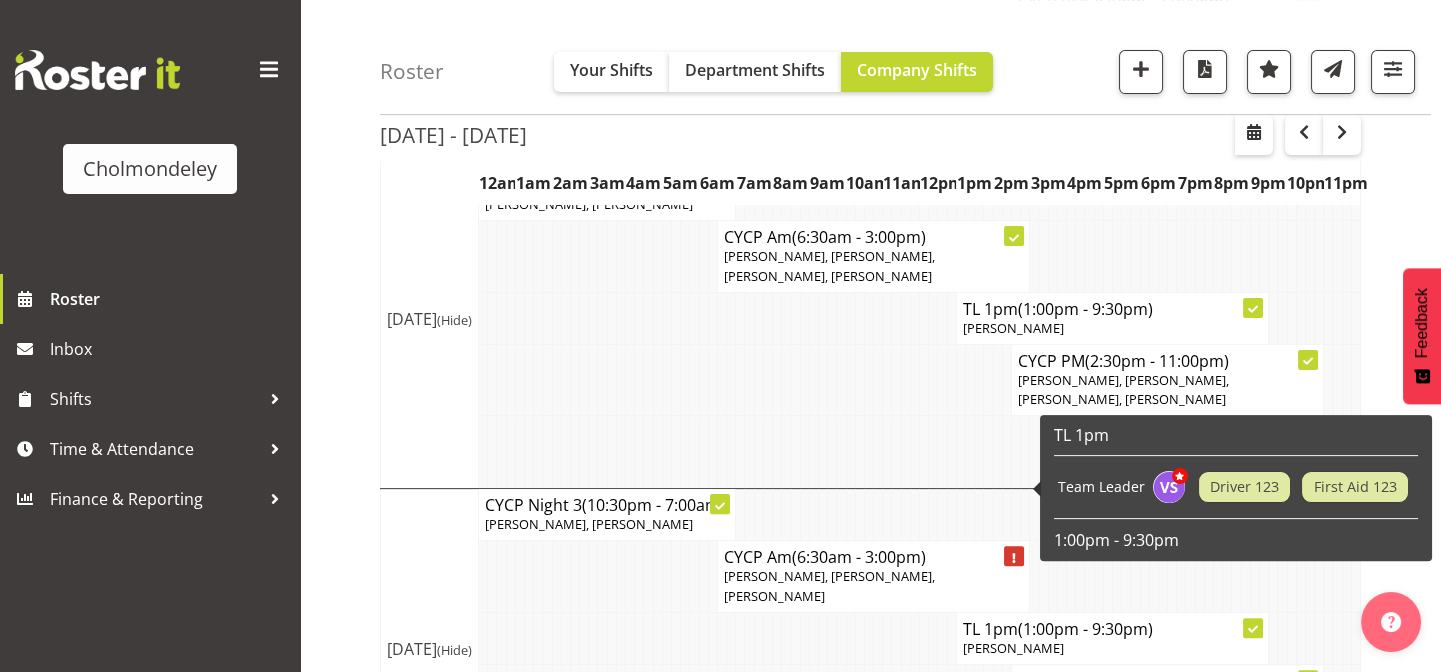 click 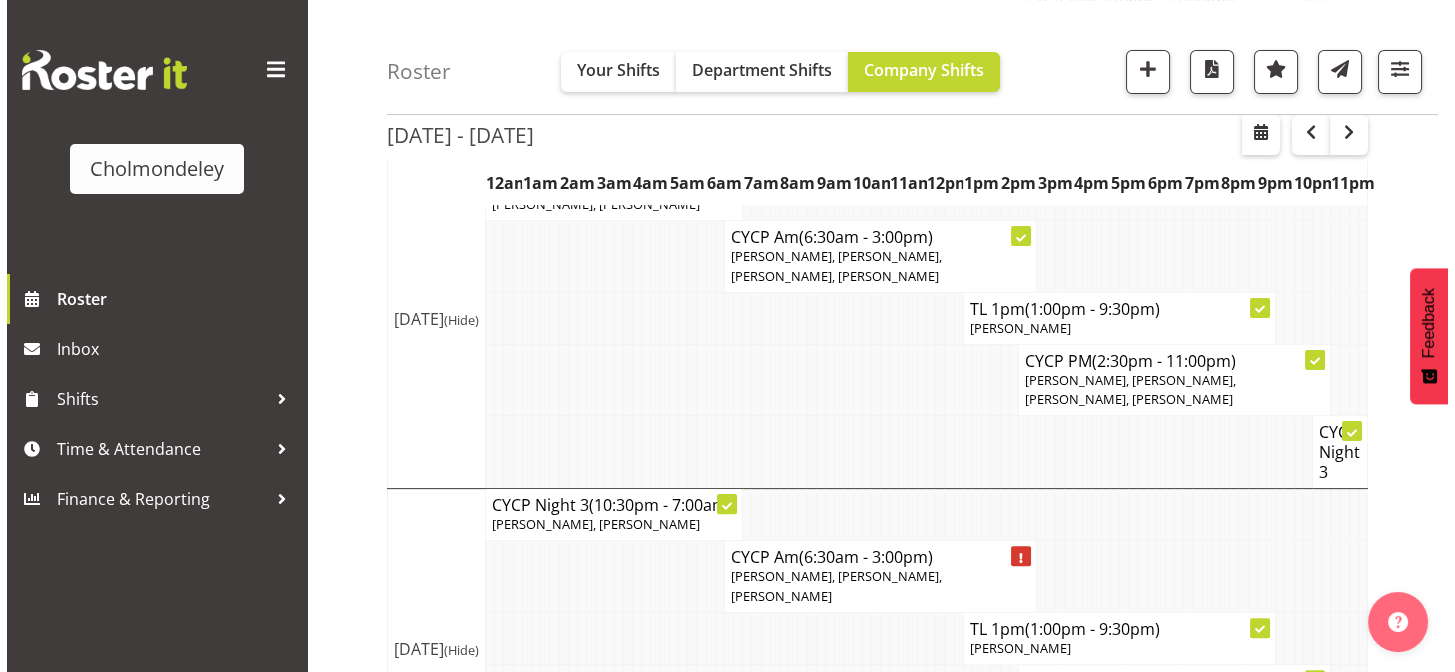 scroll, scrollTop: 1460, scrollLeft: 0, axis: vertical 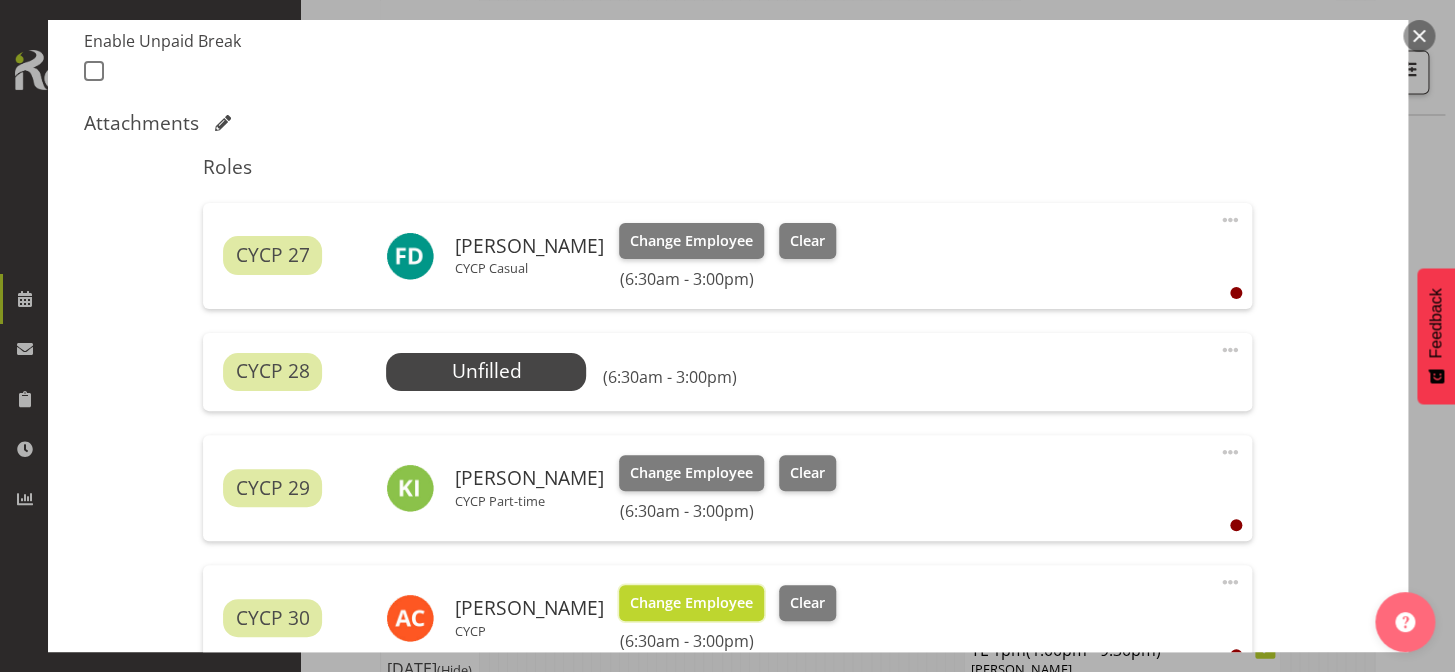 click on "Change Employee" at bounding box center (691, 603) 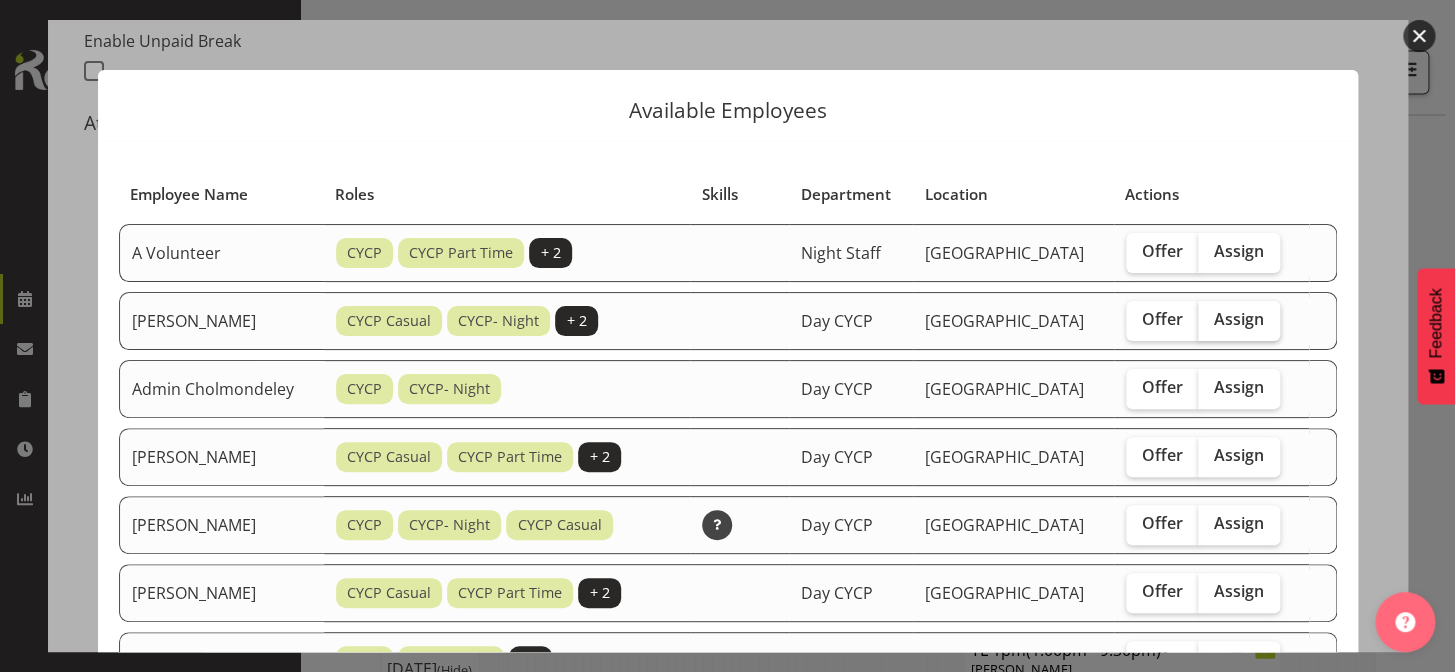 click on "Assign" at bounding box center [1239, 321] 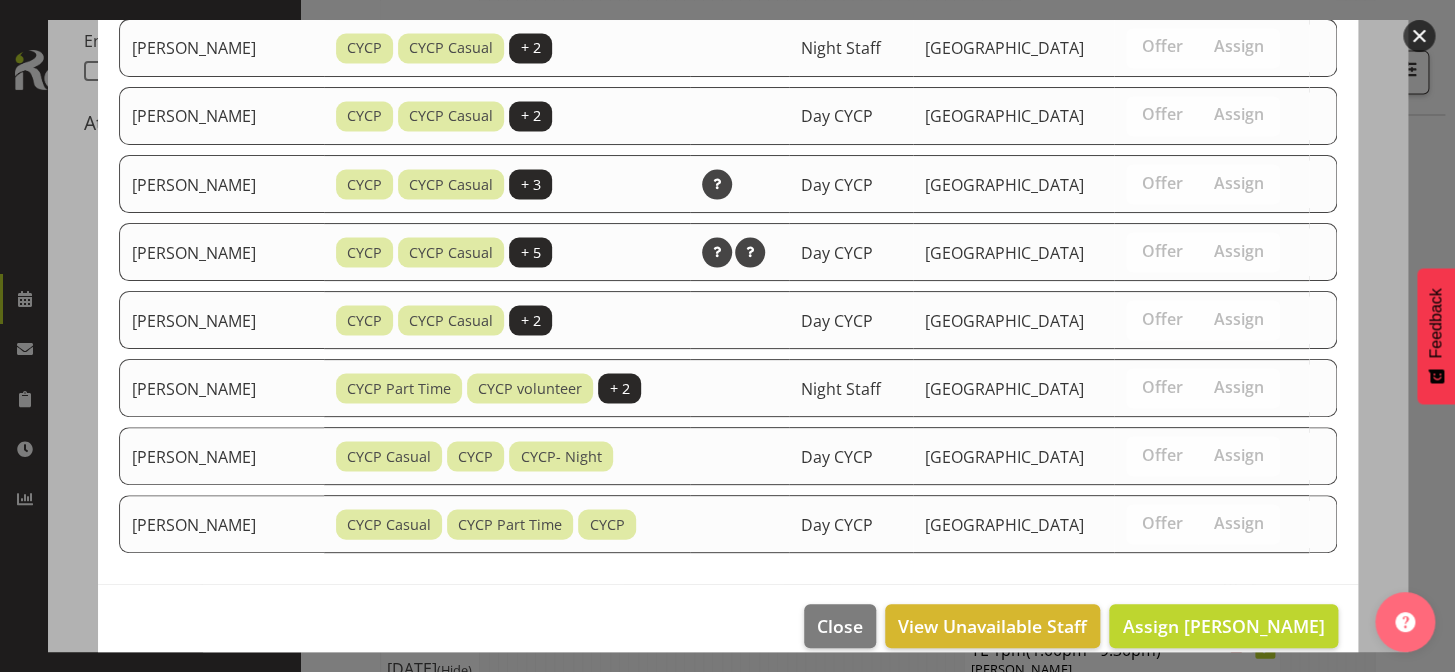 scroll, scrollTop: 1517, scrollLeft: 0, axis: vertical 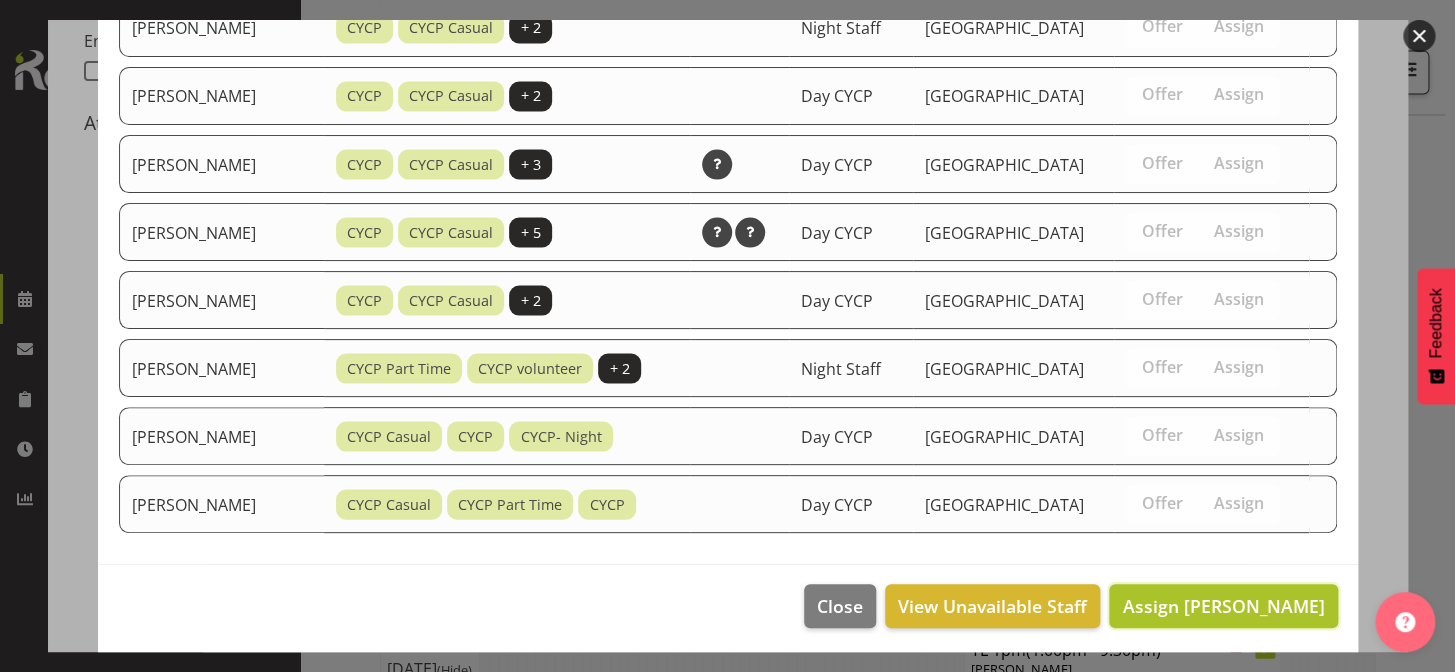 click on "Assign Abigail Chessum" at bounding box center [1223, 606] 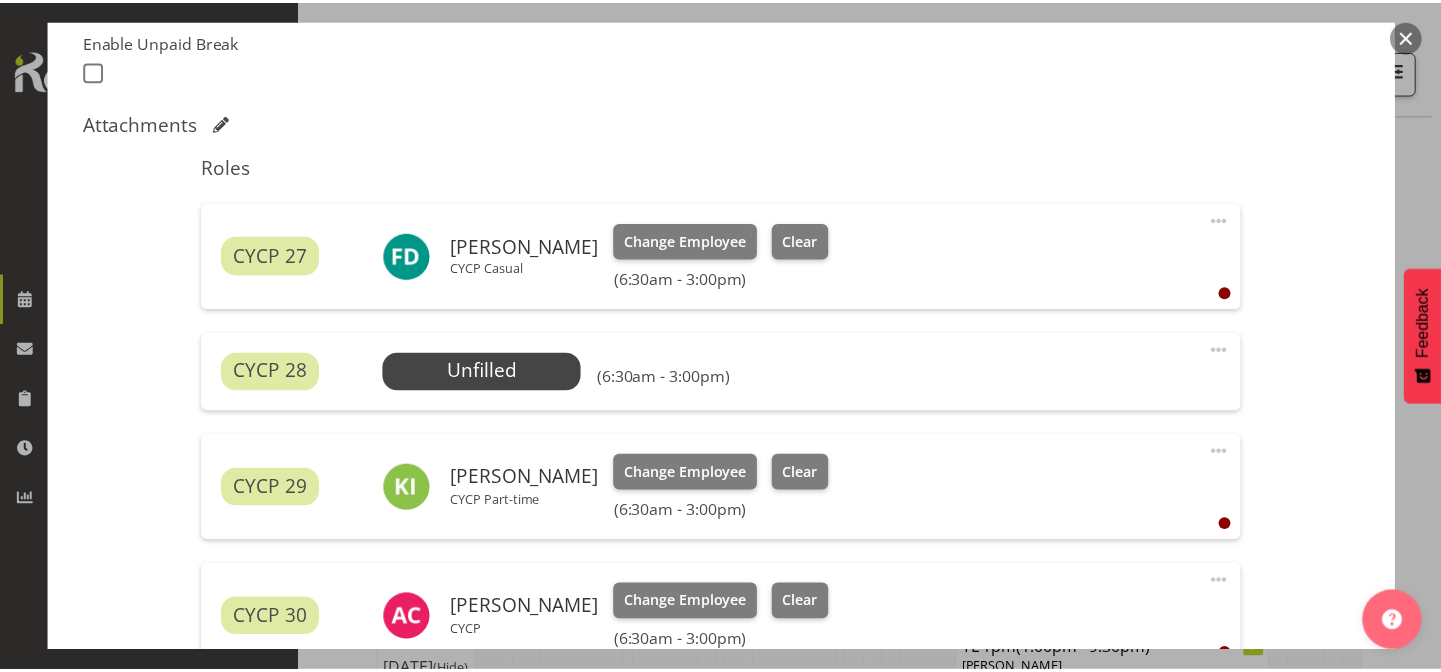 scroll, scrollTop: 1480, scrollLeft: 0, axis: vertical 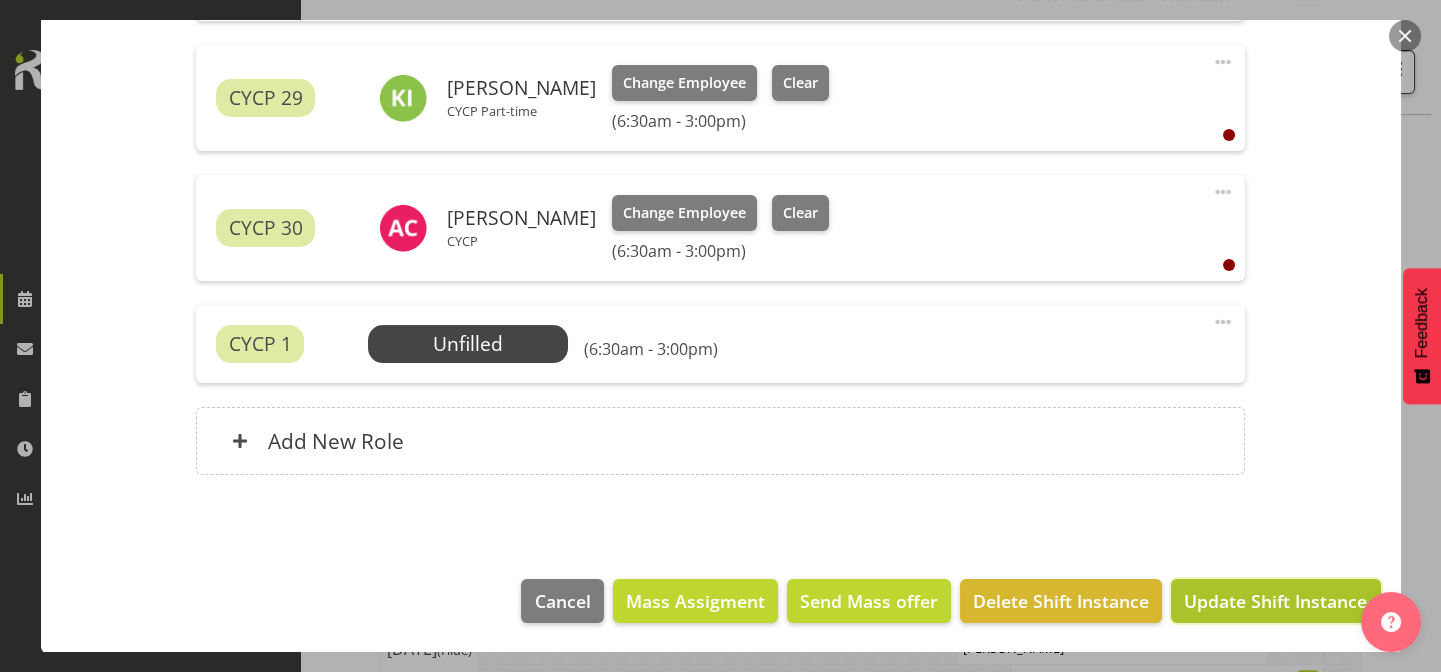 click on "Update Shift Instance" at bounding box center [1275, 601] 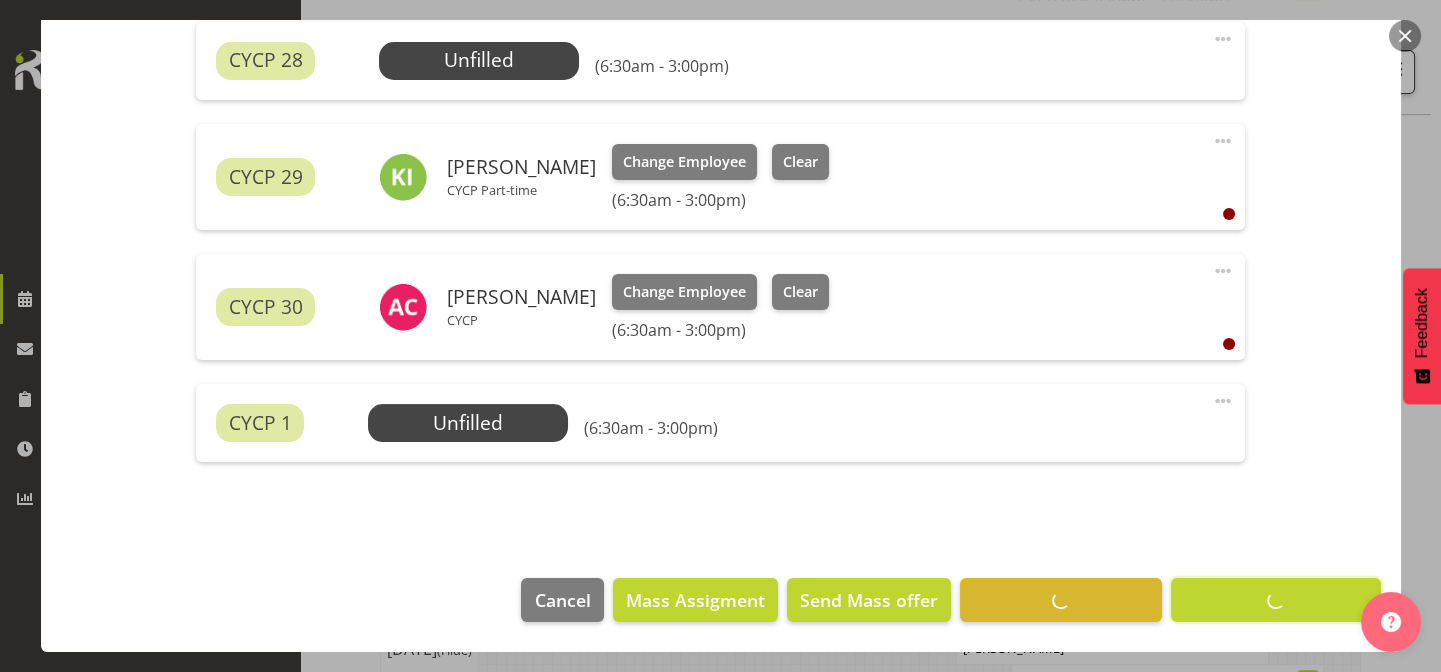 scroll, scrollTop: 855, scrollLeft: 0, axis: vertical 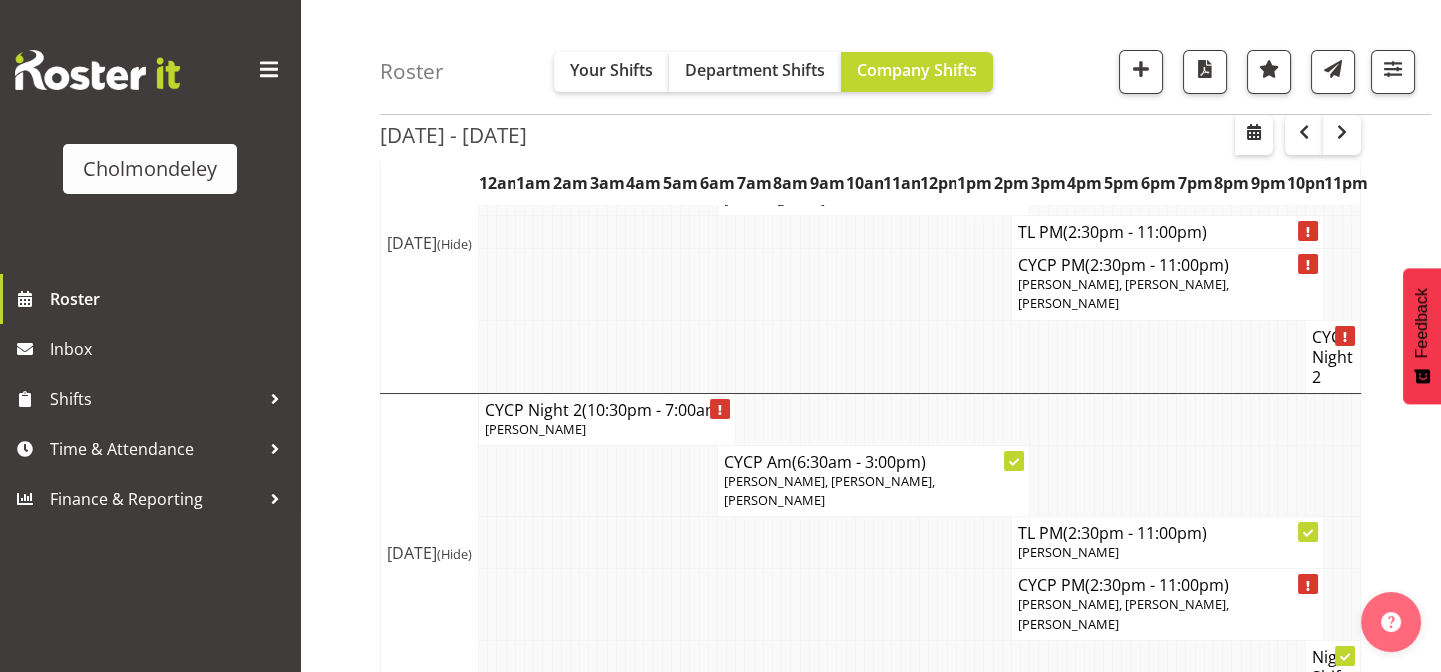 click at bounding box center (720, 409) 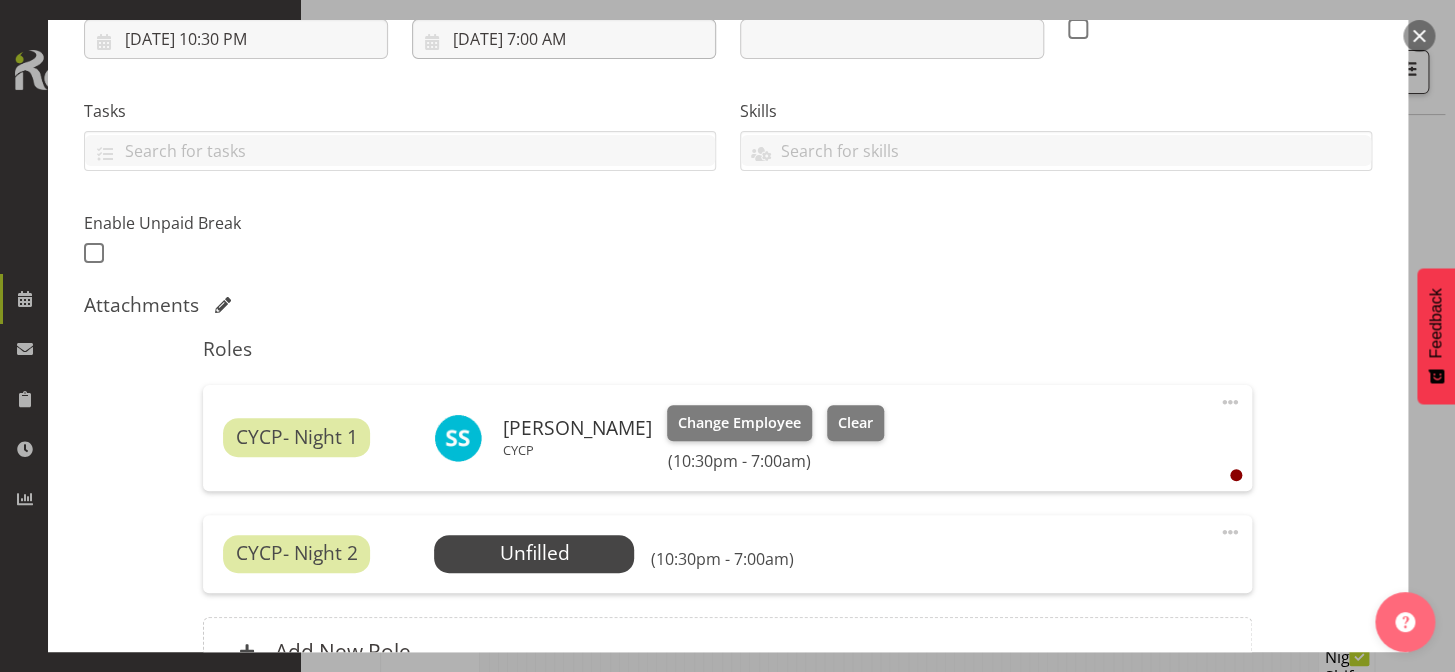 scroll, scrollTop: 572, scrollLeft: 0, axis: vertical 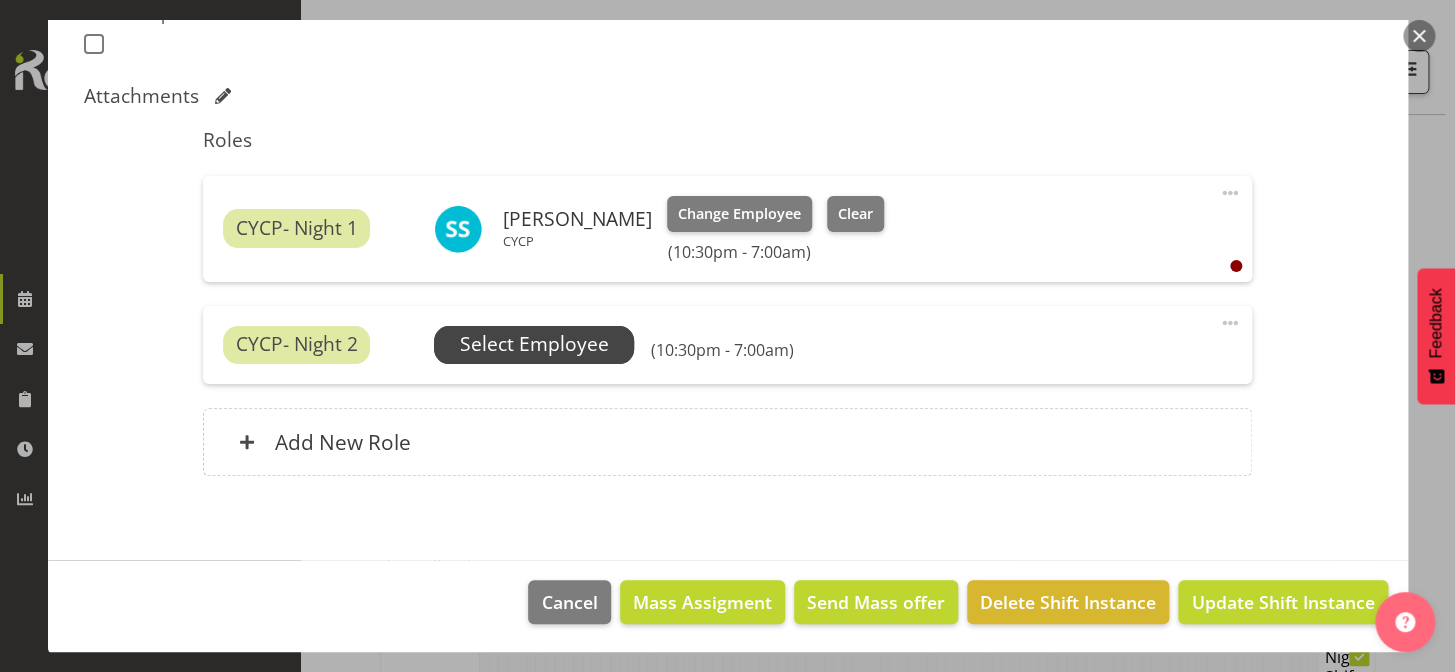 click on "Select Employee" at bounding box center [534, 344] 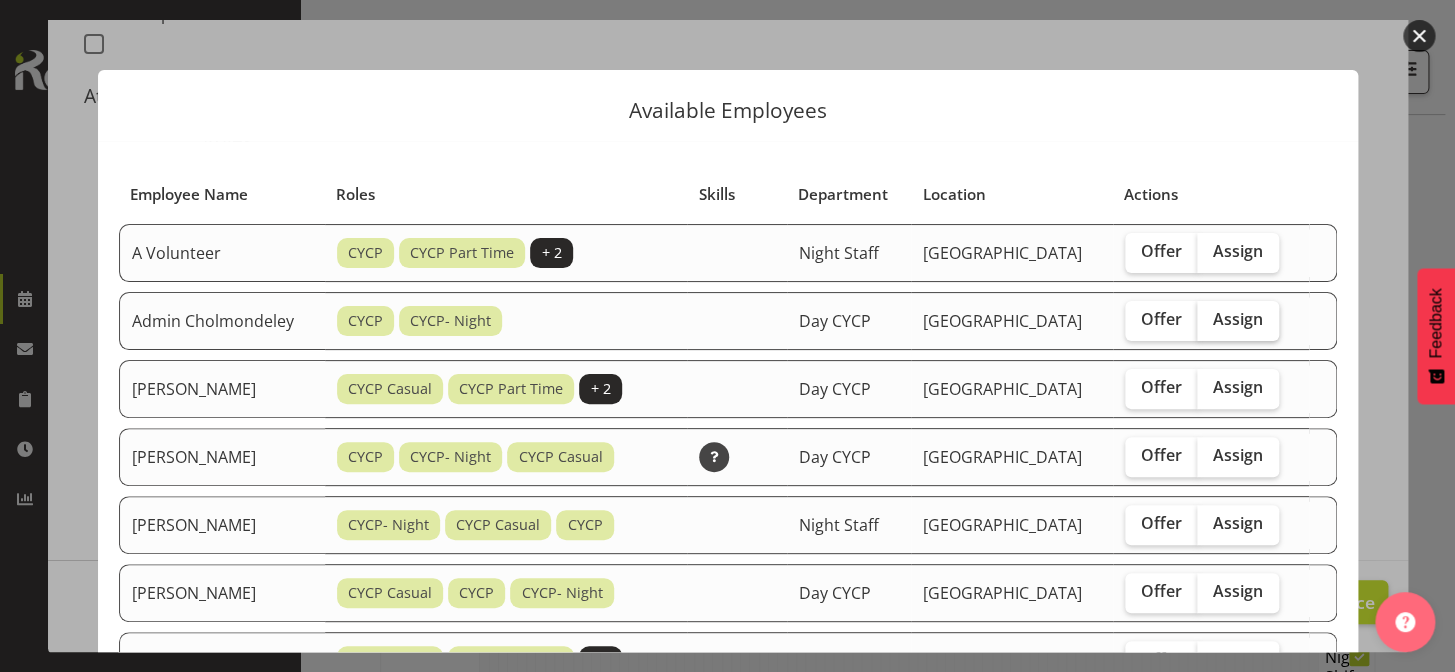drag, startPoint x: 1242, startPoint y: 321, endPoint x: 1266, endPoint y: 303, distance: 30 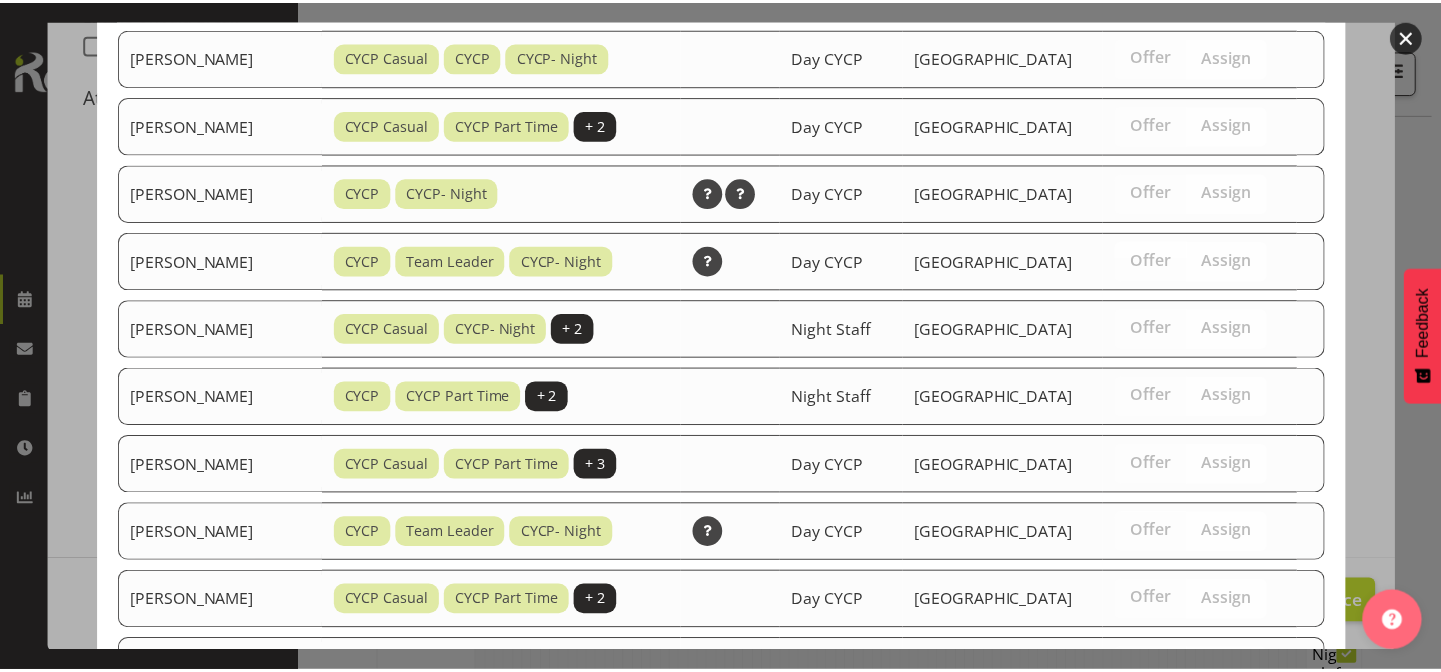 scroll, scrollTop: 840, scrollLeft: 0, axis: vertical 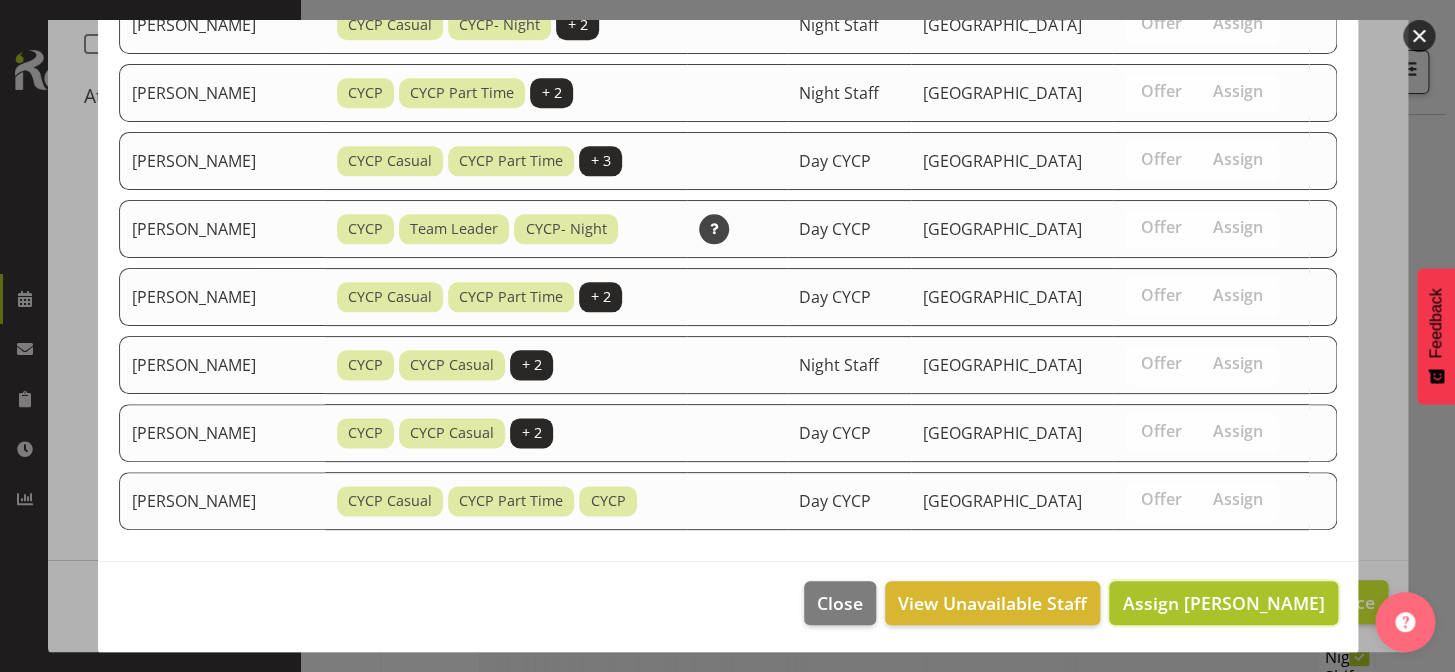 click on "Assign Admin Cholmondeley" at bounding box center [1223, 603] 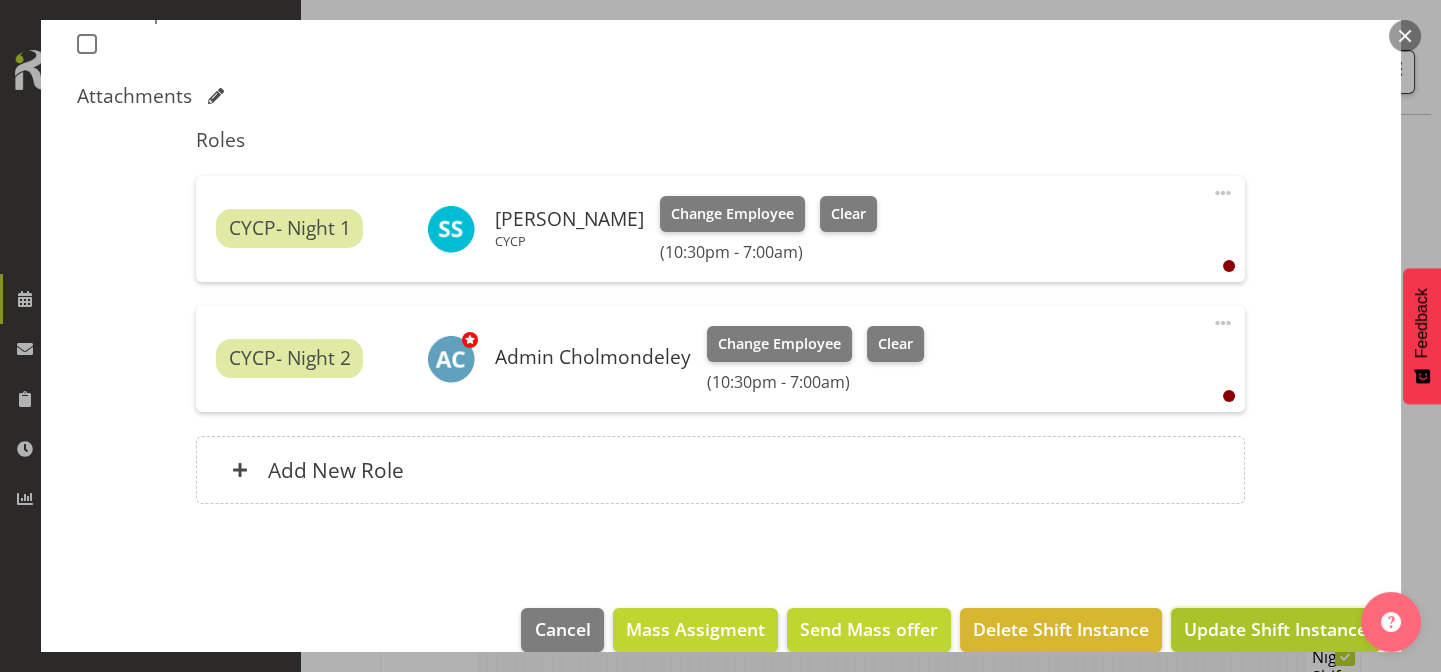 click on "Update Shift Instance" at bounding box center [1275, 629] 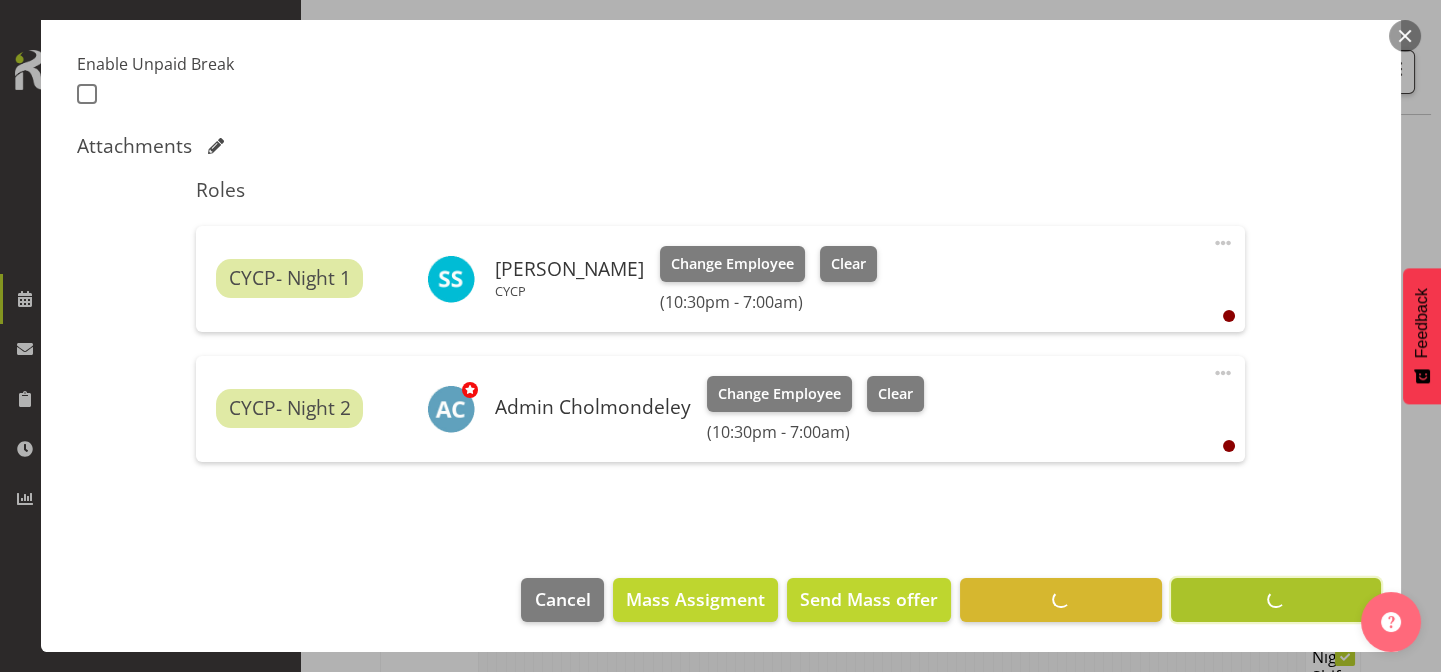 scroll, scrollTop: 520, scrollLeft: 0, axis: vertical 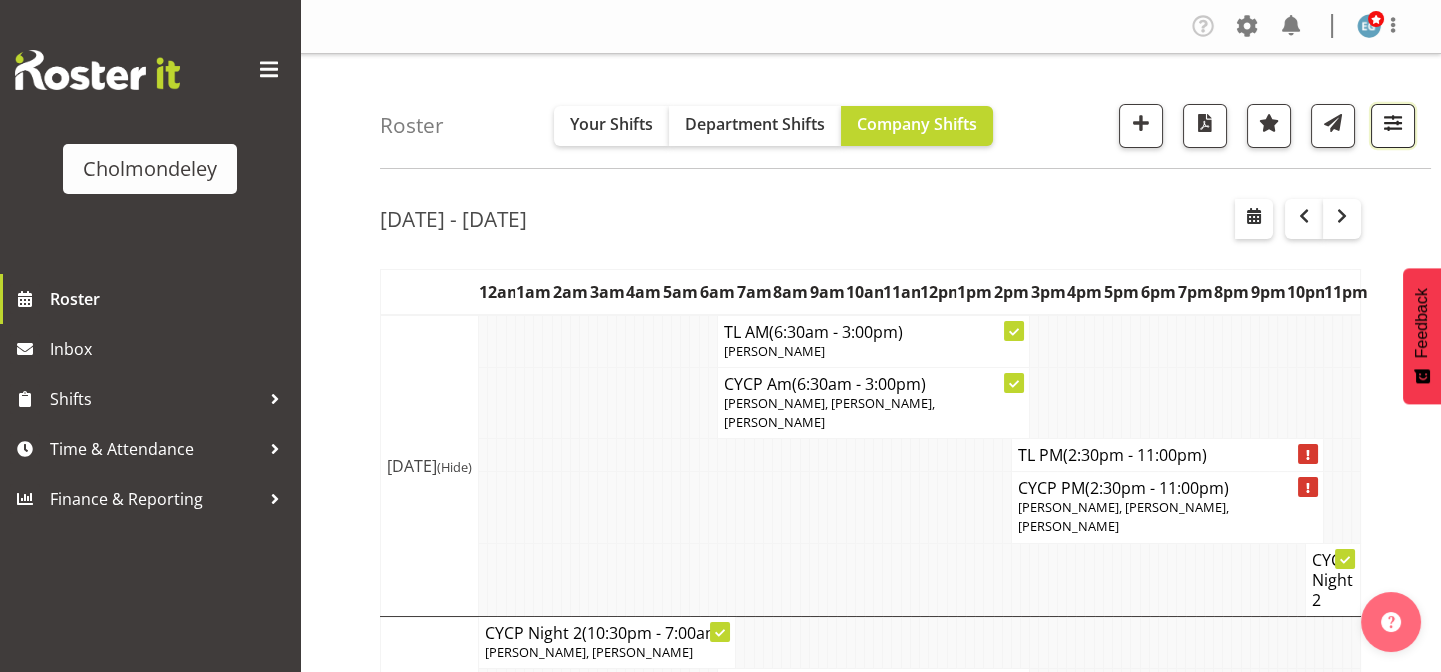 click at bounding box center [1393, 123] 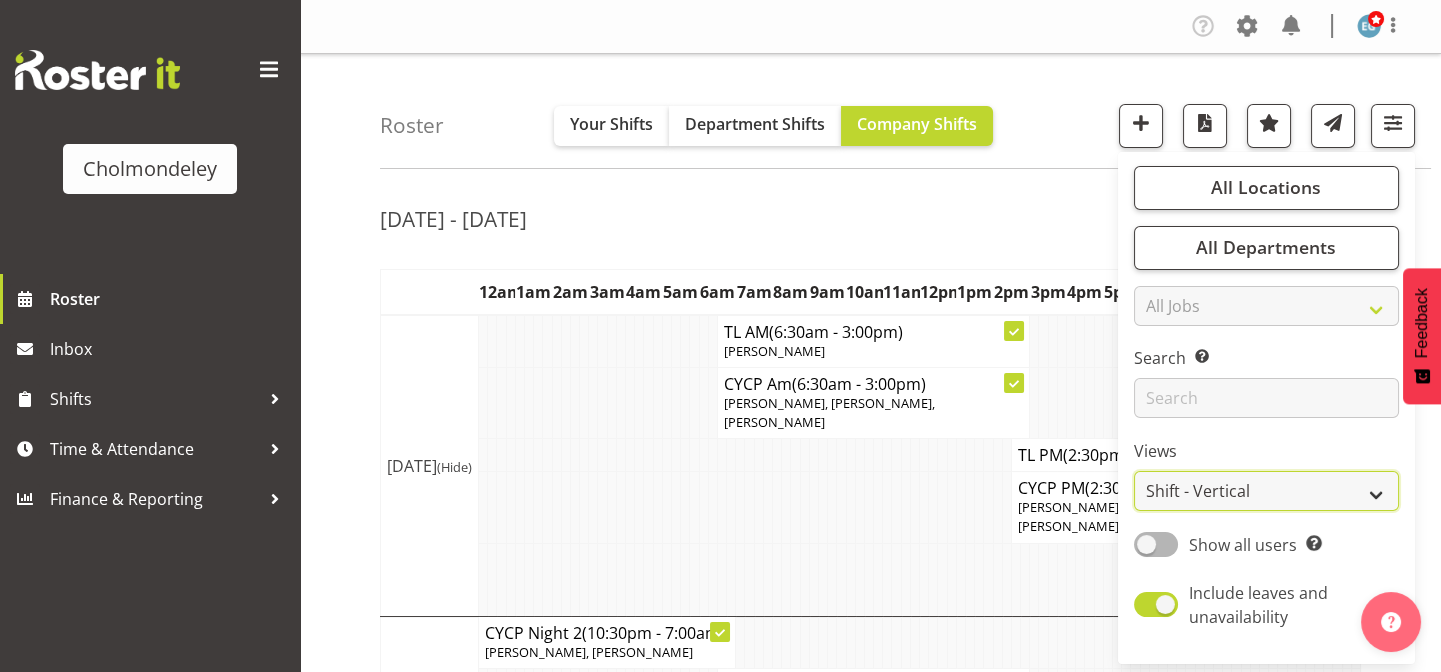 click on "Staff
Role
Shift - Horizontal
Shift - Vertical
Staff - Location" at bounding box center (1266, 491) 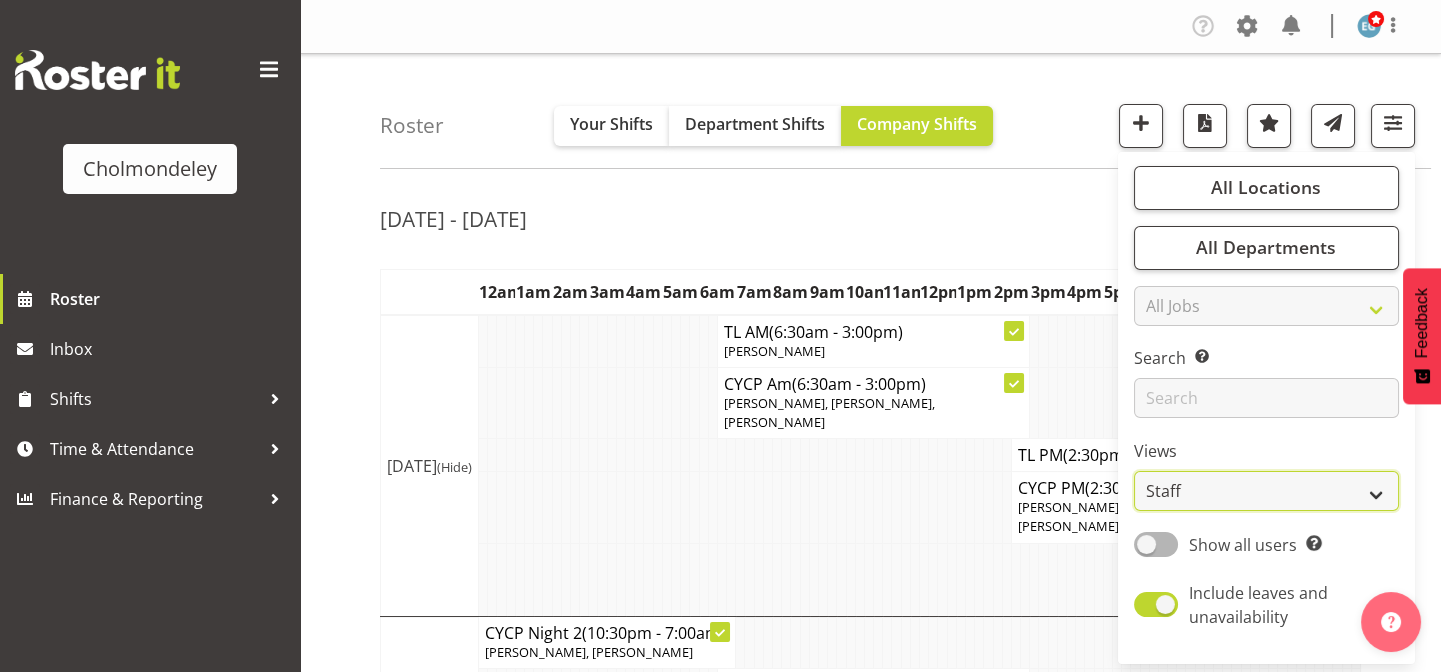 click on "Staff
Role
Shift - Horizontal
Shift - Vertical
Staff - Location" at bounding box center [1266, 491] 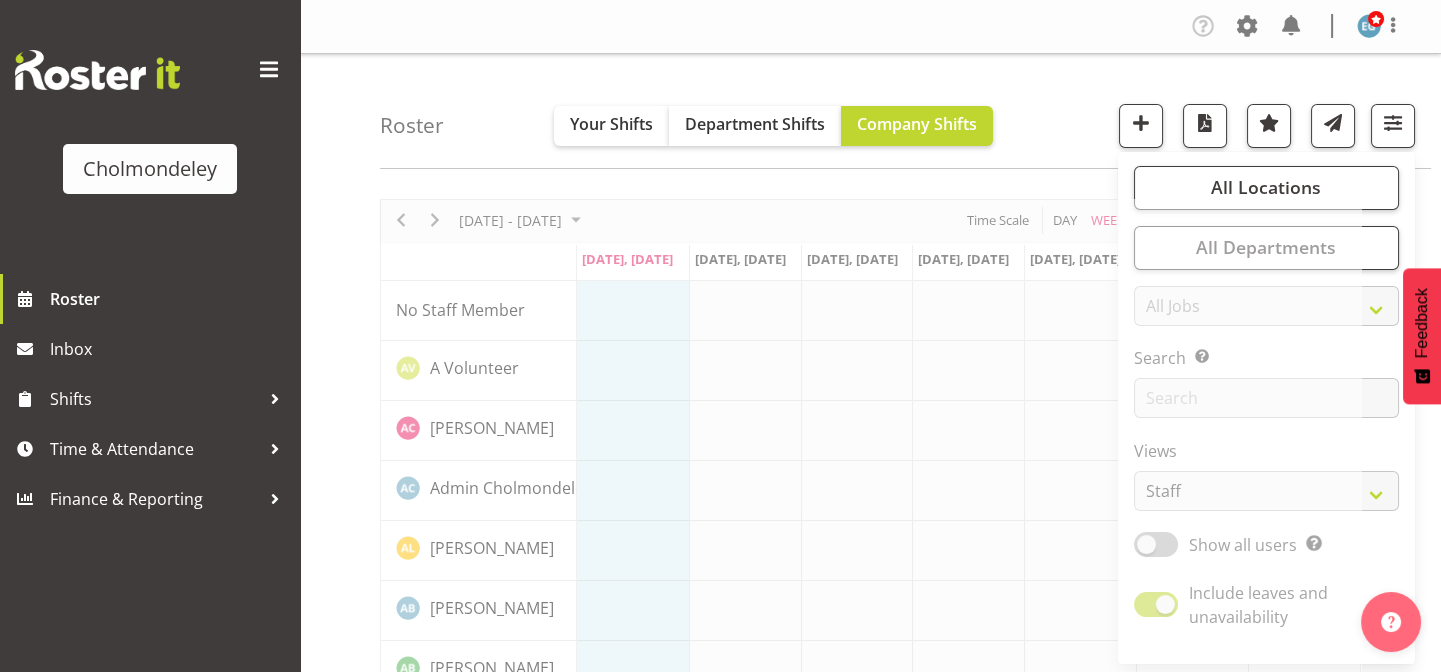 click at bounding box center (870, 1410) 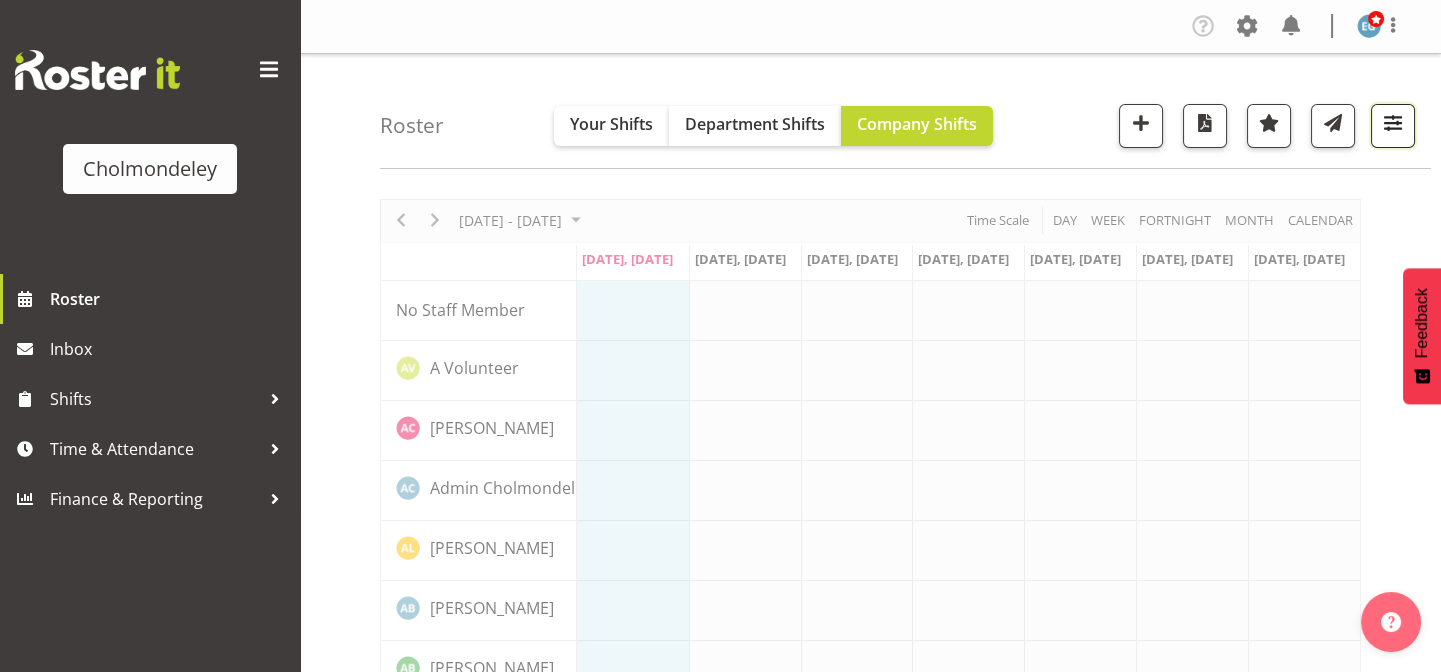 click at bounding box center [1393, 123] 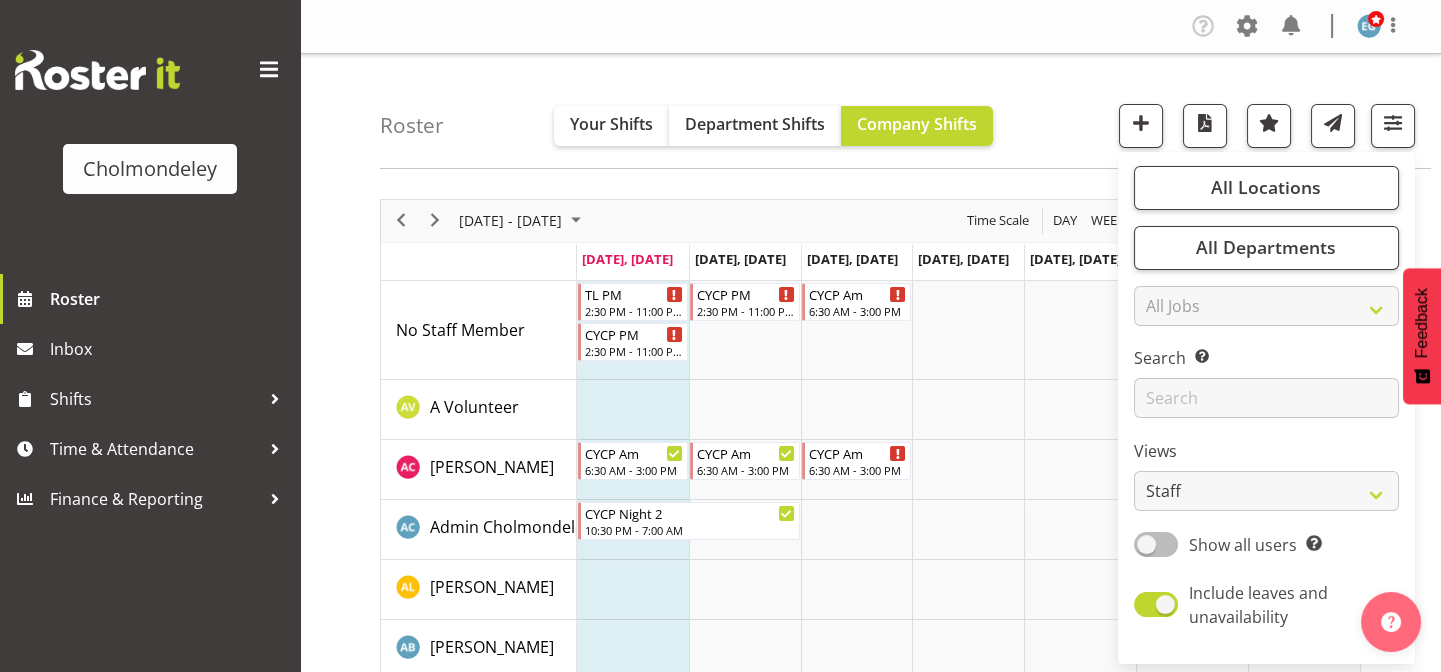 click at bounding box center (1156, 544) 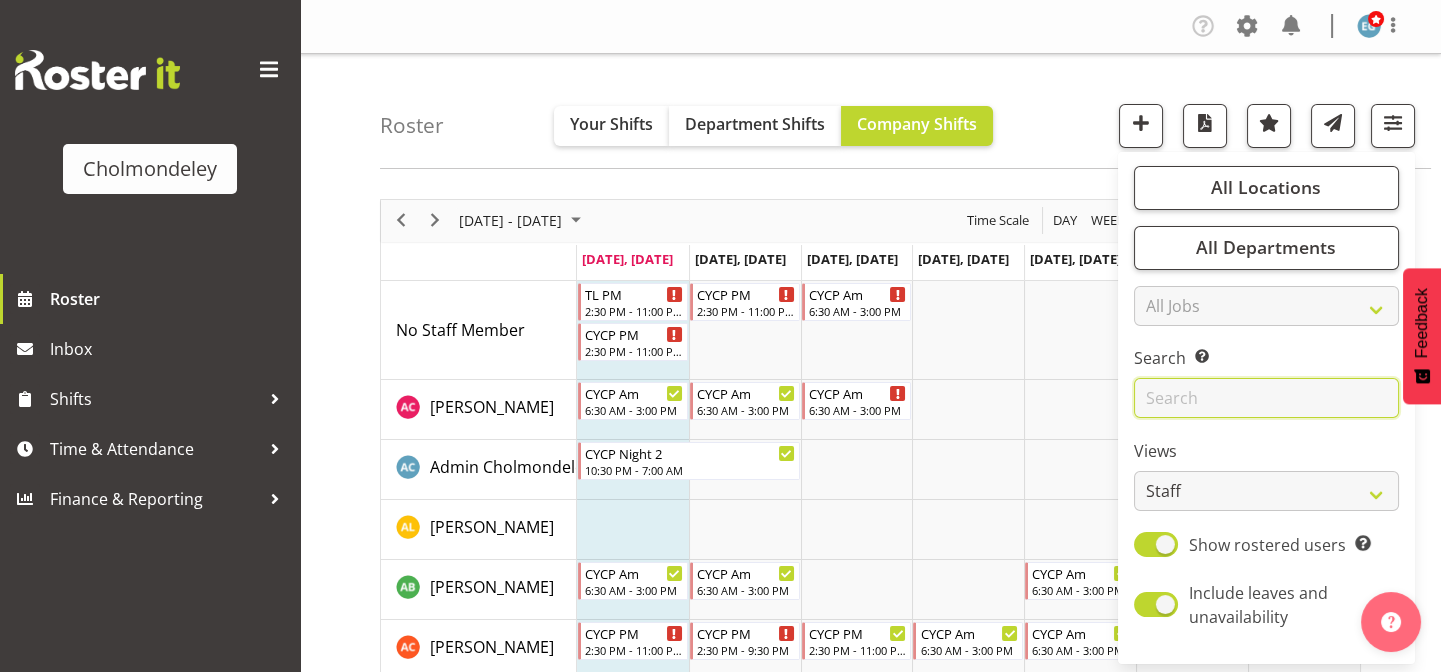 click at bounding box center [1266, 398] 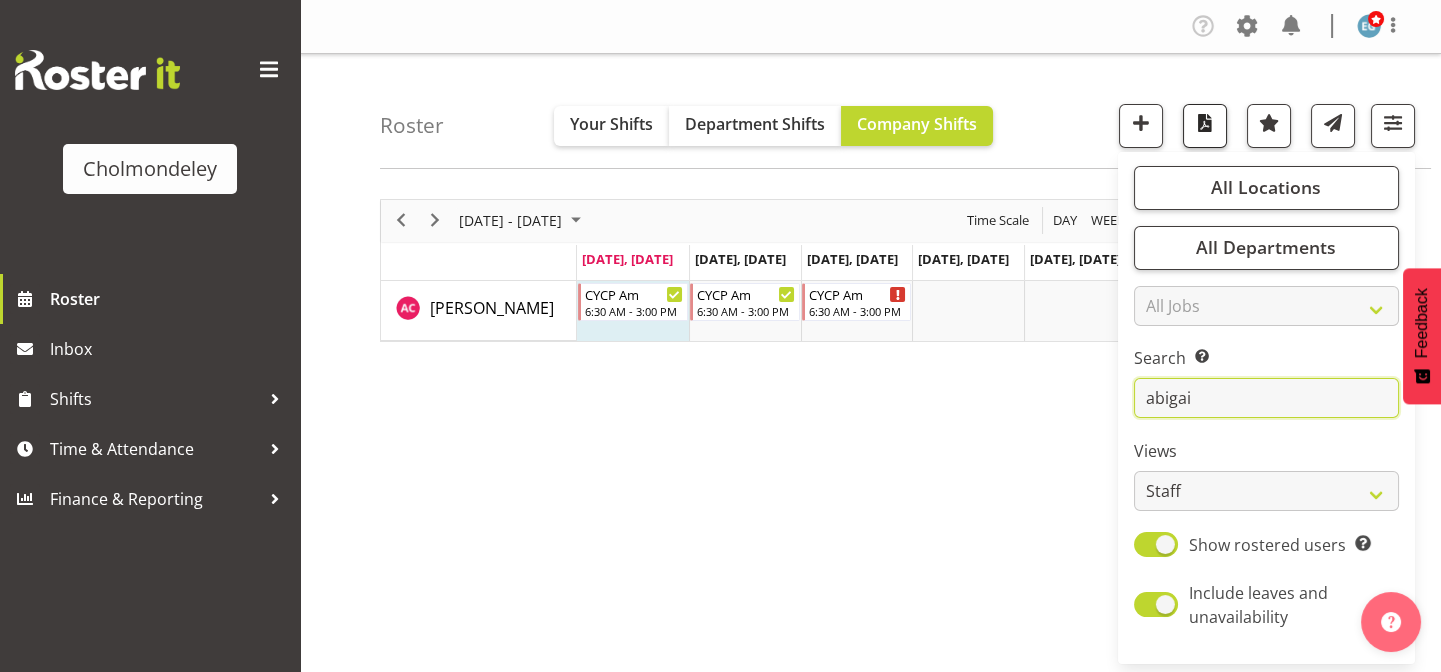 type on "abigai" 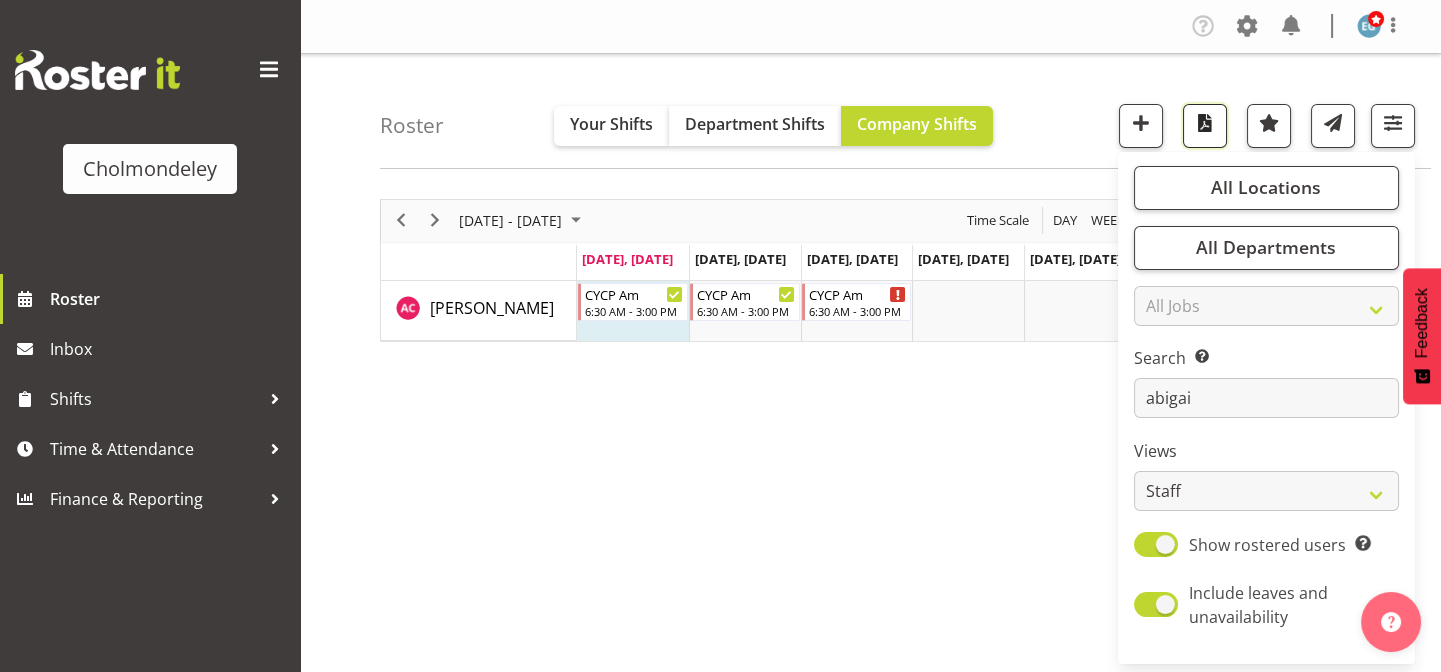 click at bounding box center (1205, 123) 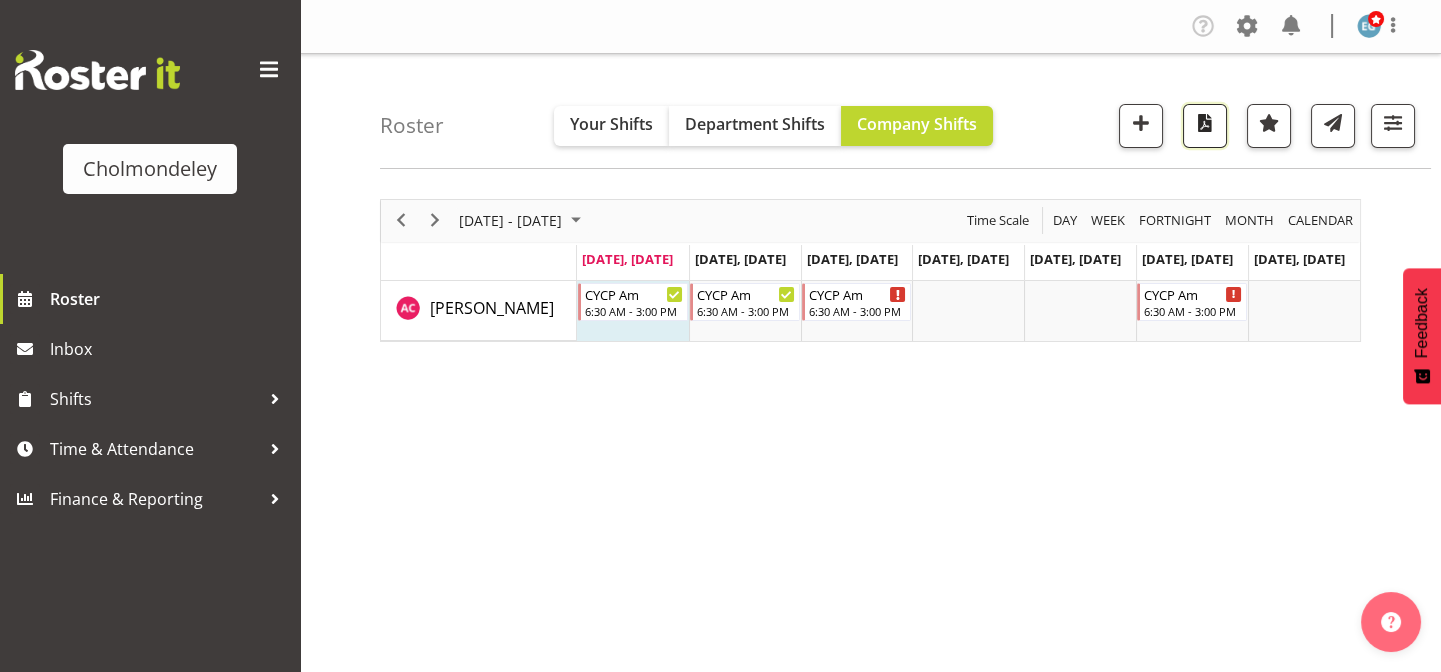 click at bounding box center (1205, 123) 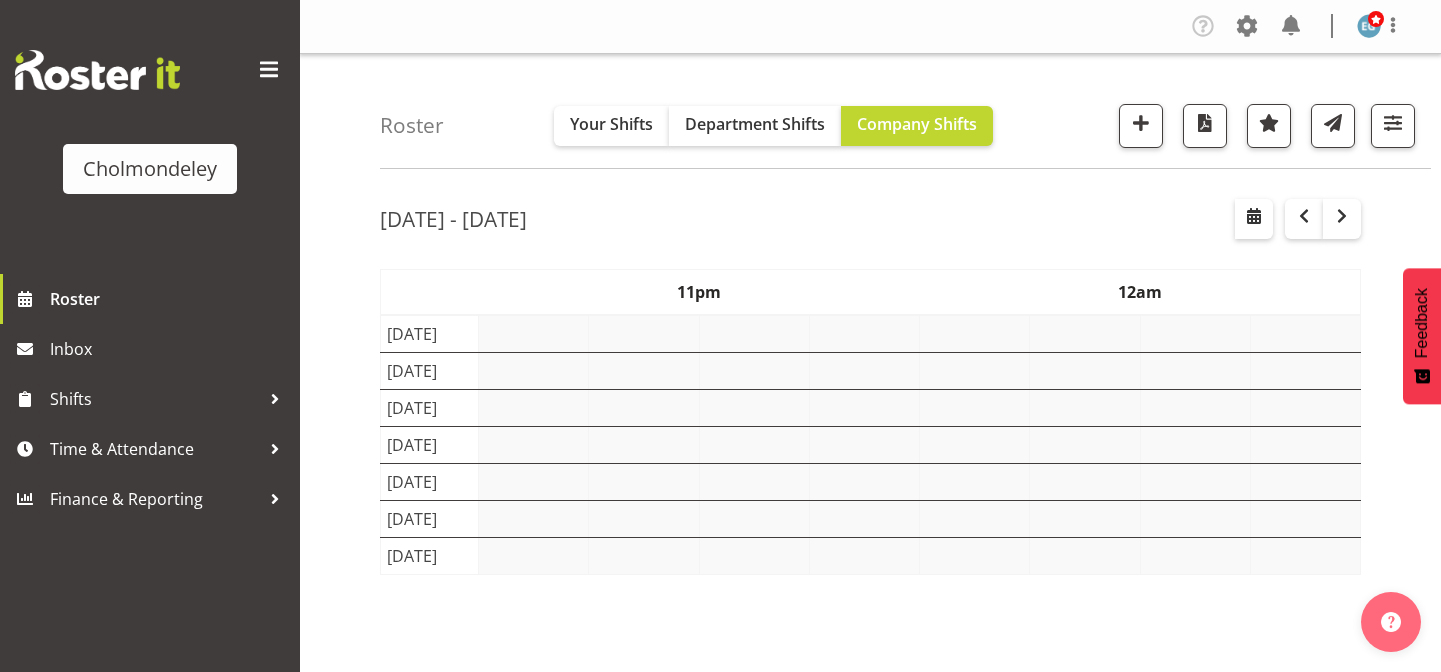 scroll, scrollTop: 0, scrollLeft: 0, axis: both 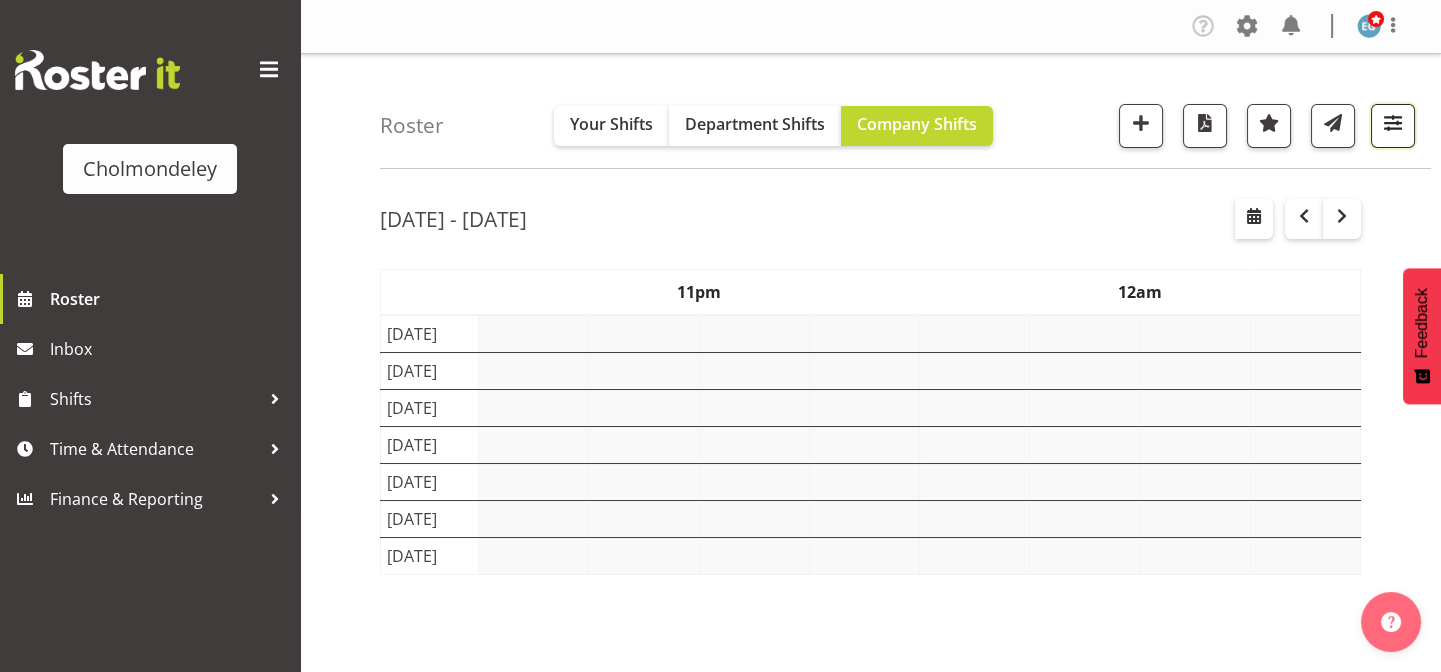 click at bounding box center [1393, 123] 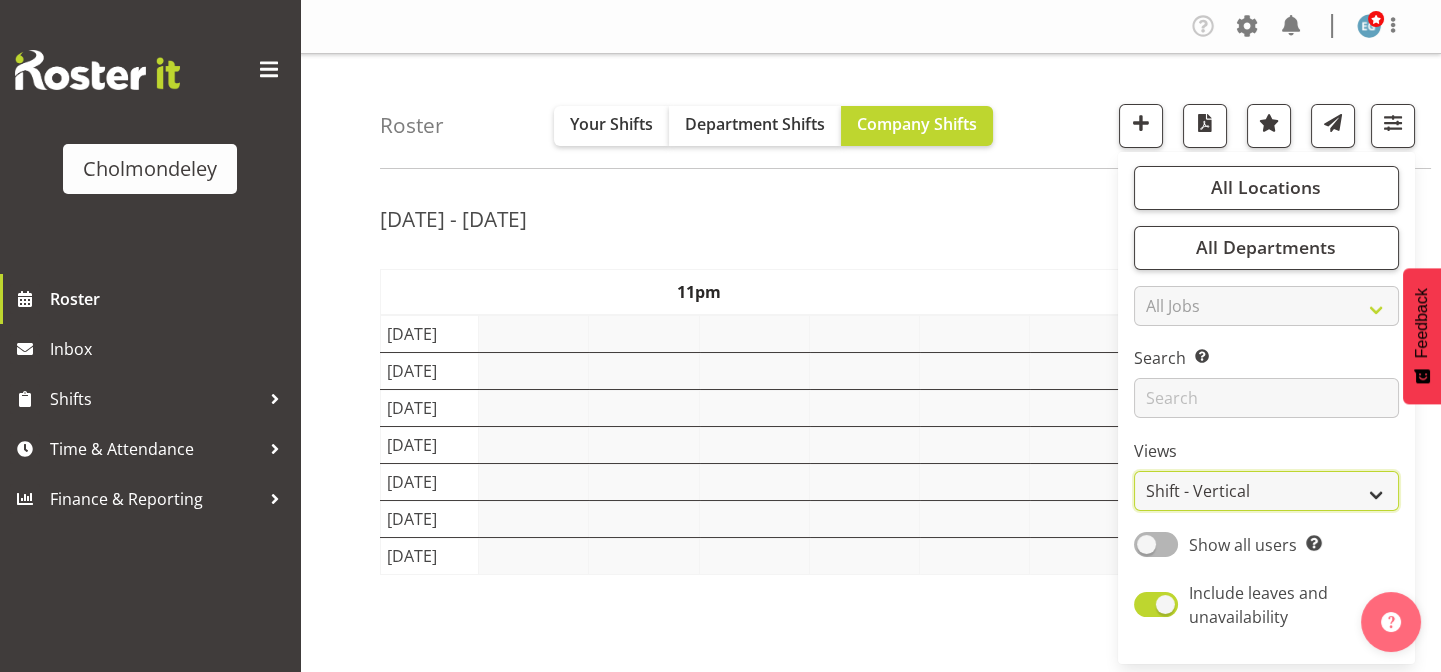 drag, startPoint x: 1282, startPoint y: 486, endPoint x: 1258, endPoint y: 503, distance: 29.410883 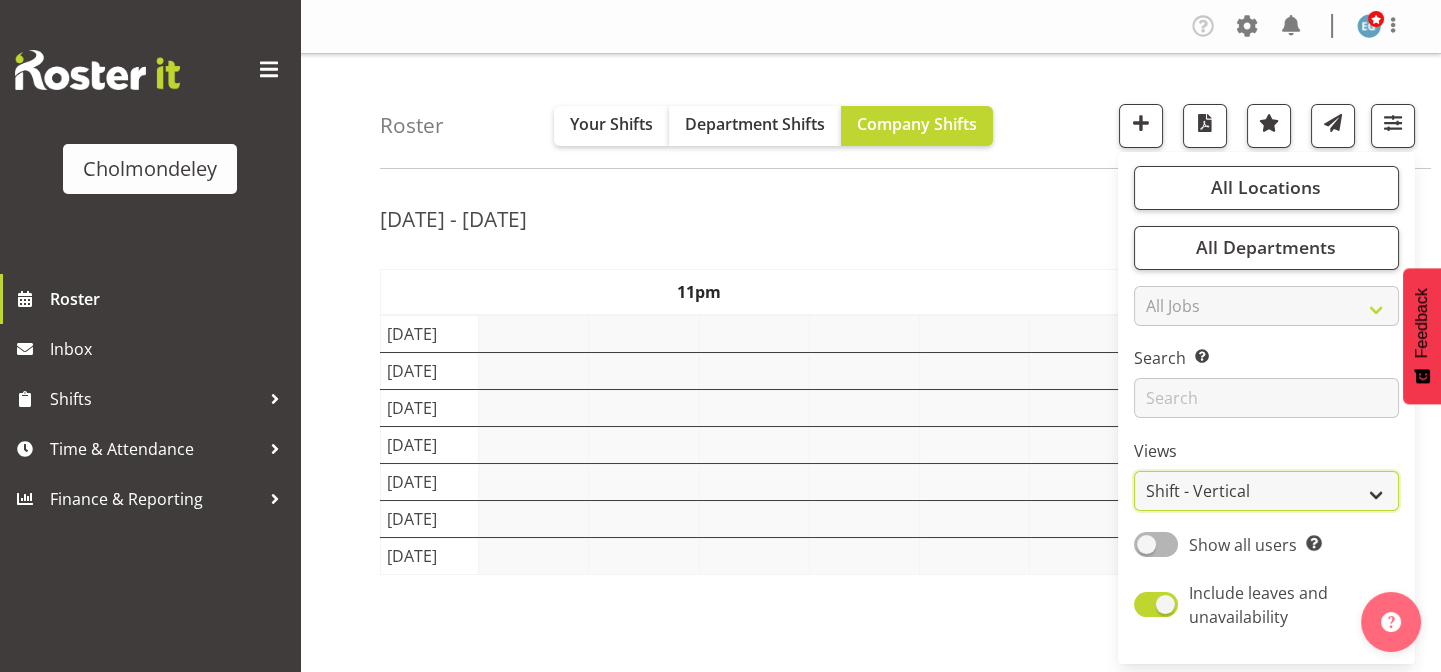 click on "Staff
Role
Shift - Horizontal
Shift - Vertical
Staff - Location" at bounding box center (1266, 491) 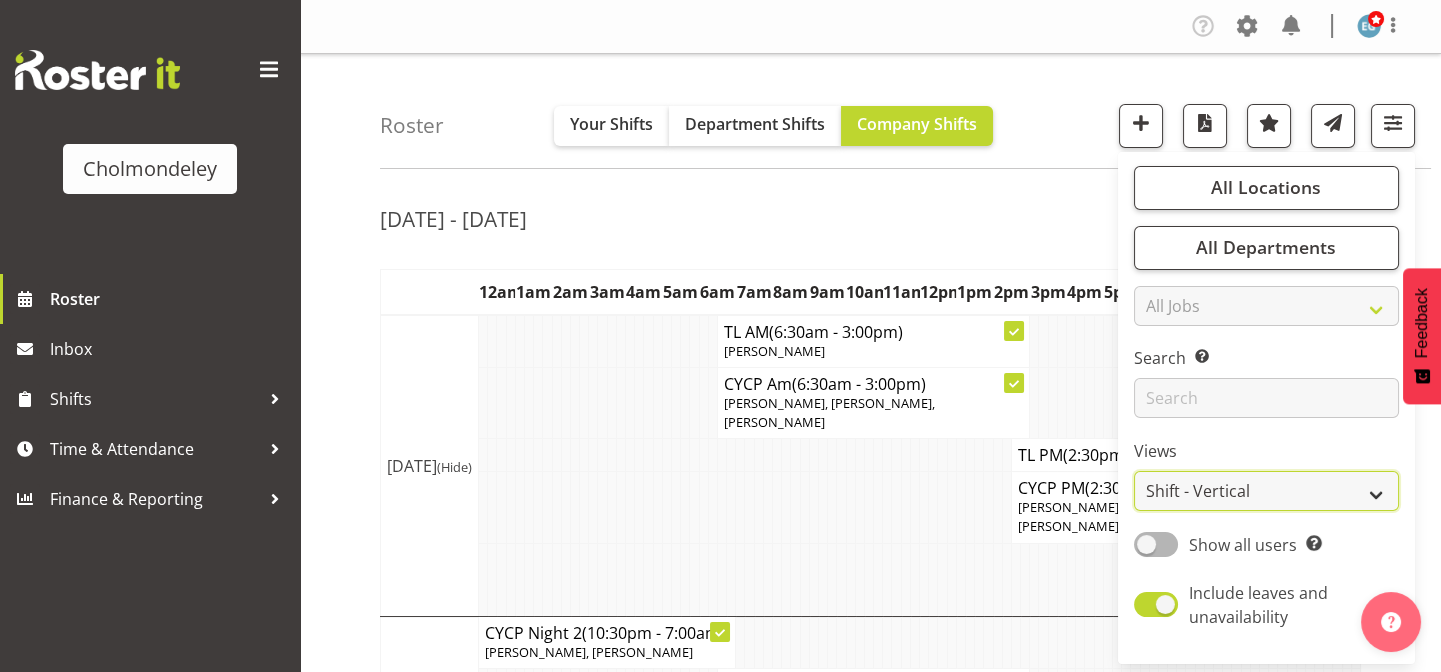 select on "staff" 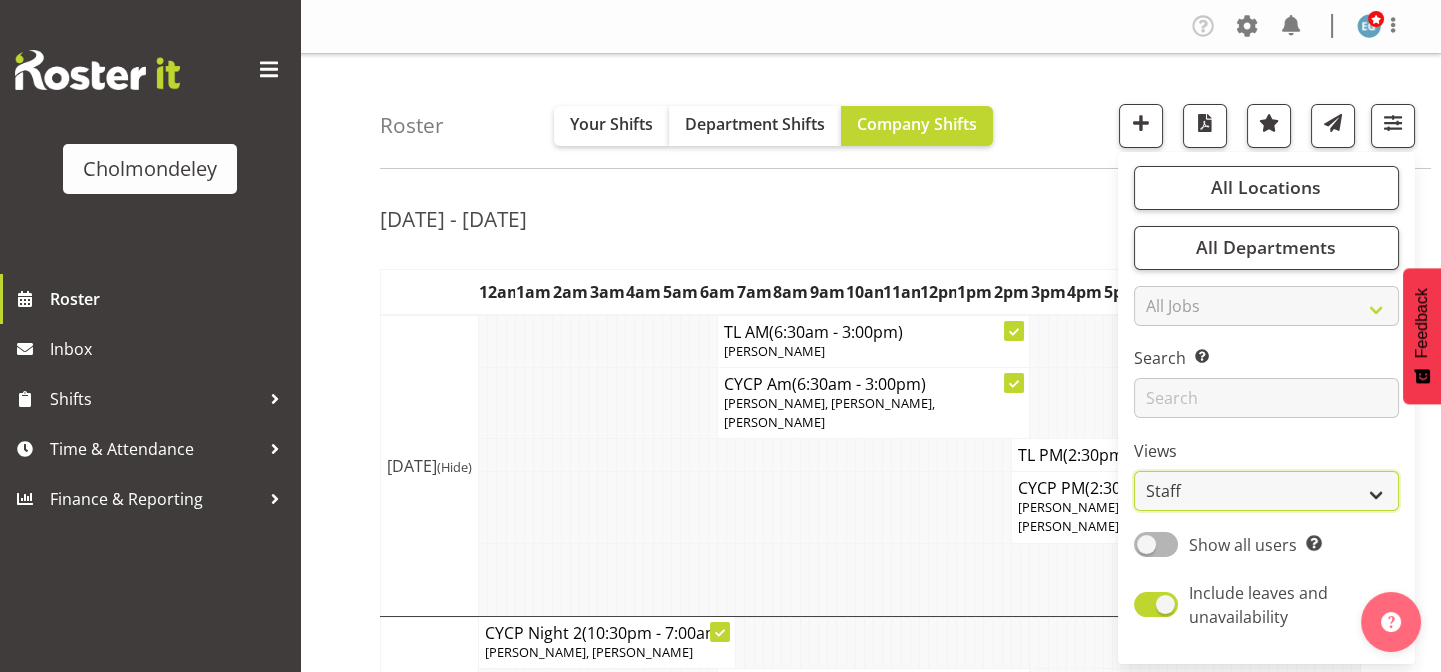 click on "Staff
Role
Shift - Horizontal
Shift - Vertical
Staff - Location" at bounding box center [1266, 491] 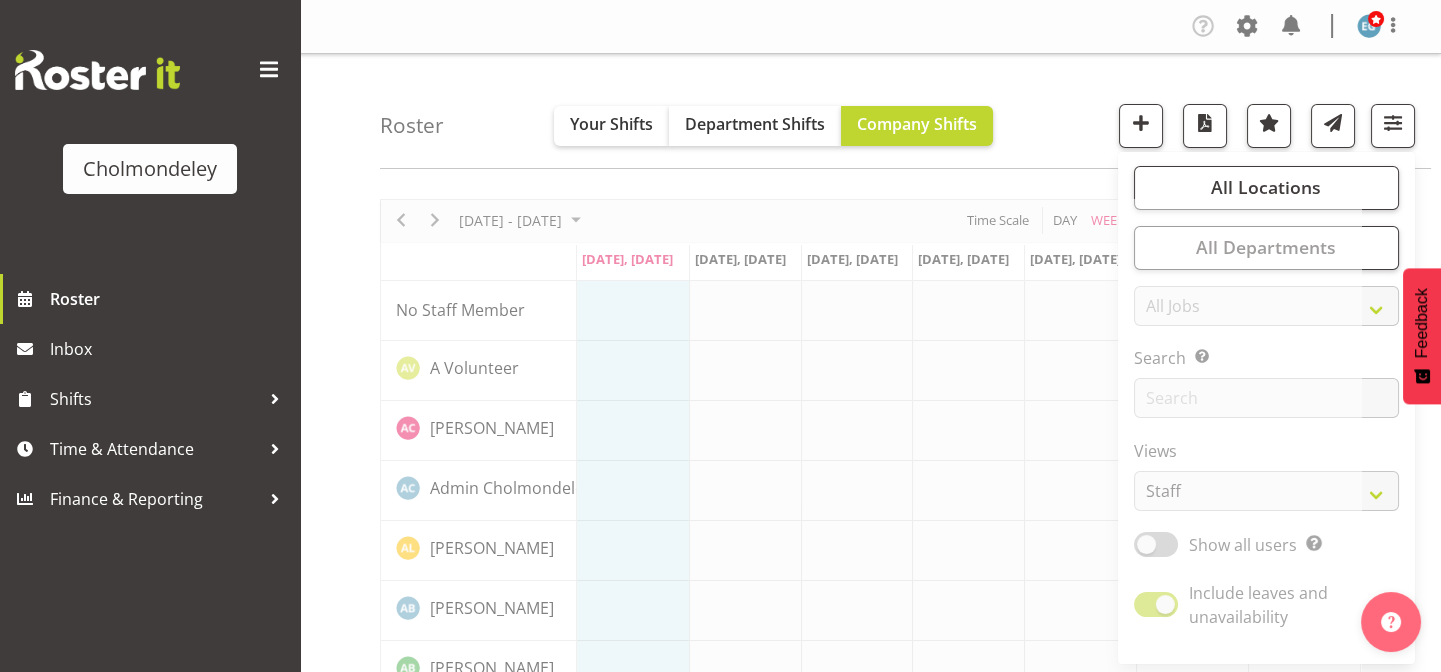 click at bounding box center (870, 1410) 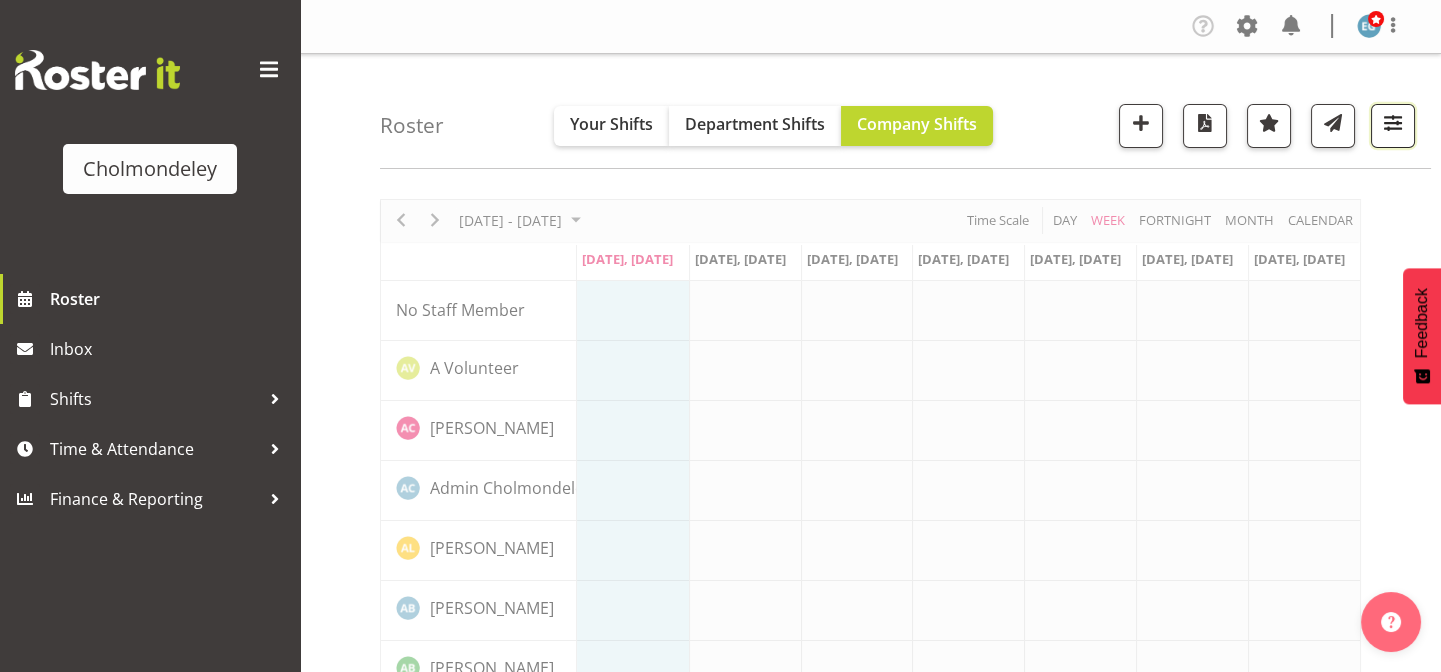 click at bounding box center (1393, 123) 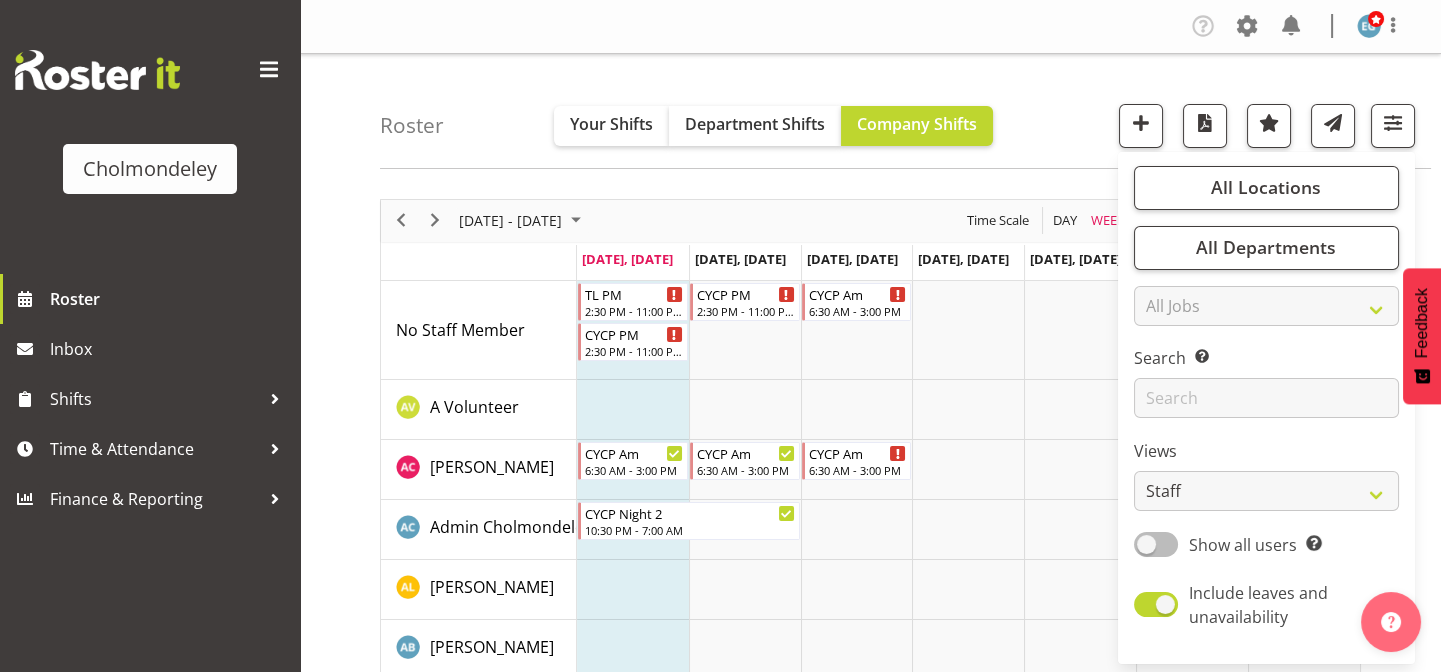 click at bounding box center [1156, 544] 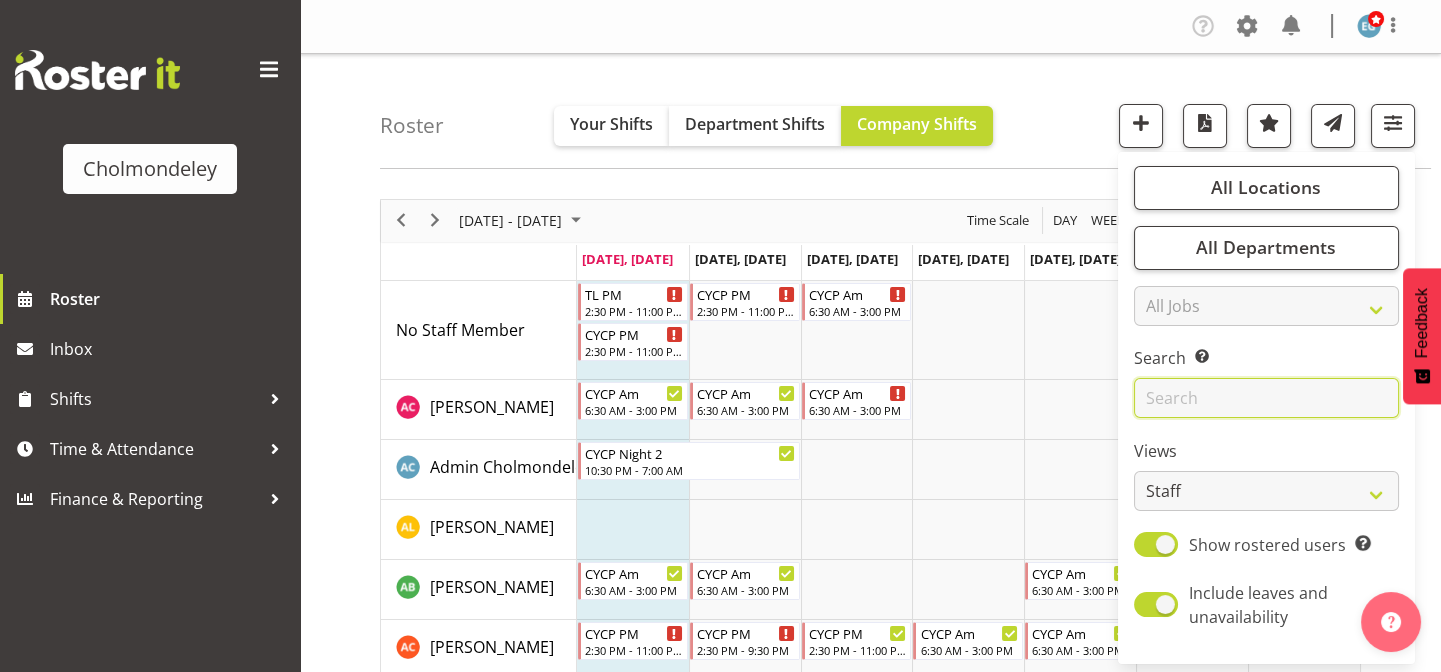 click at bounding box center [1266, 398] 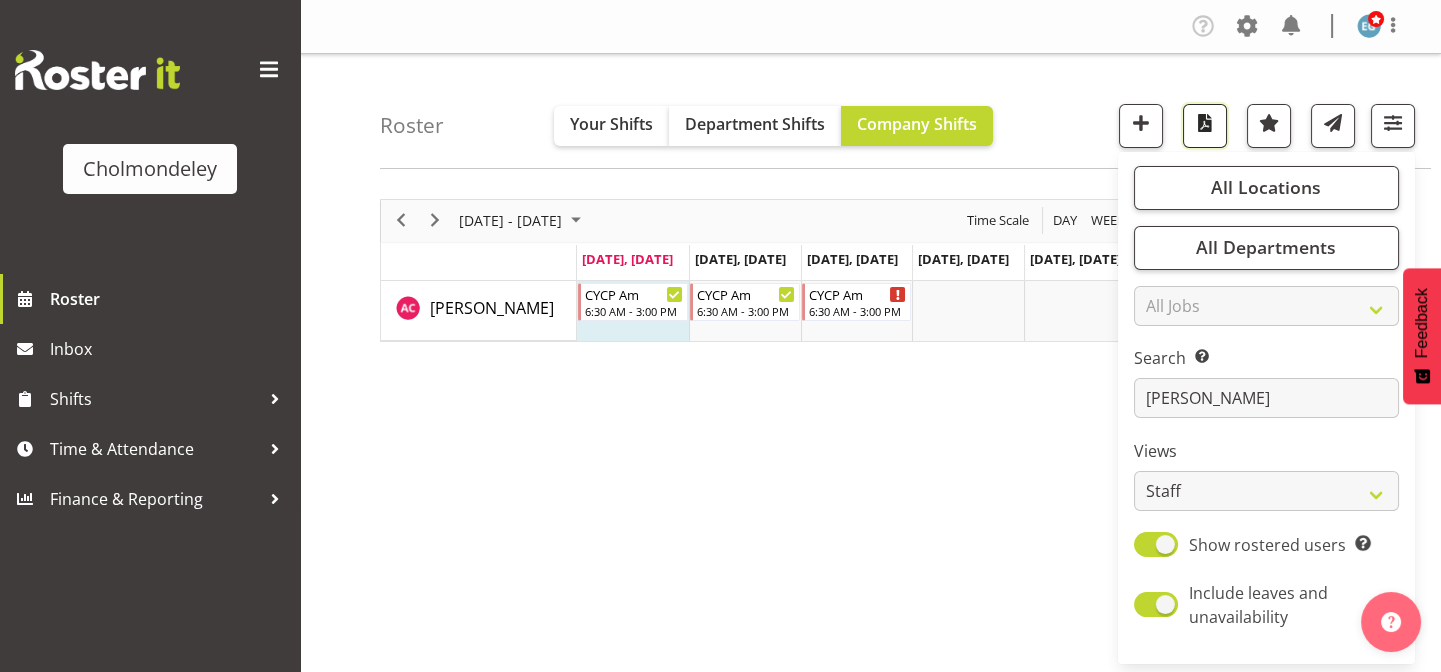 click at bounding box center (1205, 126) 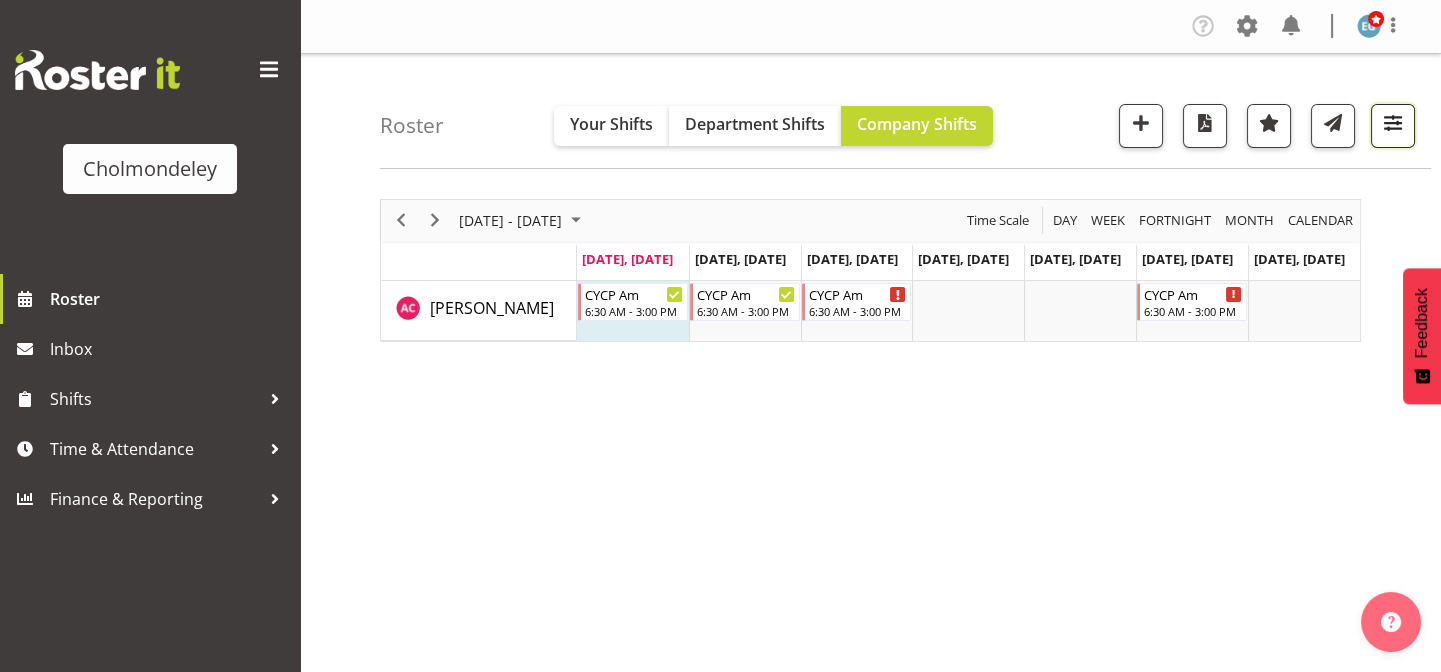 click at bounding box center [1393, 123] 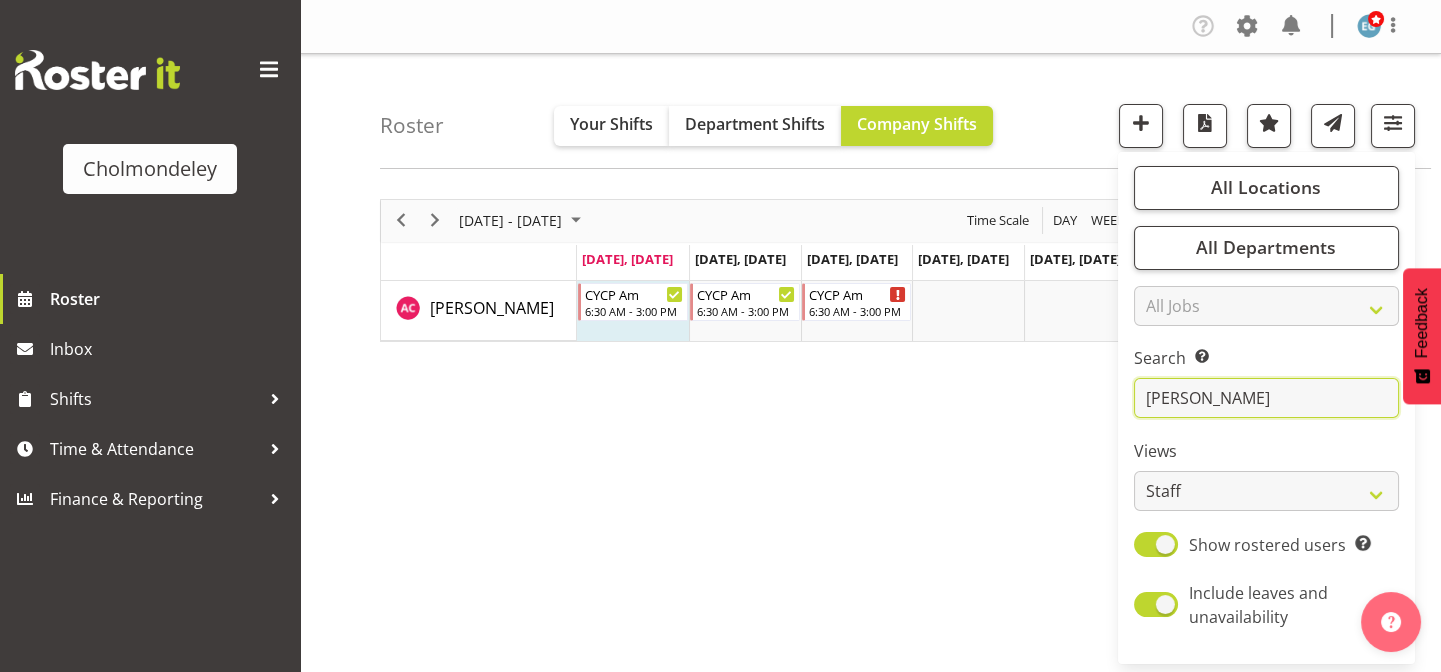 click on "[PERSON_NAME]" at bounding box center [1266, 398] 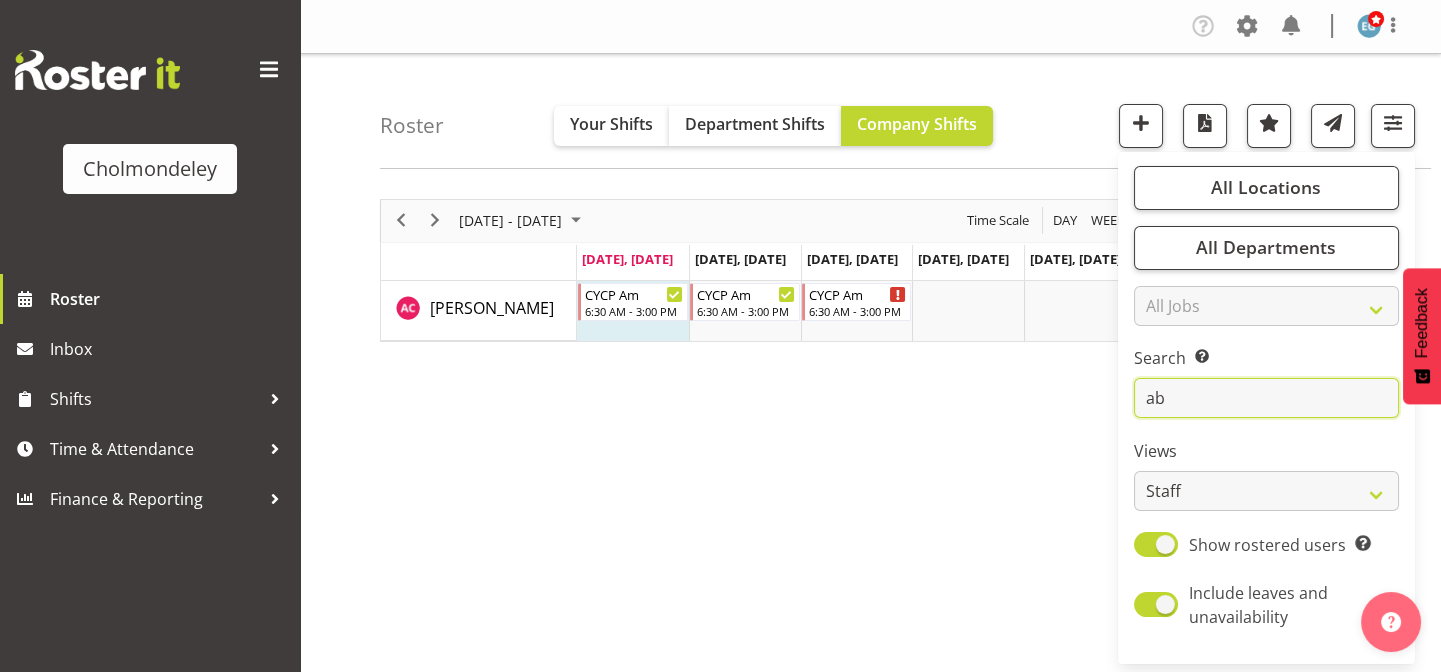 type on "a" 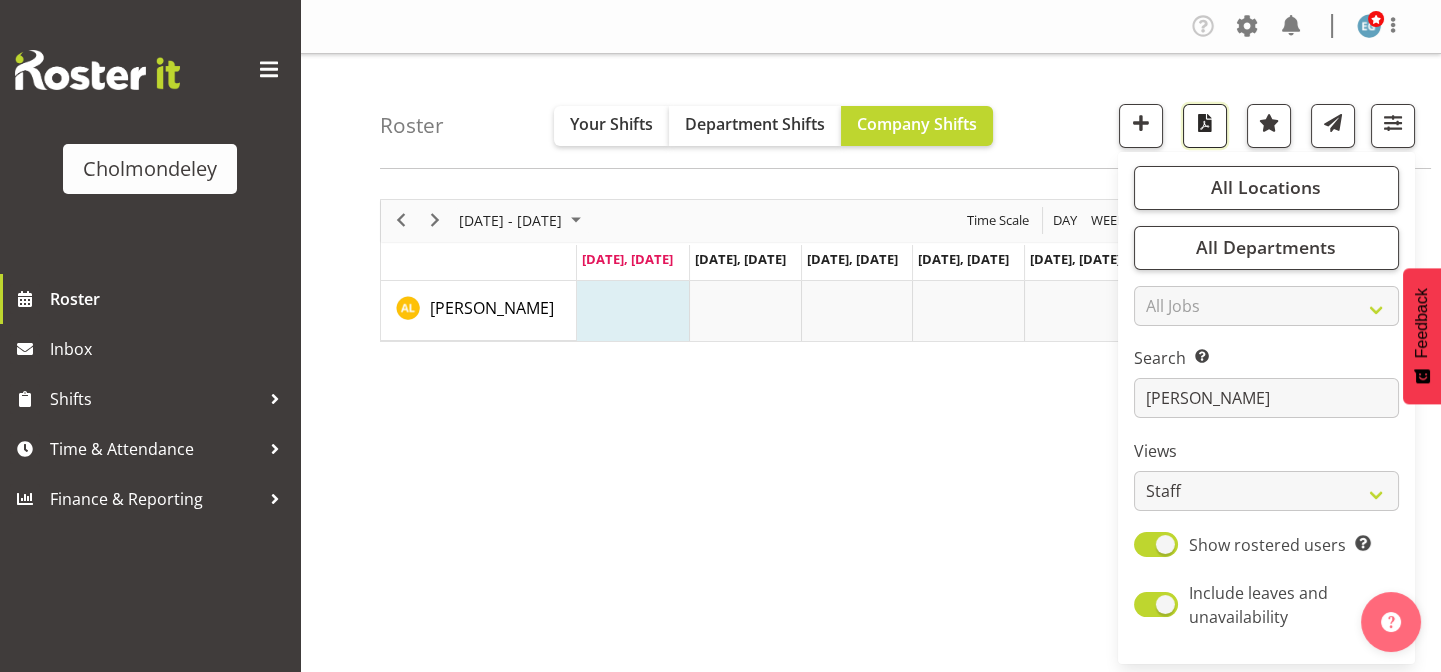 click at bounding box center [1205, 123] 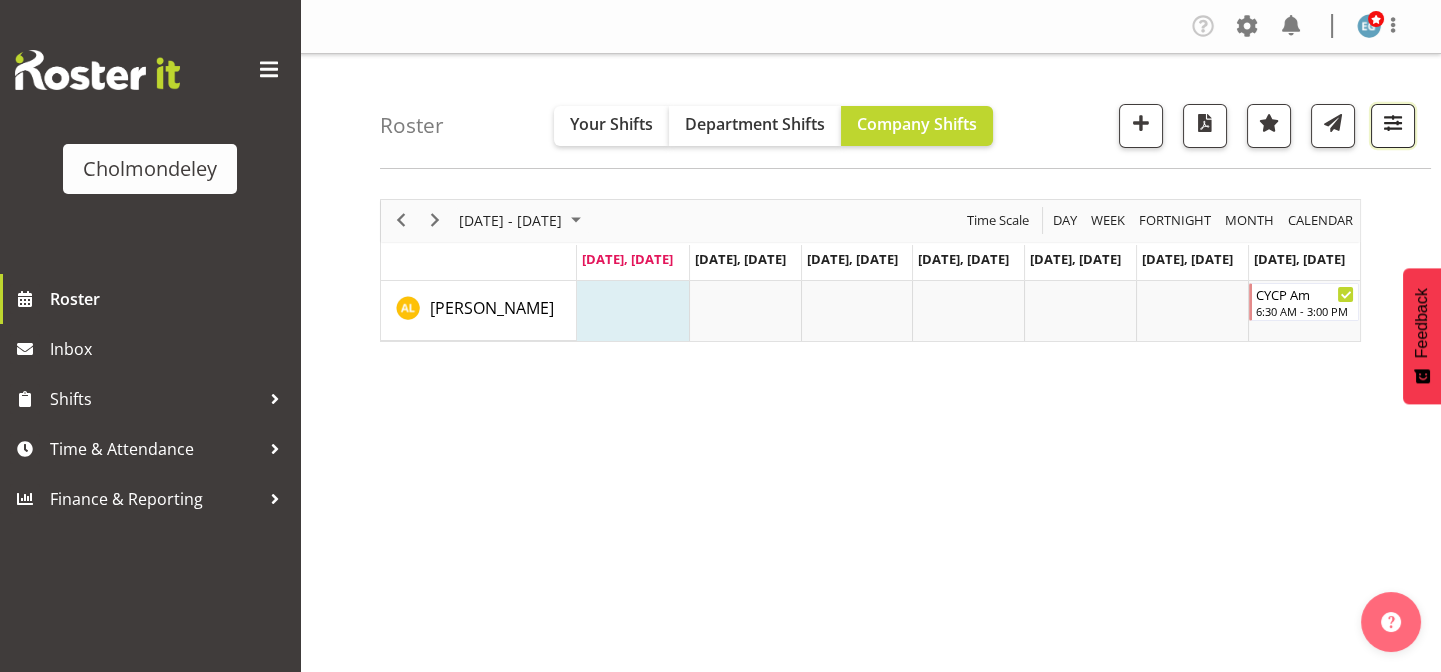 click at bounding box center [1393, 126] 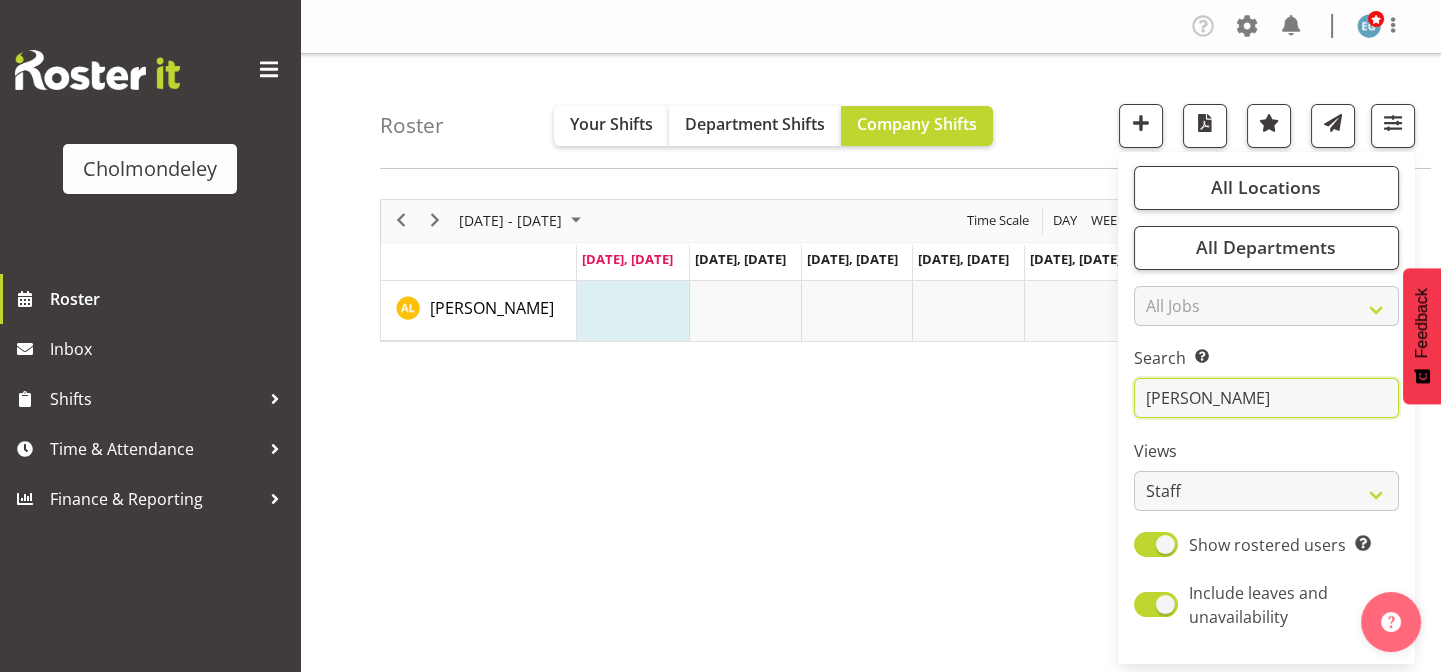 click on "[PERSON_NAME]" at bounding box center [1266, 398] 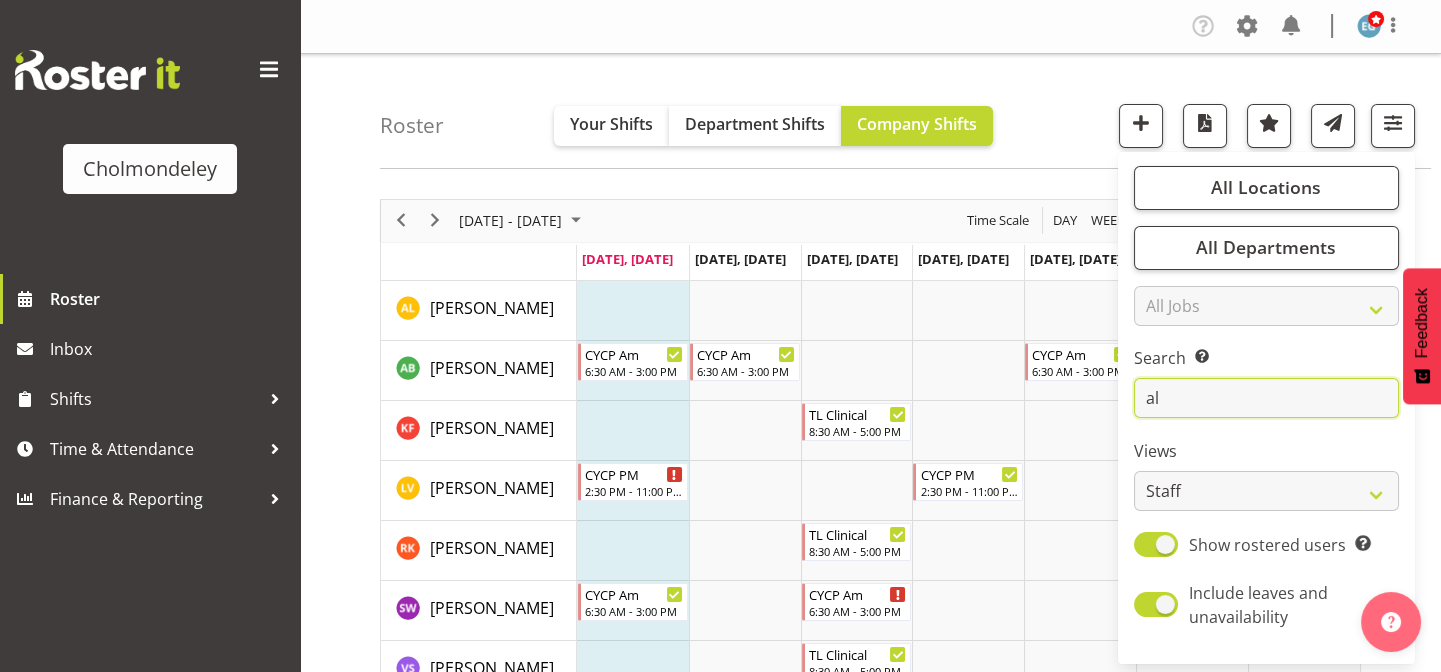 type on "a" 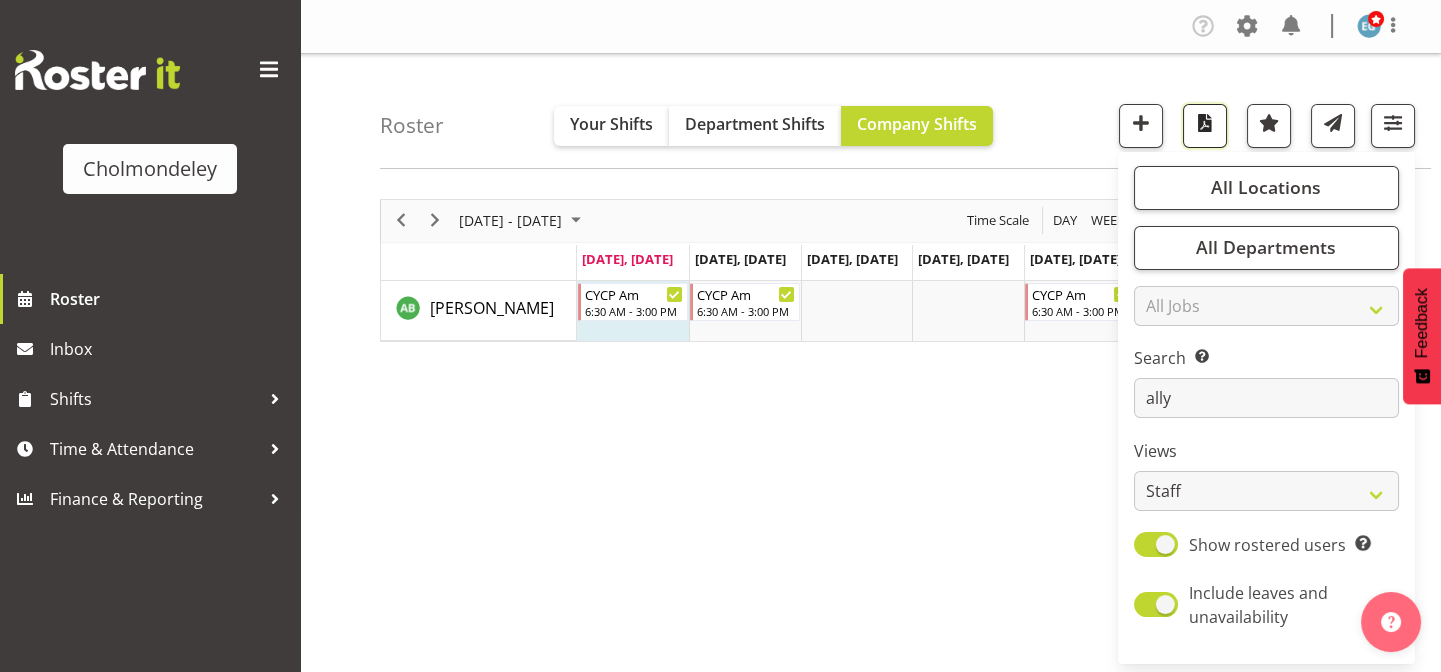 click at bounding box center [1205, 123] 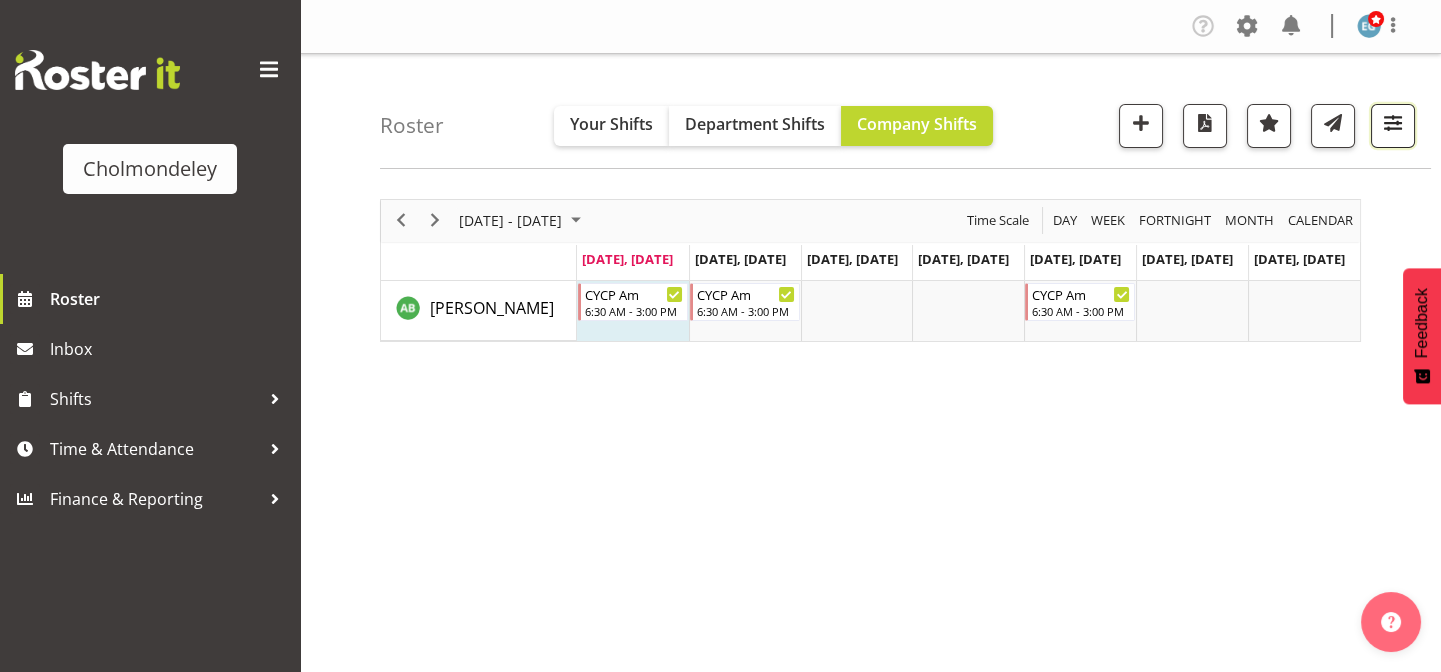 click at bounding box center (1393, 123) 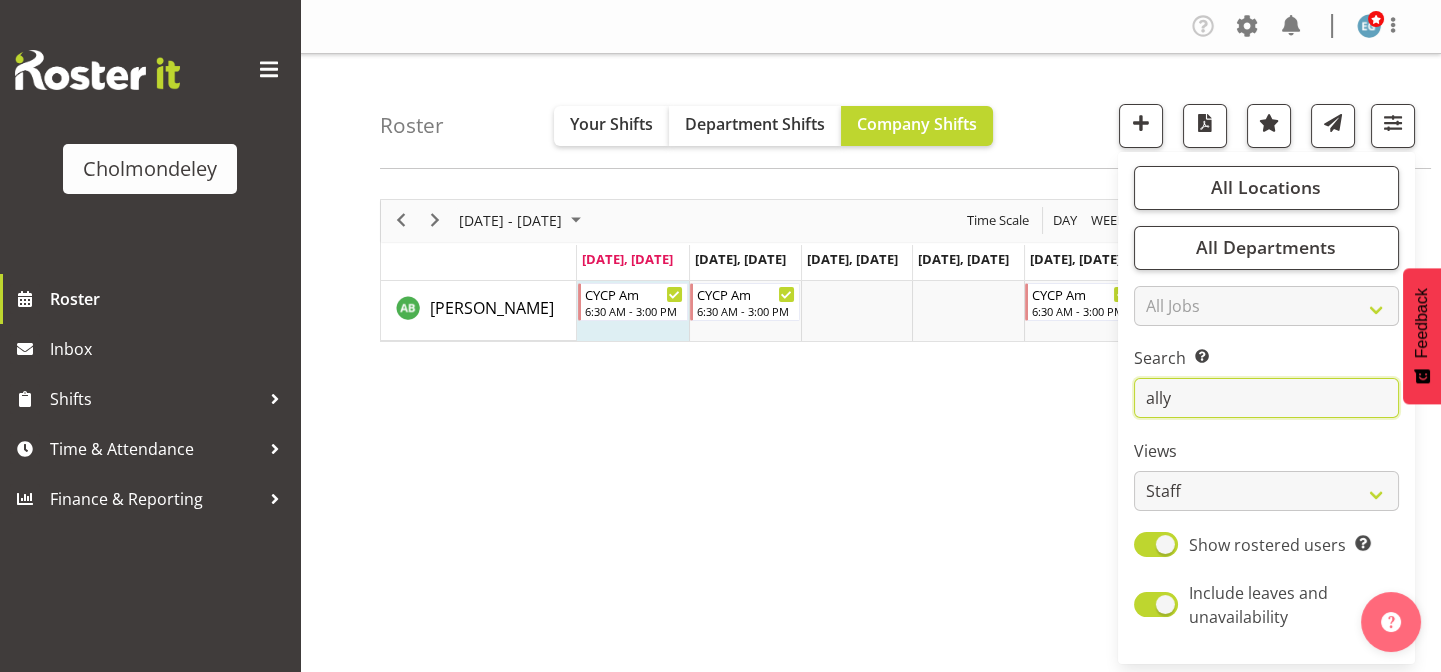 click on "ally" at bounding box center [1266, 398] 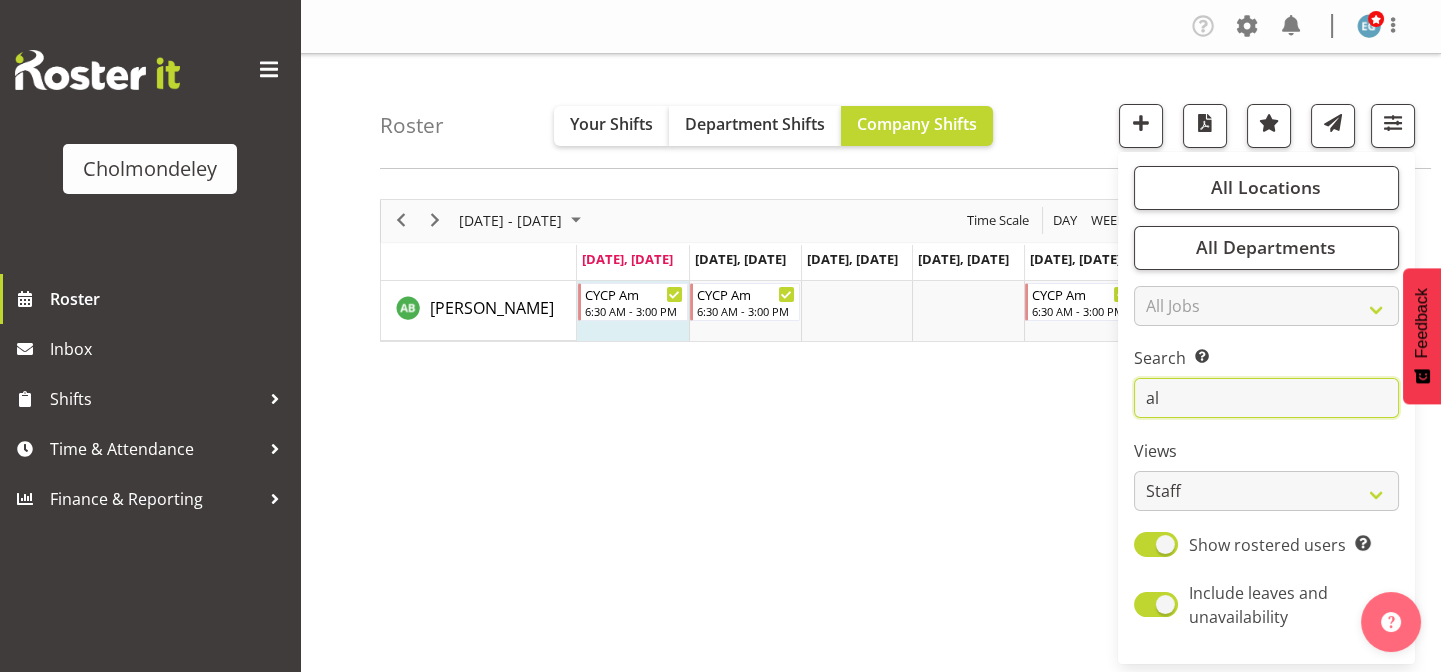 type on "a" 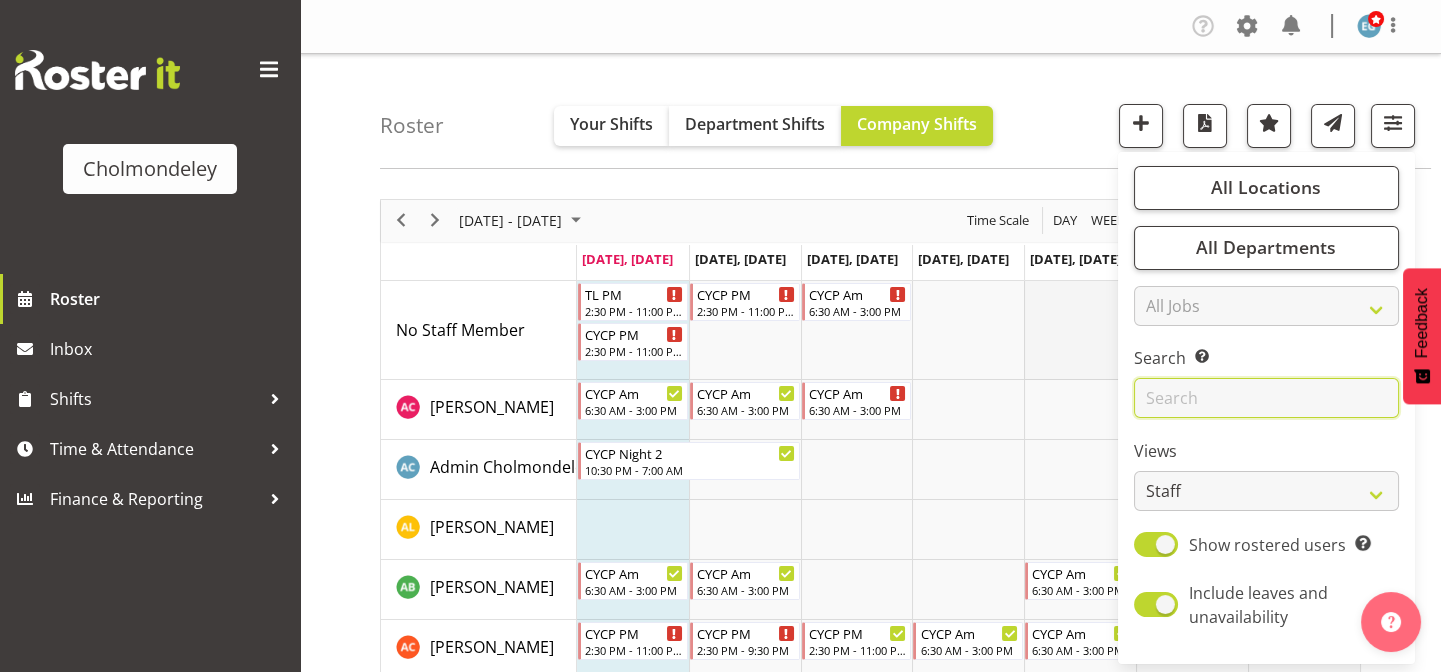 scroll, scrollTop: 90, scrollLeft: 0, axis: vertical 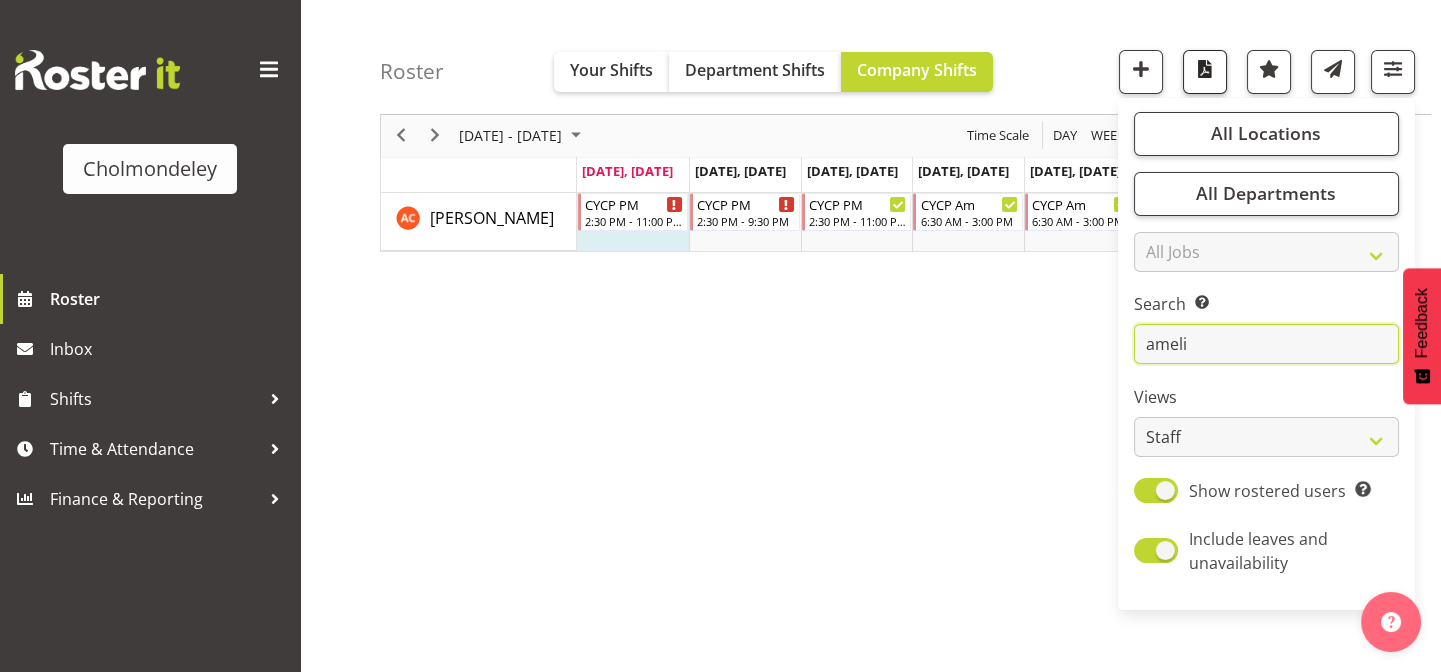 type on "ameli" 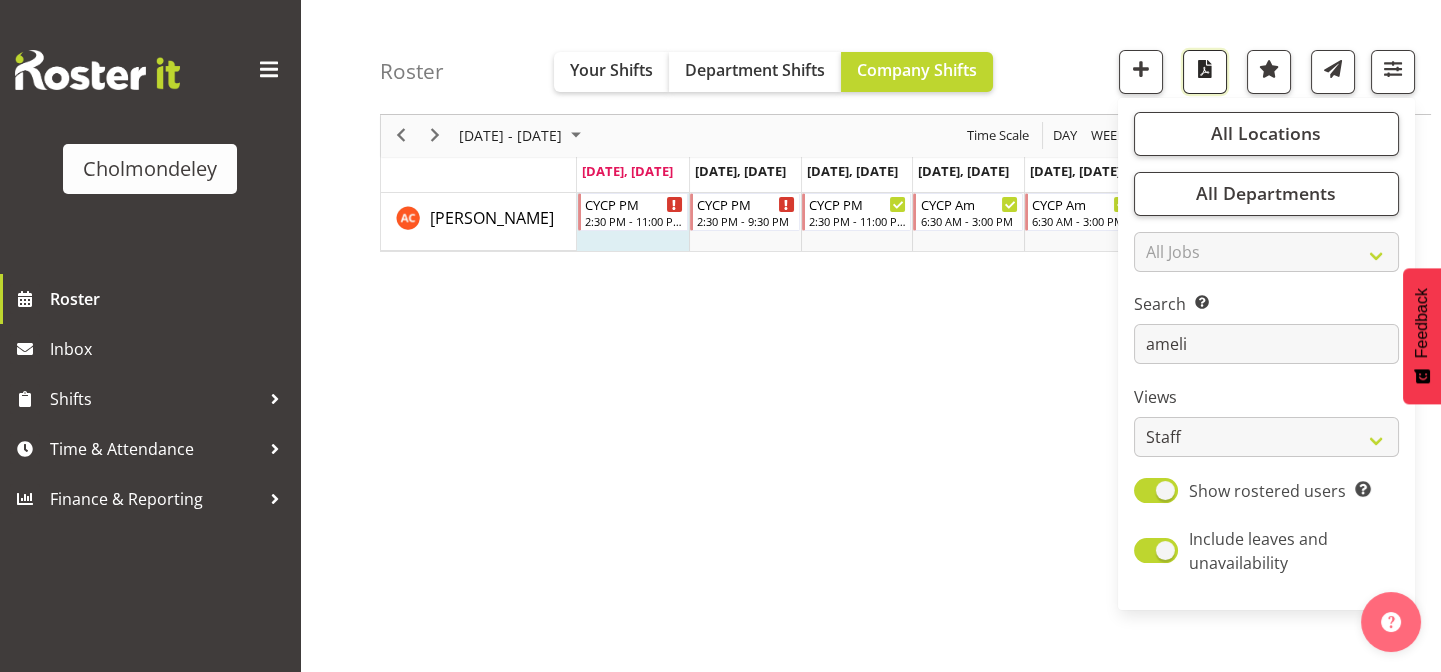 click at bounding box center [1205, 69] 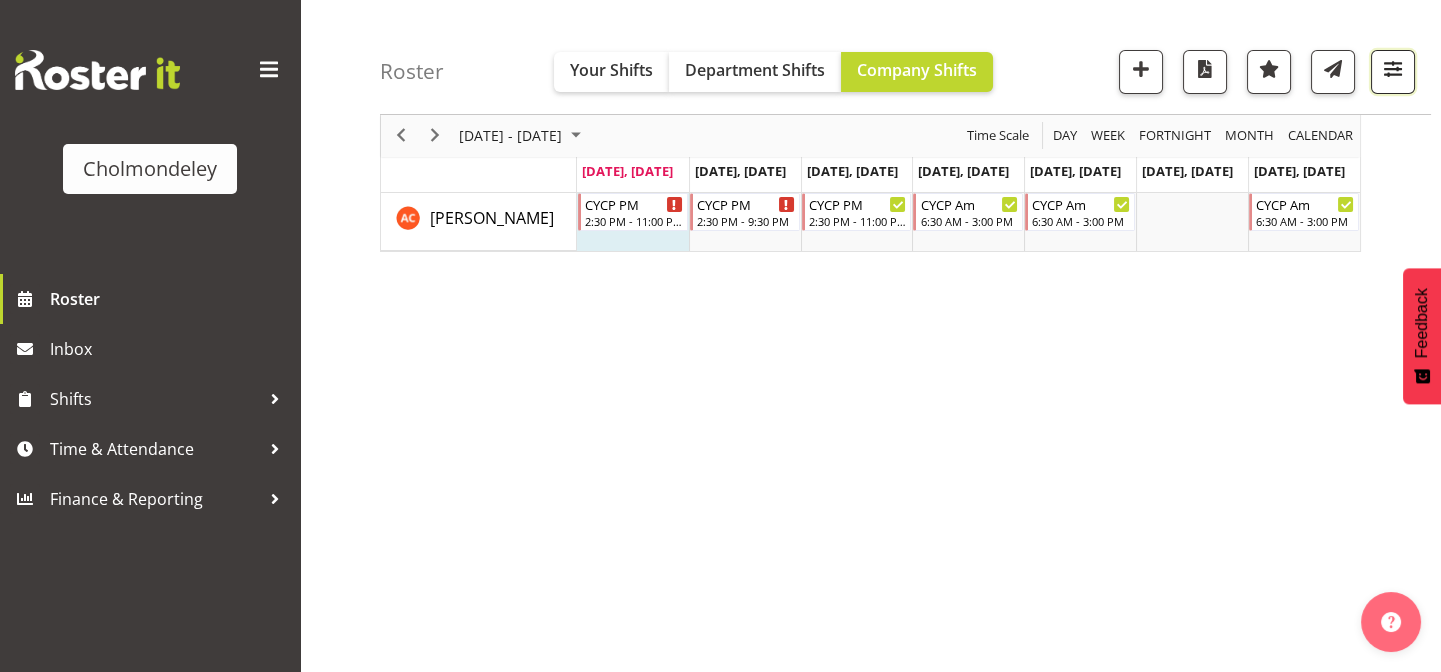 click at bounding box center [1393, 69] 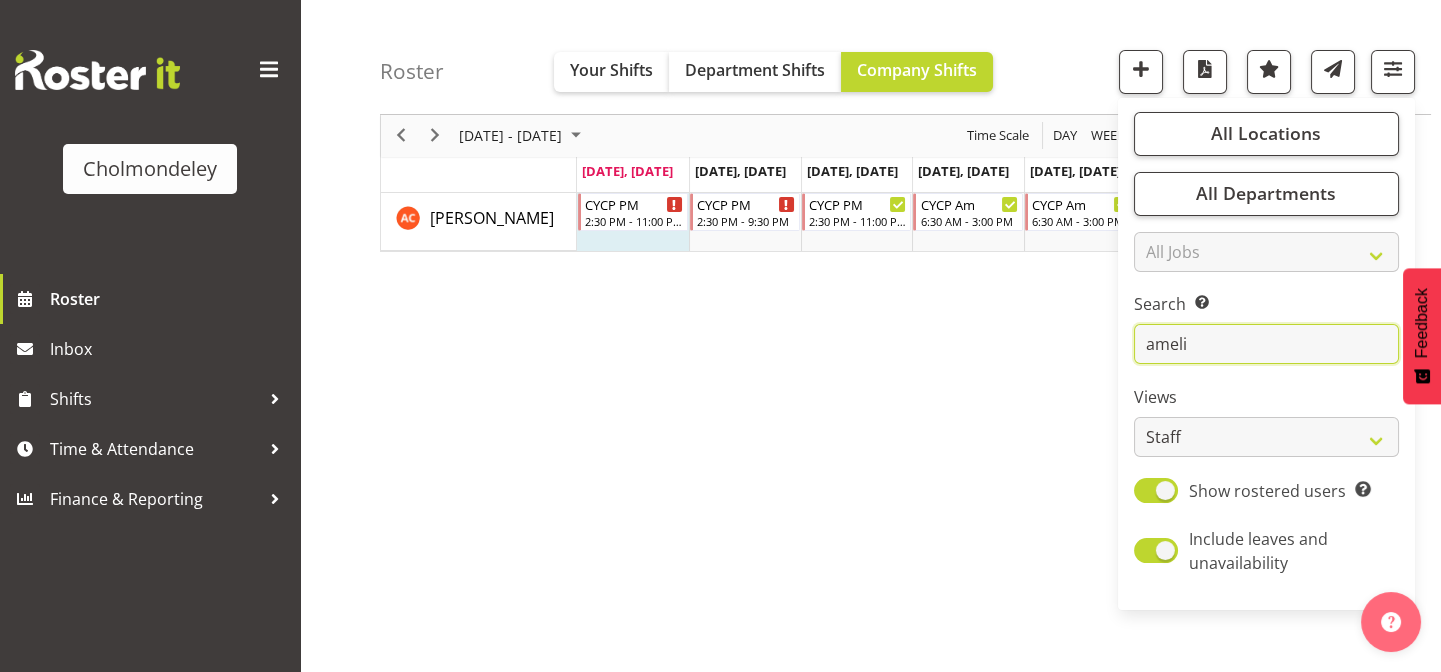 drag, startPoint x: 1193, startPoint y: 348, endPoint x: 1122, endPoint y: 352, distance: 71.11259 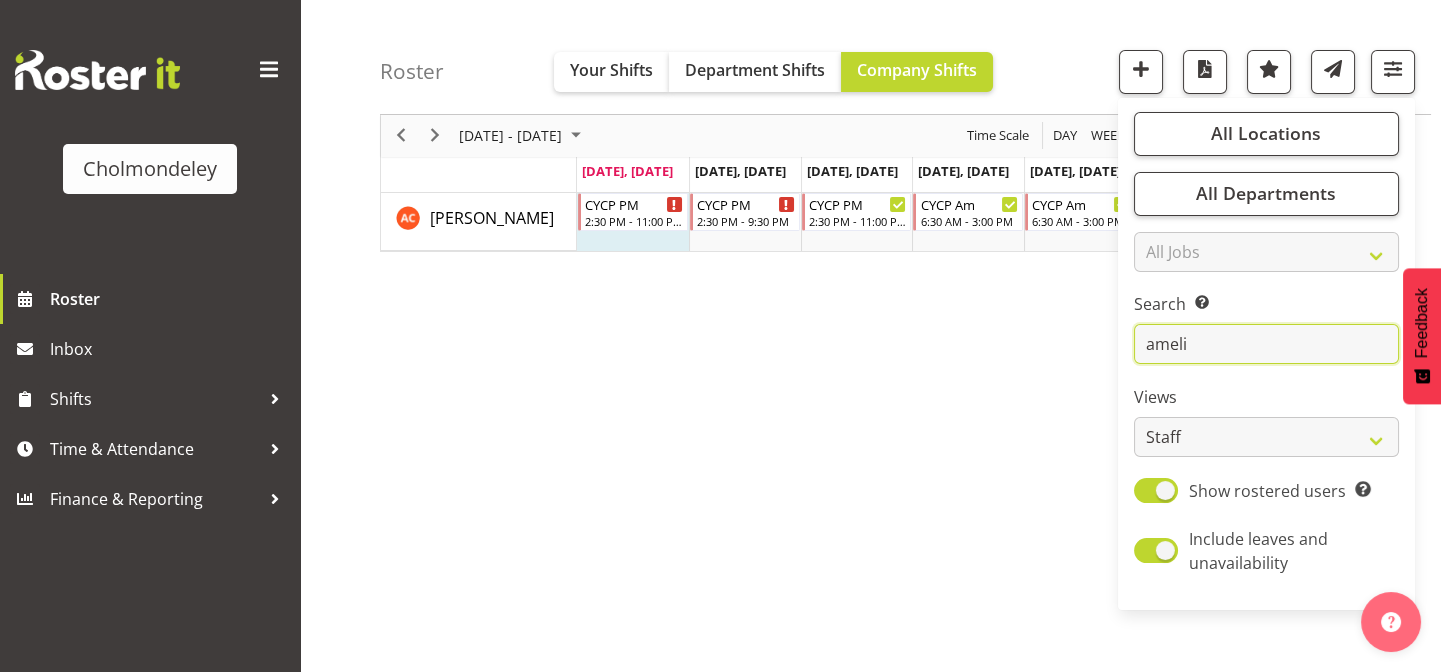 click on "All Locations
Clear
[GEOGRAPHIC_DATA]
Select All
Deselect All
All Departments
Clear
Clinical
Day CYCP
Education
Night Staff
Select All
All Jobs  All Jobs       ameli" at bounding box center (1266, 354) 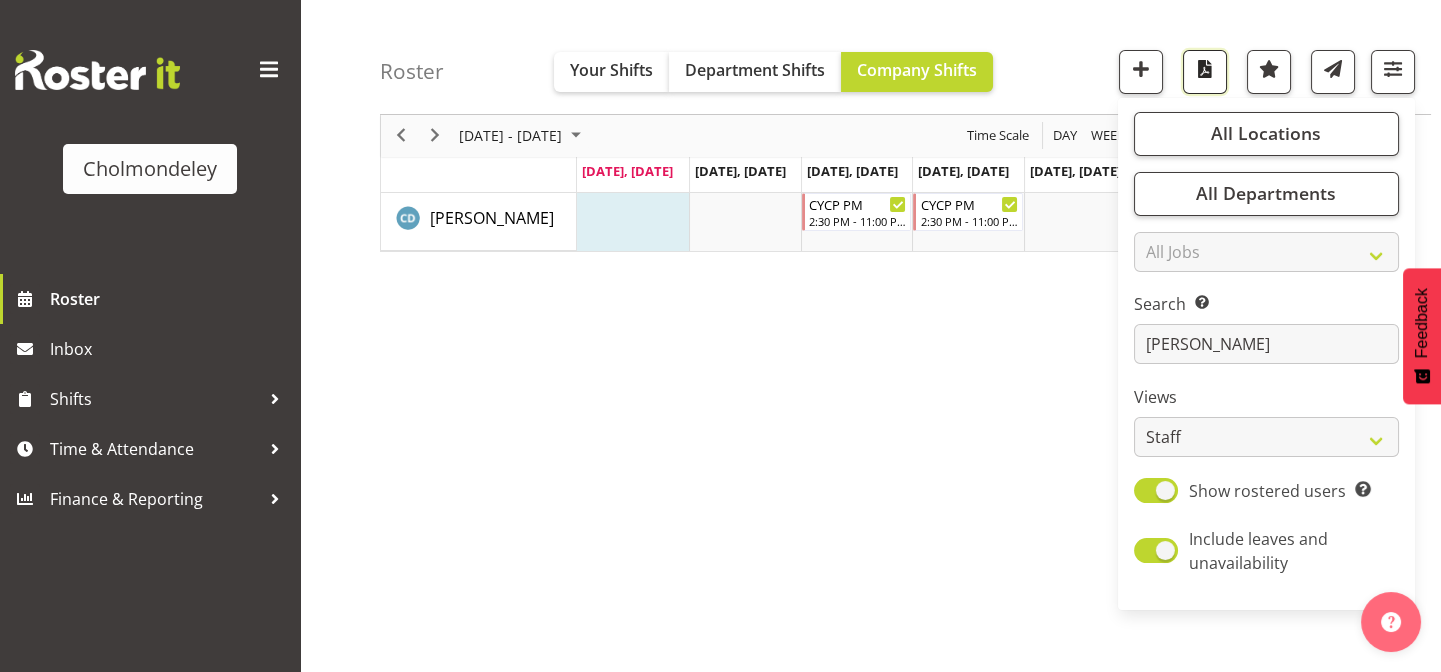 click at bounding box center [1205, 69] 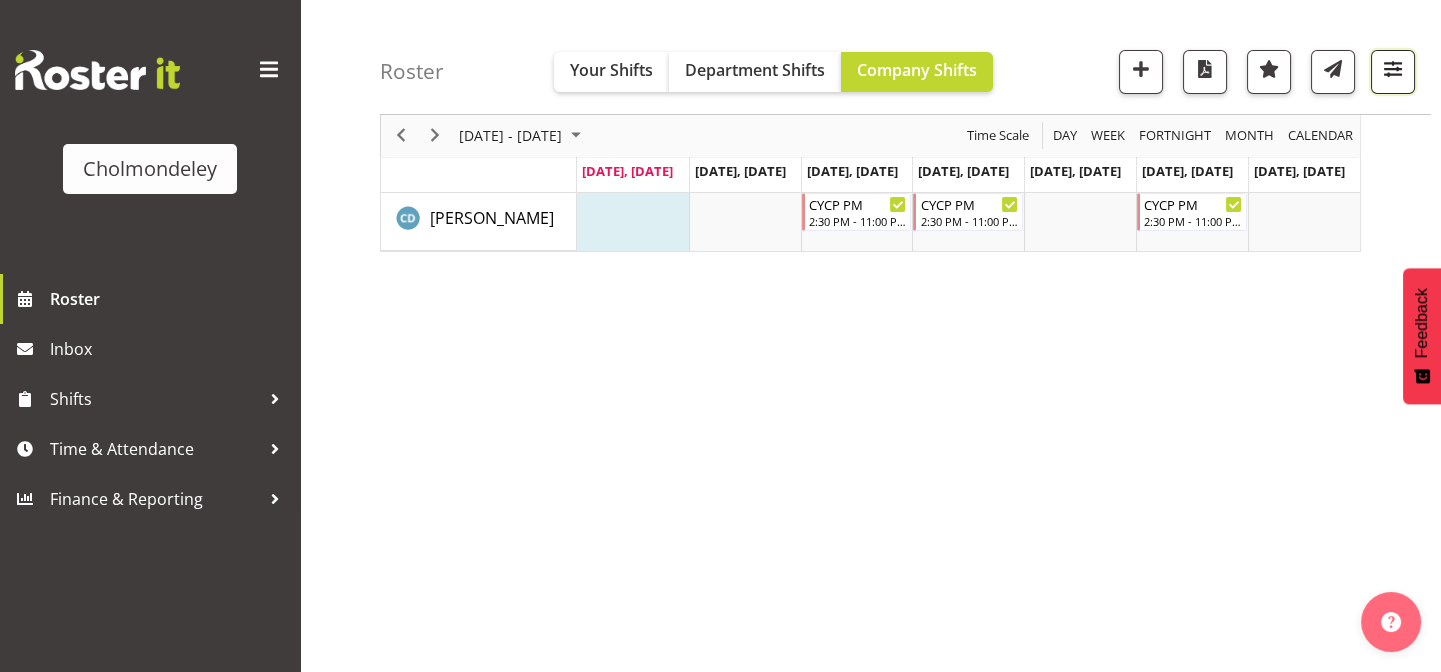 click at bounding box center [1393, 69] 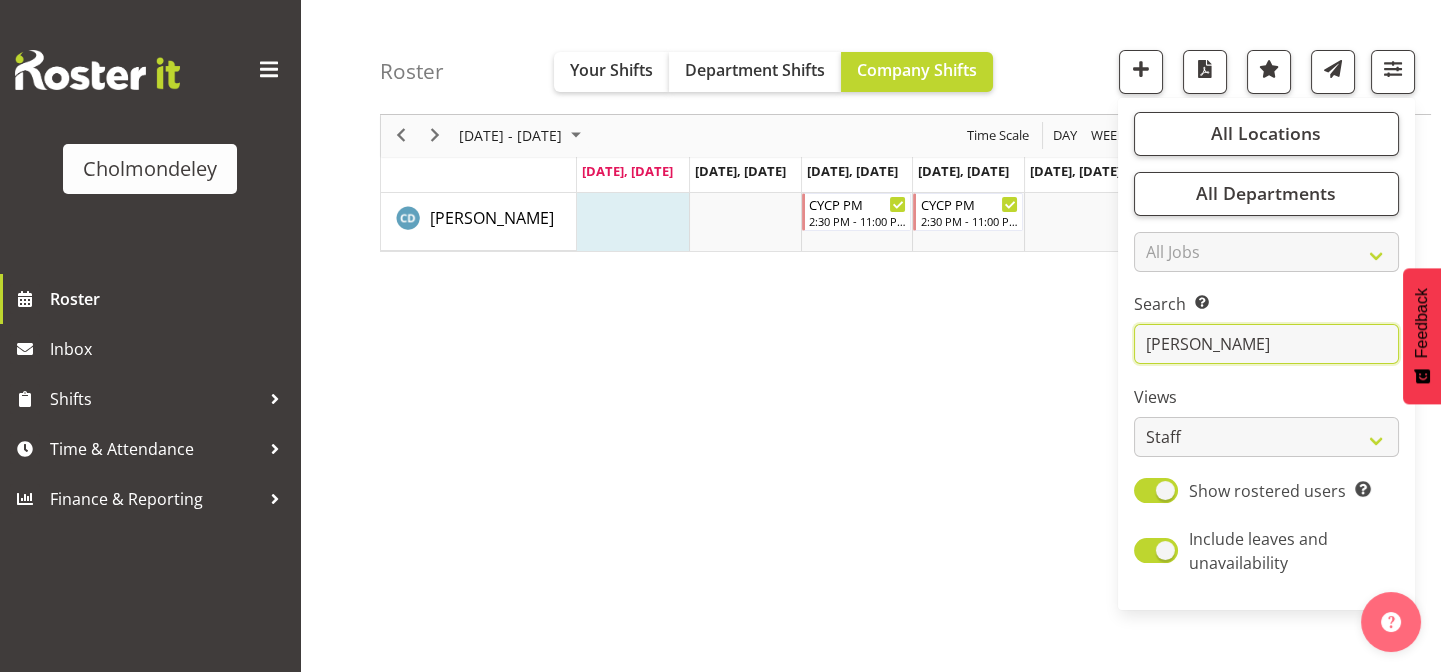 click on "[PERSON_NAME]" at bounding box center [1266, 345] 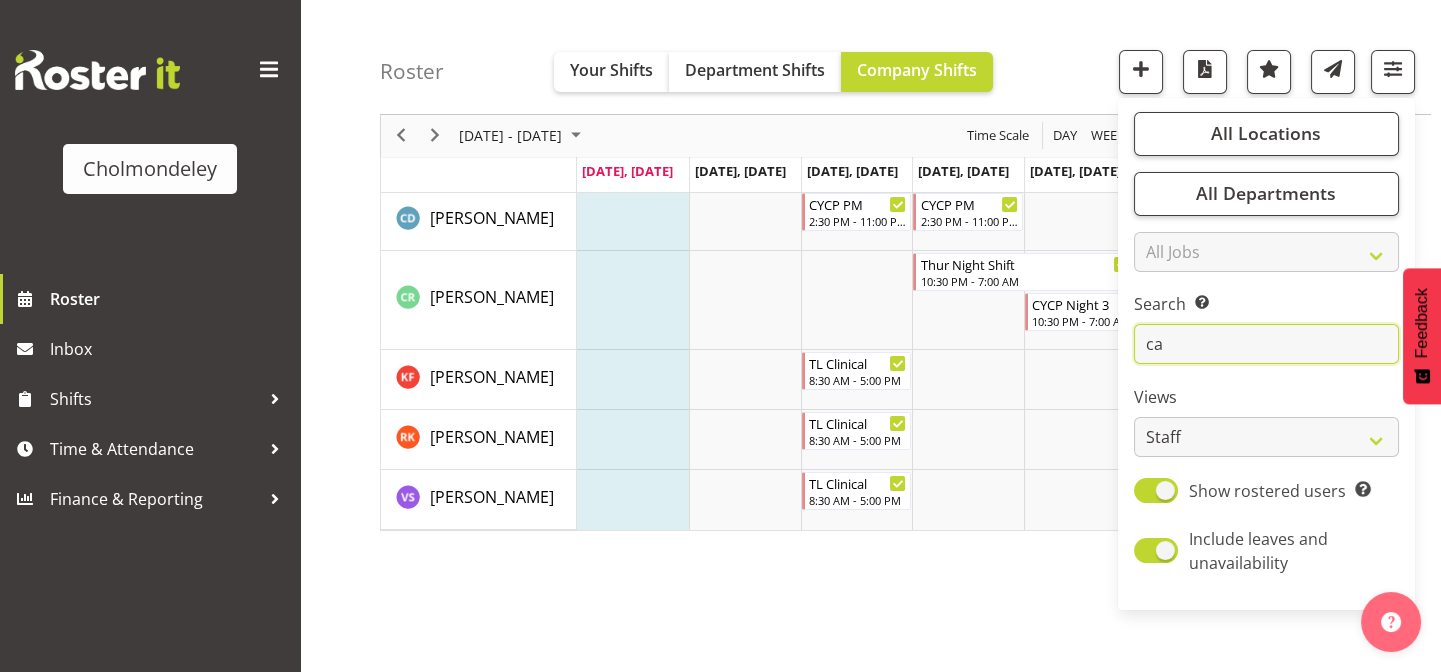 type on "c" 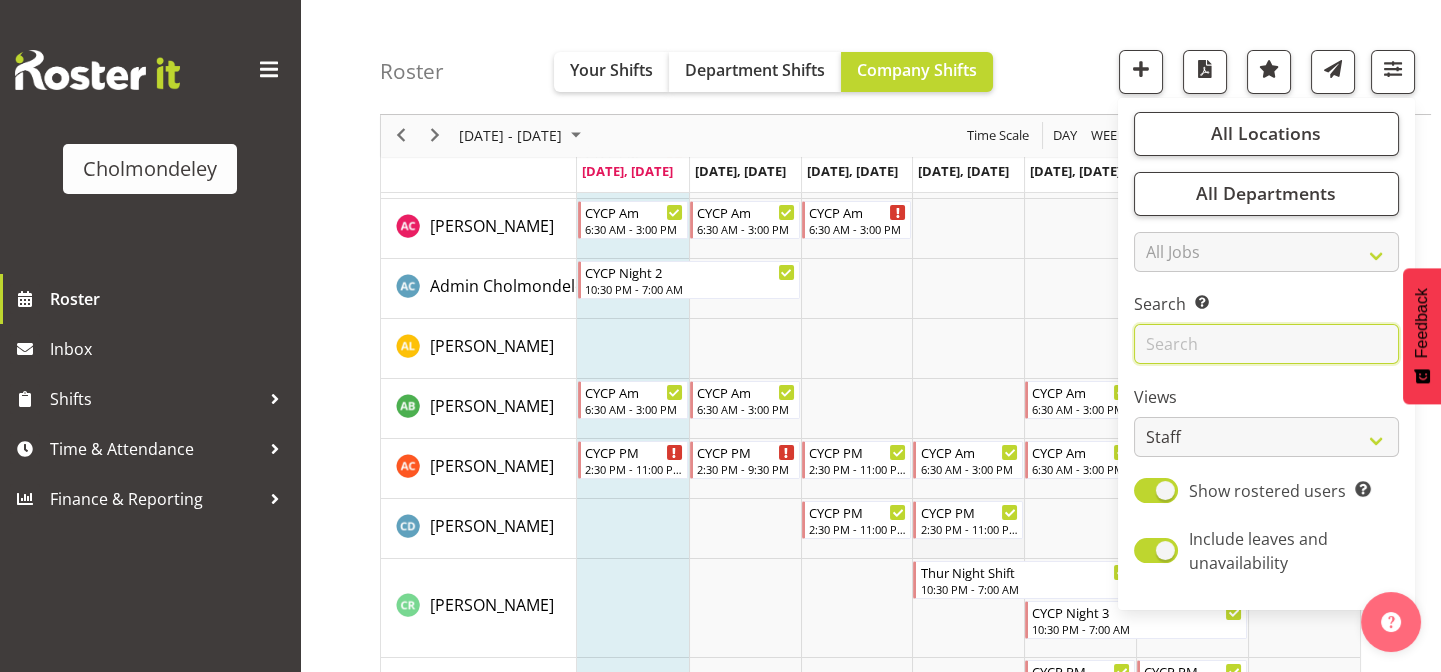scroll, scrollTop: 272, scrollLeft: 0, axis: vertical 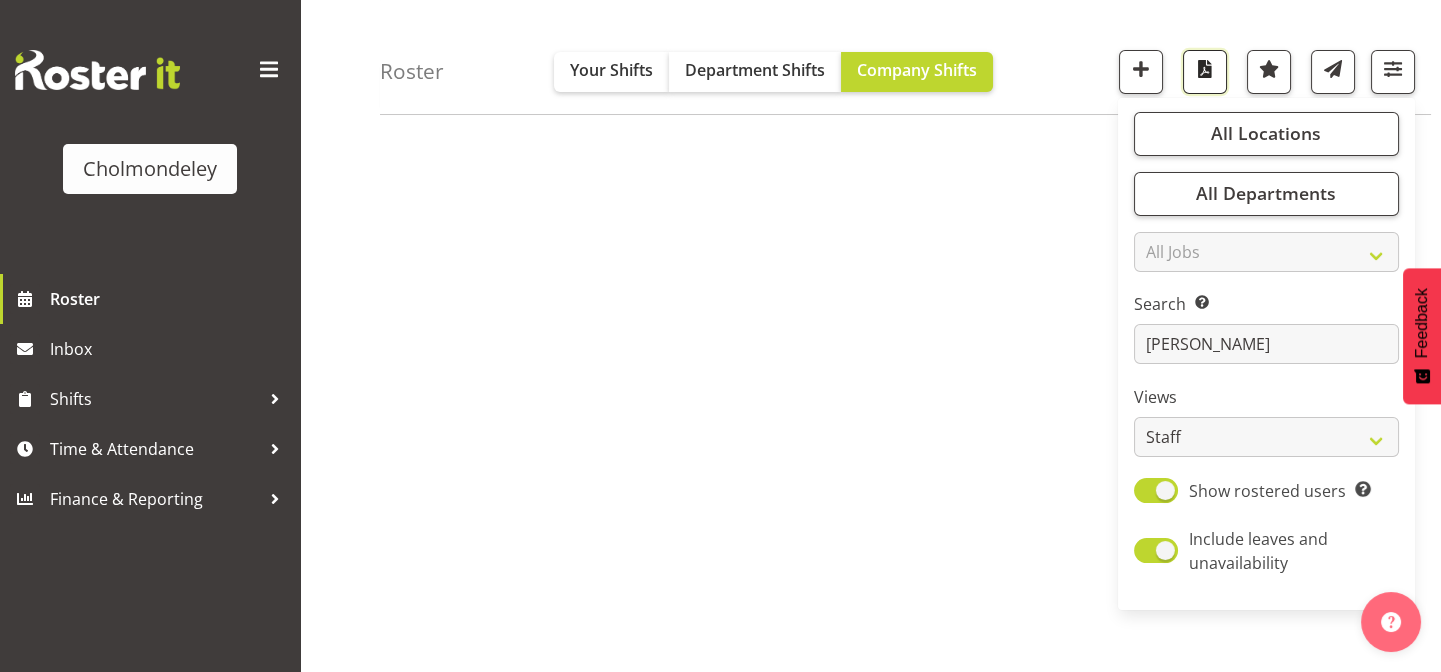 click at bounding box center (1205, 69) 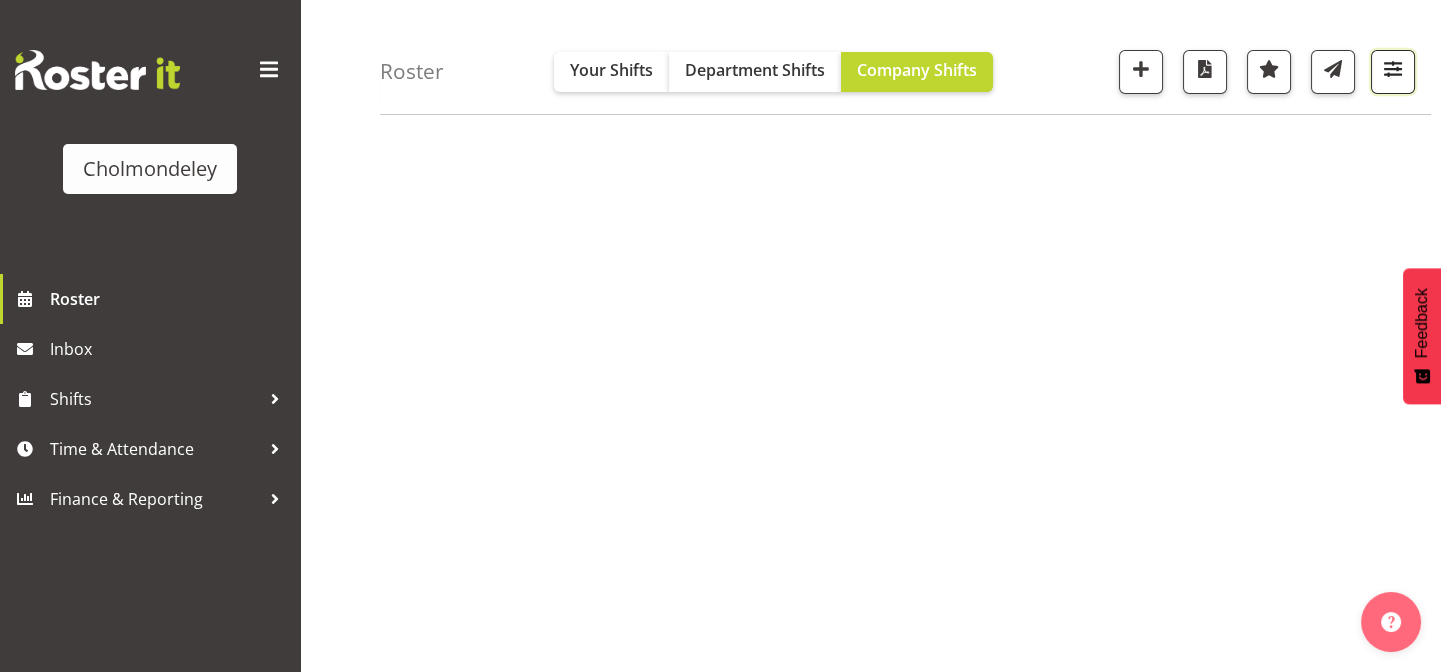 click at bounding box center [1393, 69] 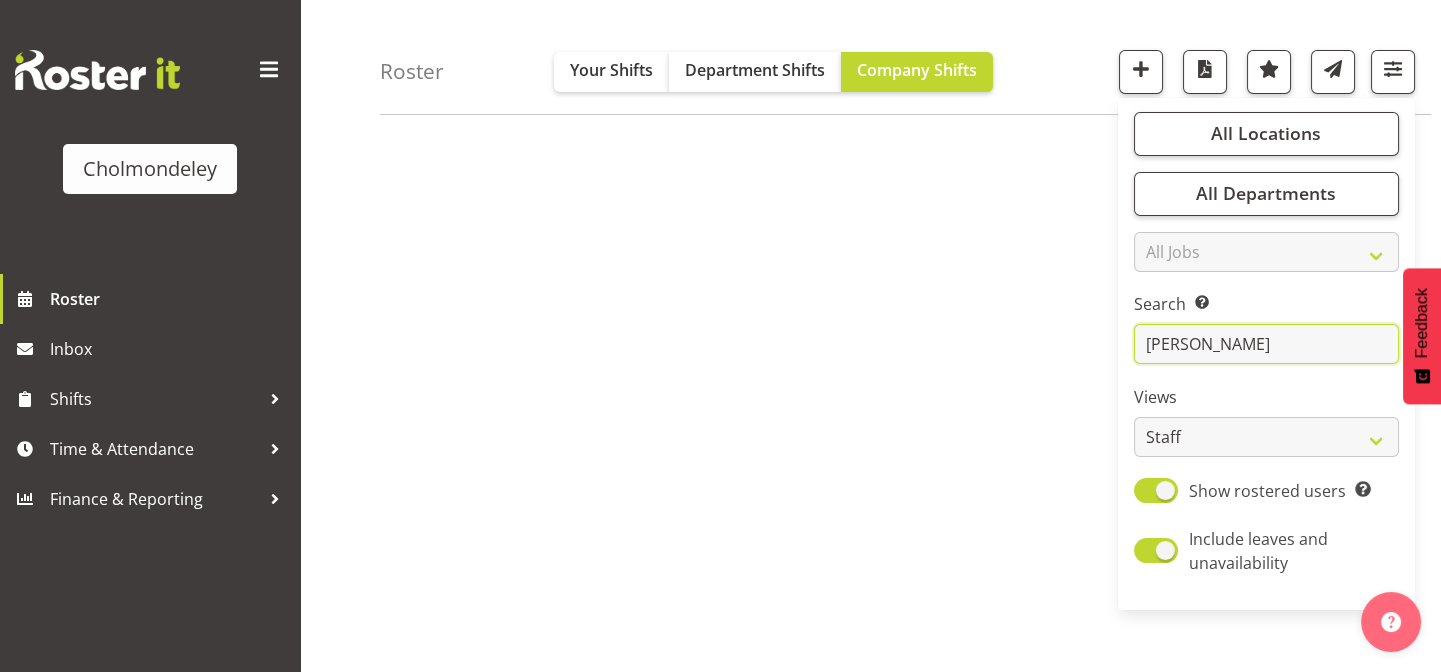 click on "[PERSON_NAME]" at bounding box center (1266, 345) 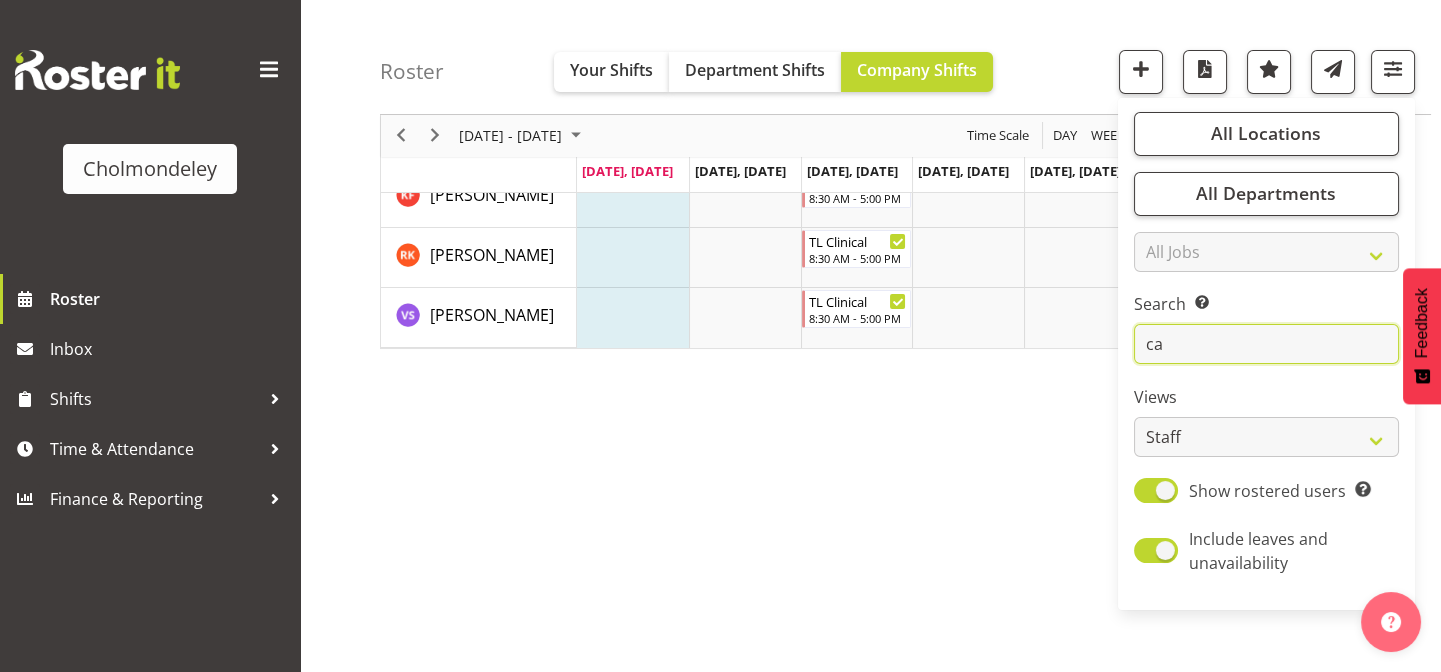 type on "c" 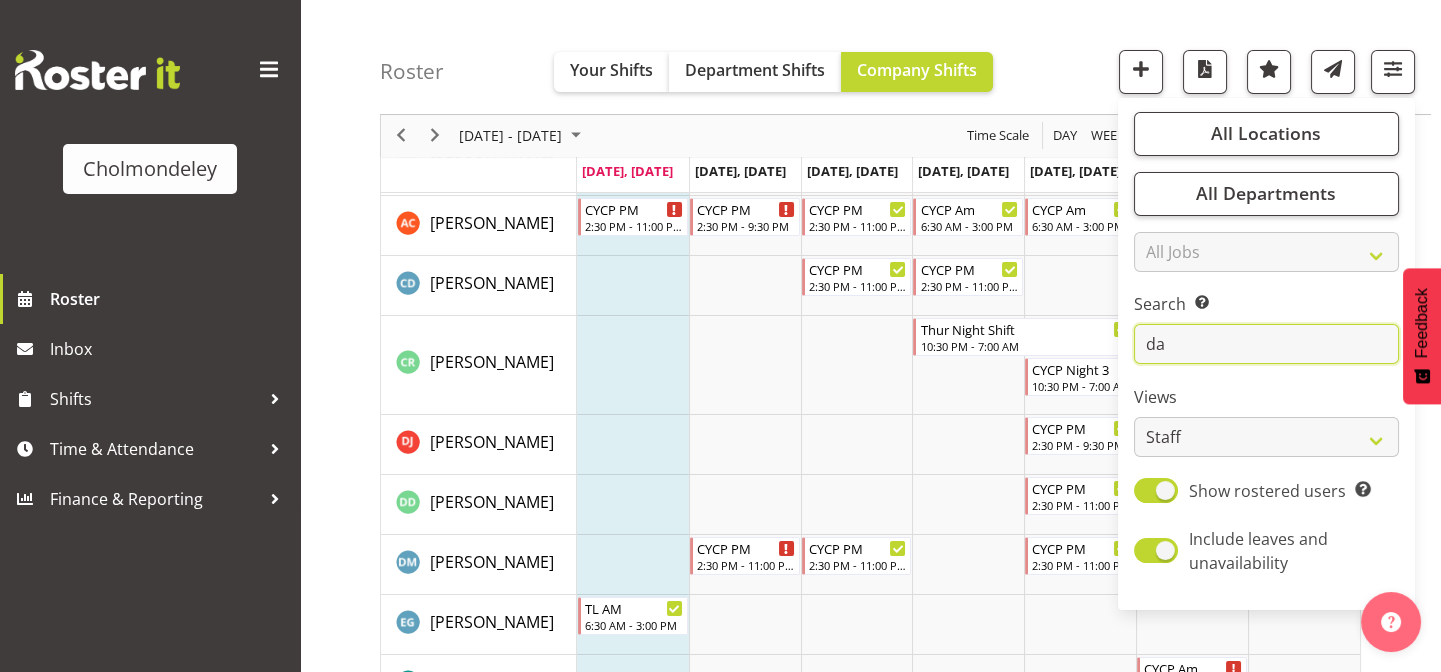 scroll, scrollTop: 0, scrollLeft: 0, axis: both 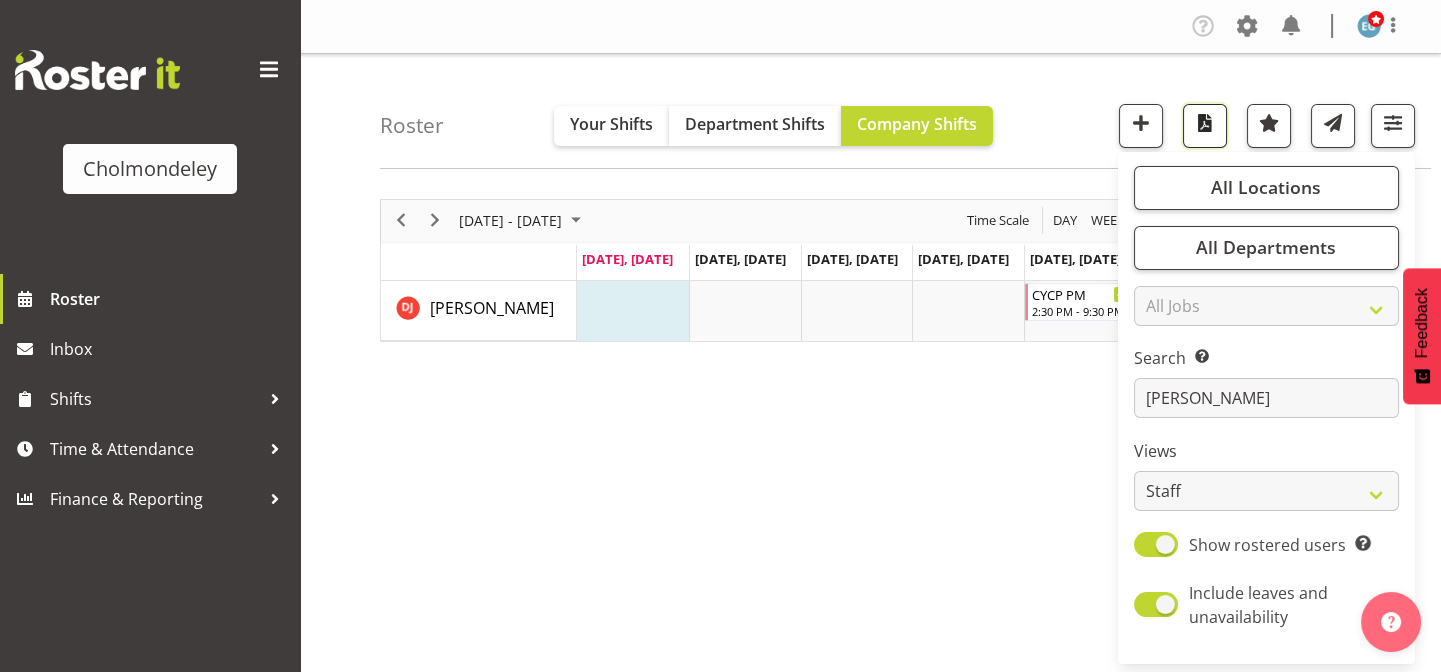 click at bounding box center (1205, 123) 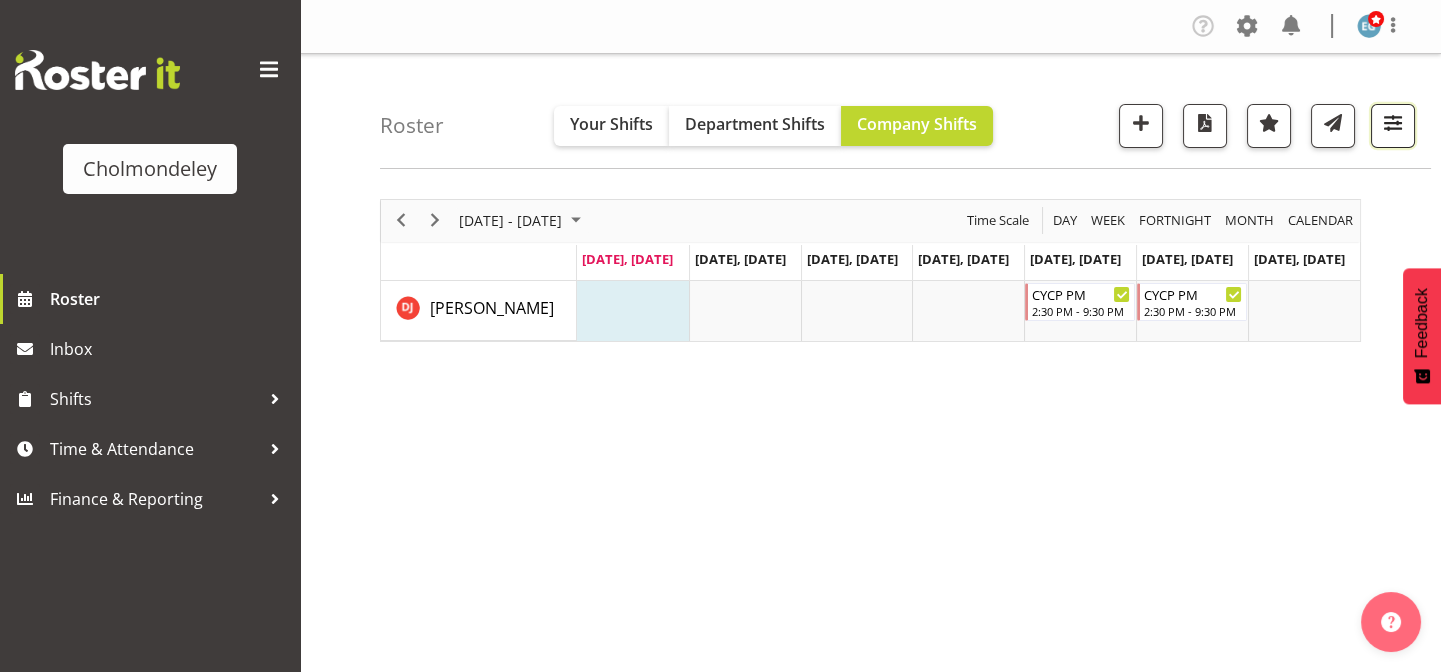 click at bounding box center [1393, 126] 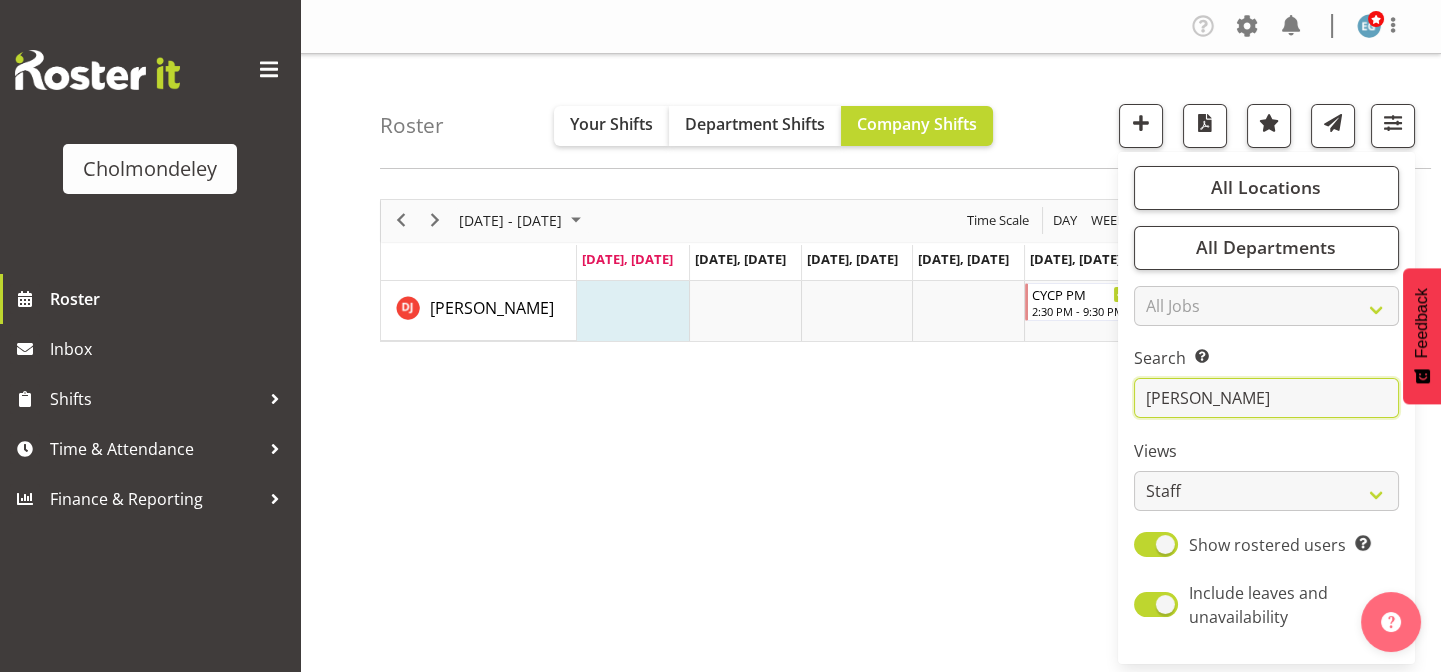 click on "[PERSON_NAME]" at bounding box center (1266, 398) 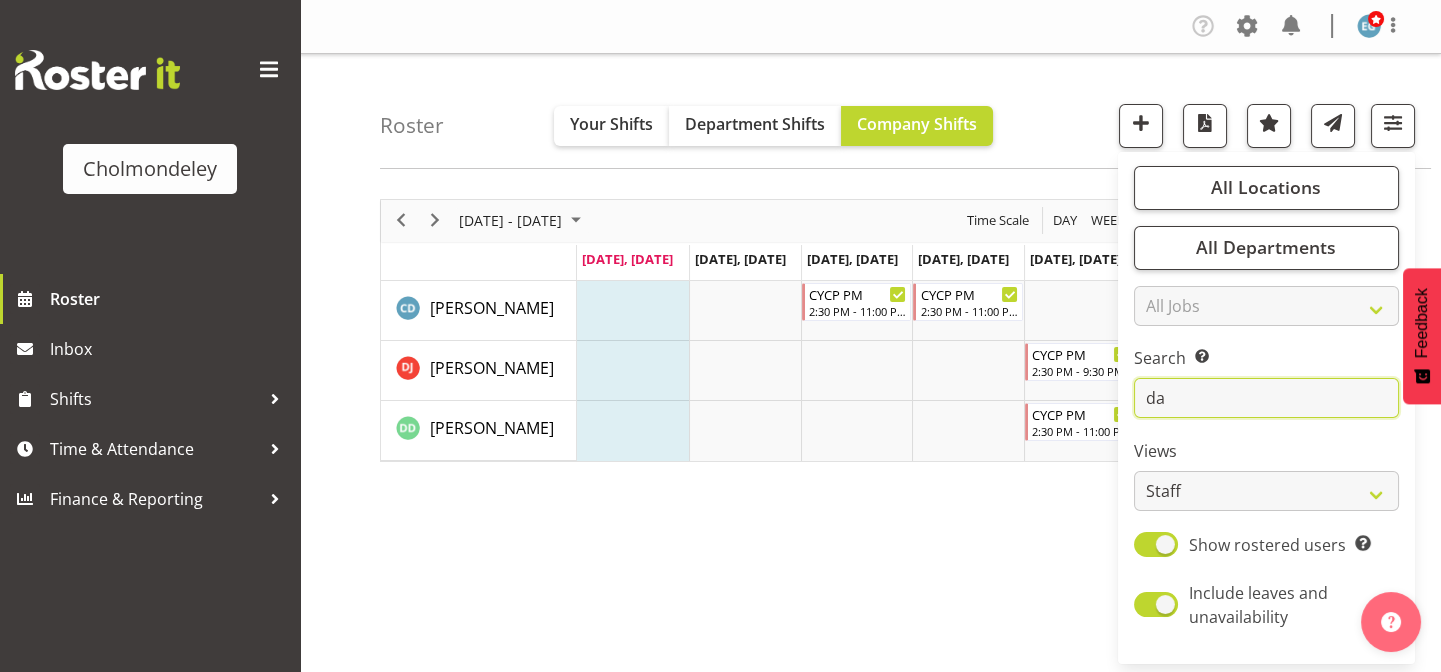 type on "d" 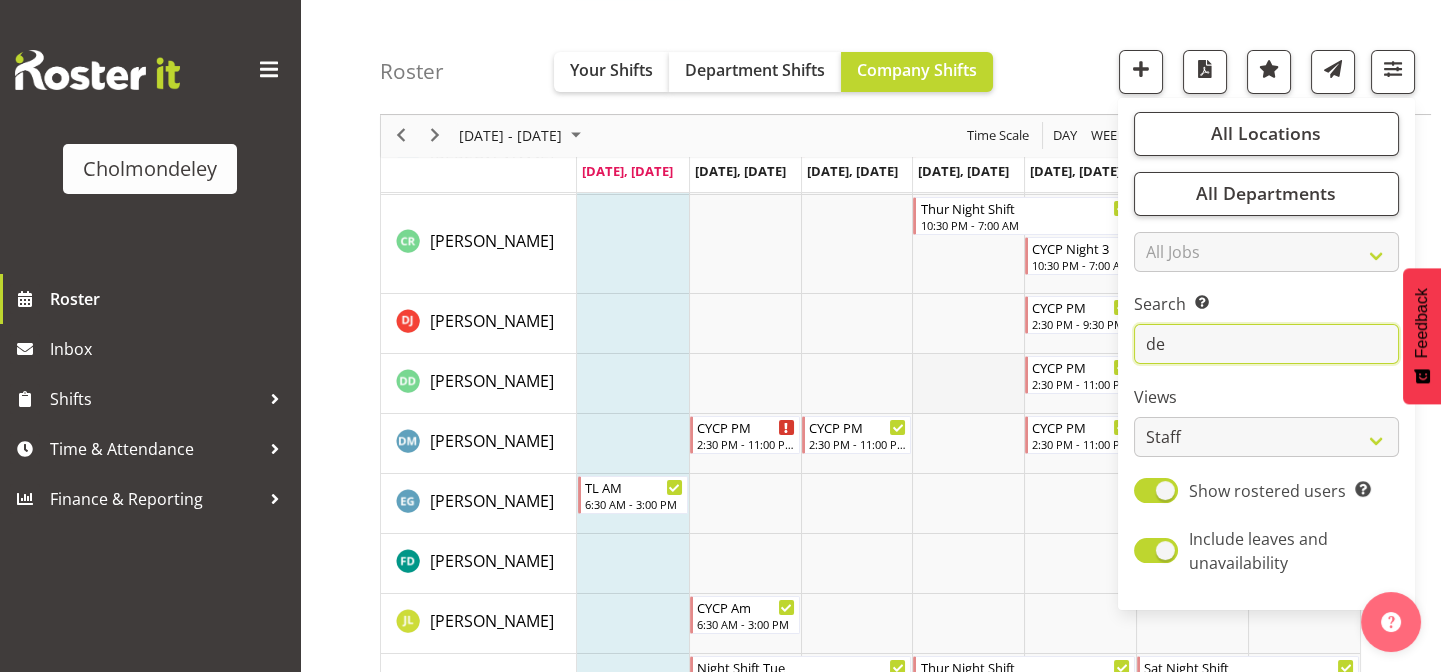 scroll, scrollTop: 0, scrollLeft: 0, axis: both 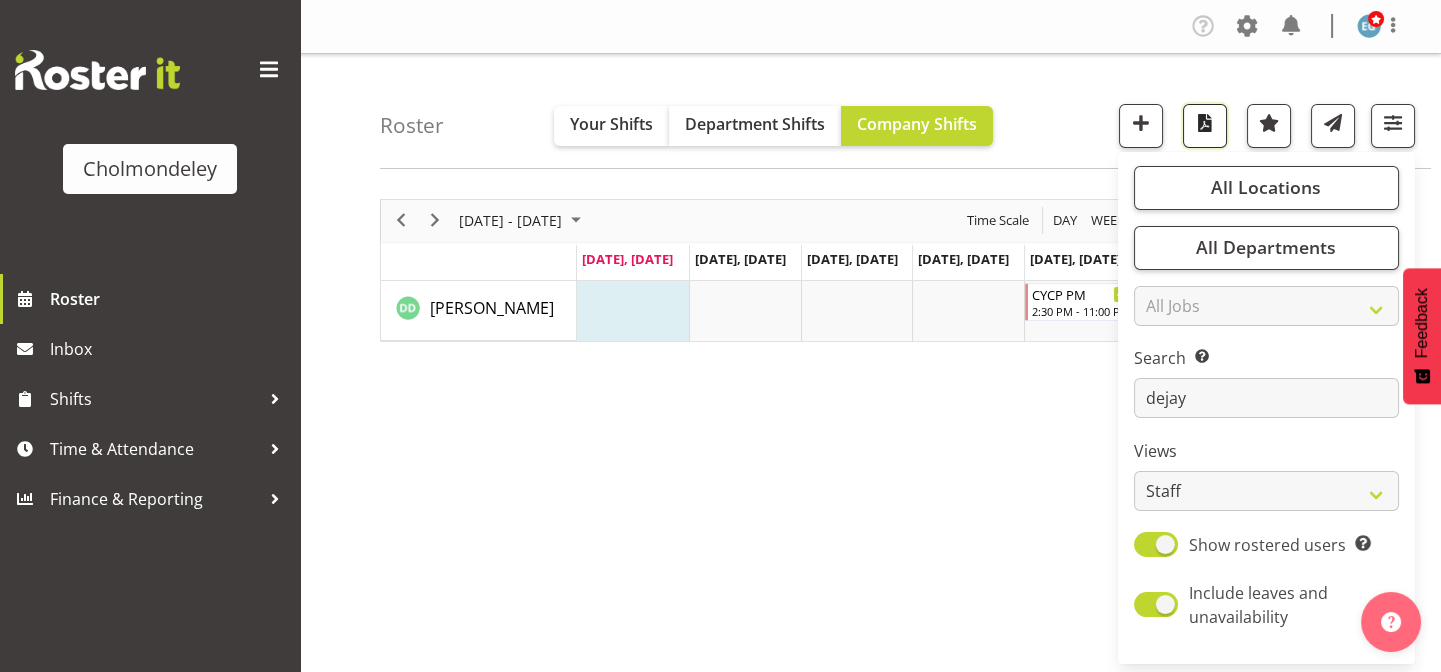 click at bounding box center [1205, 123] 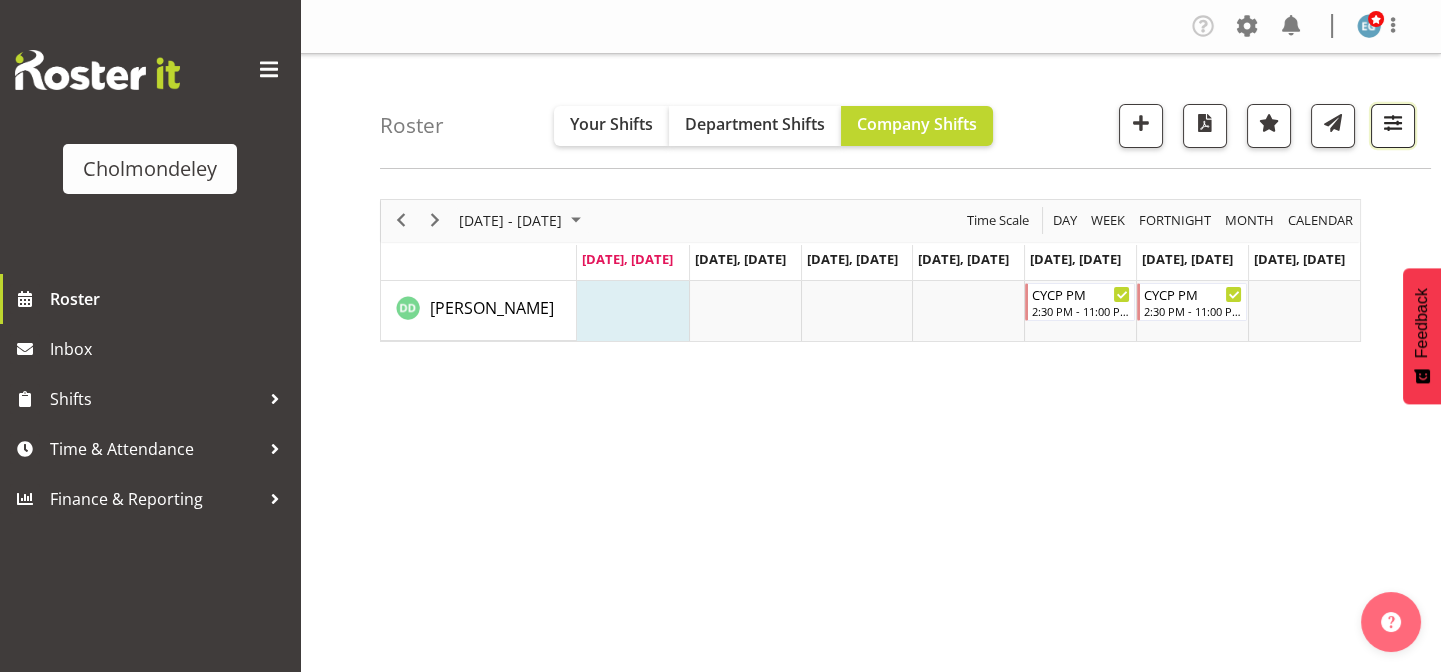 click at bounding box center (1393, 126) 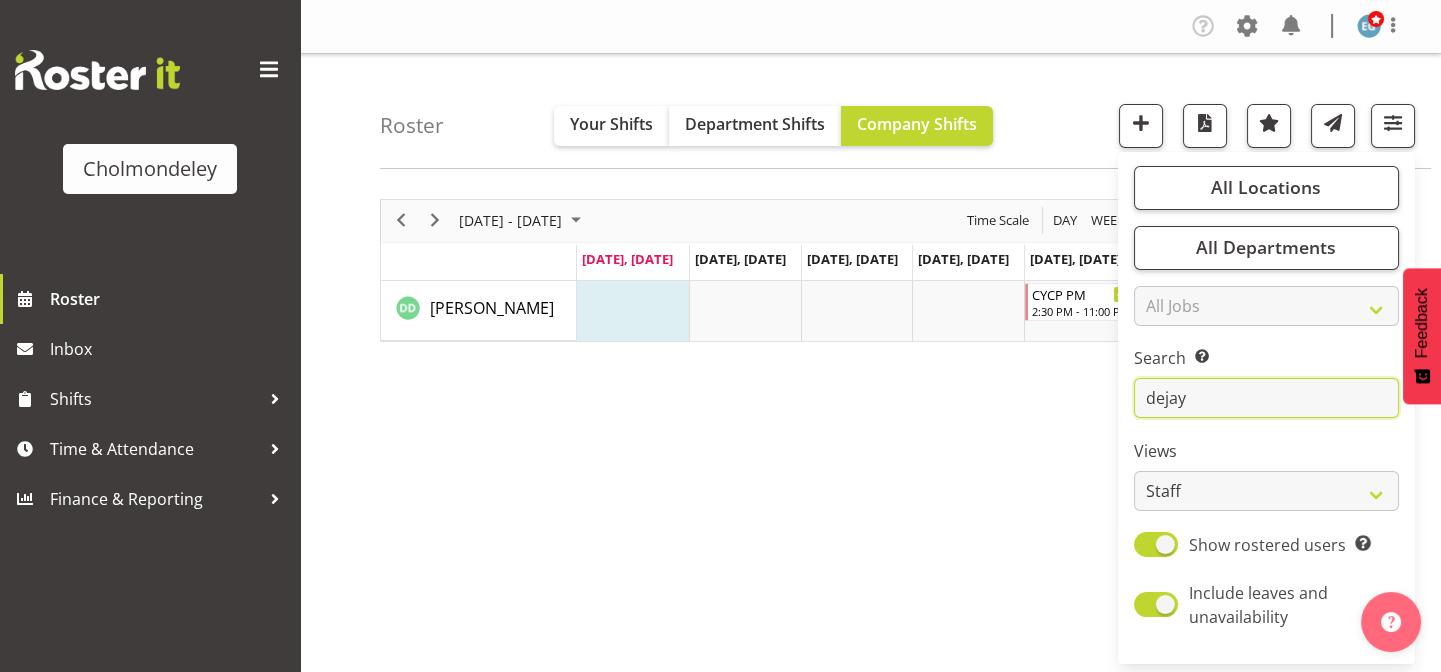 click on "dejay" at bounding box center (1266, 398) 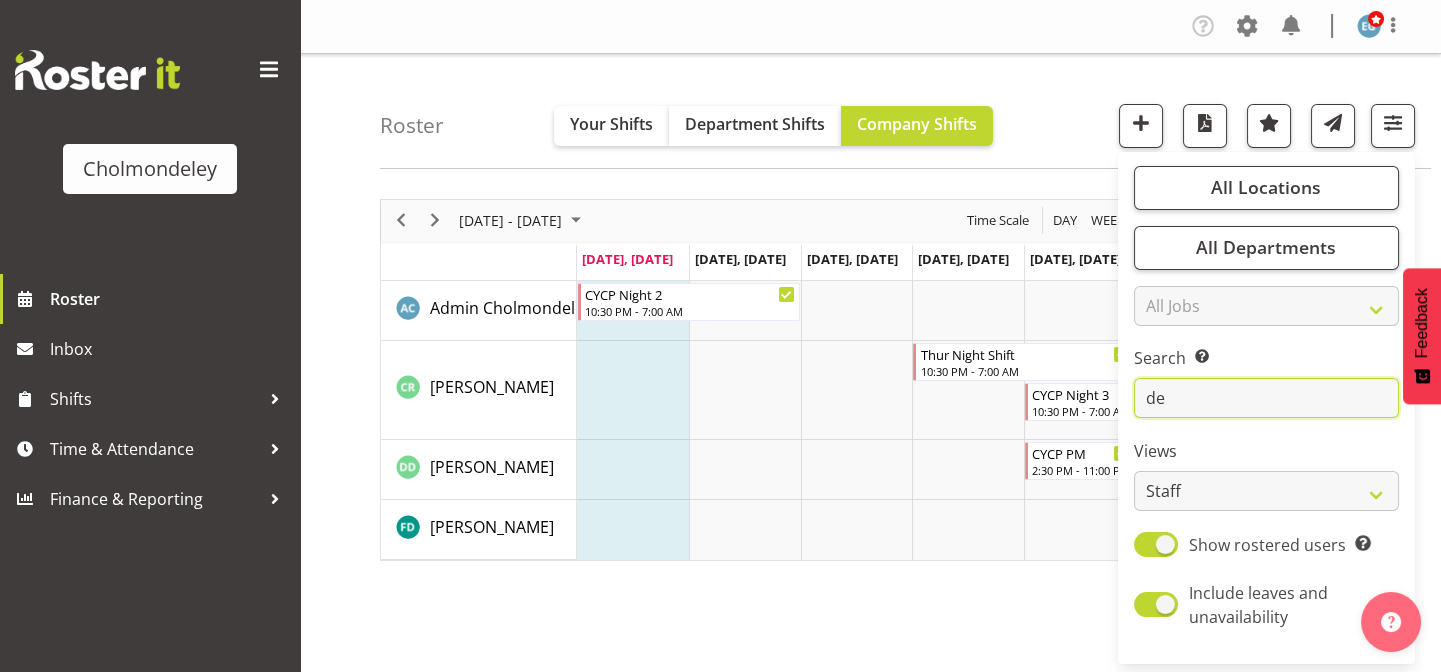 type on "d" 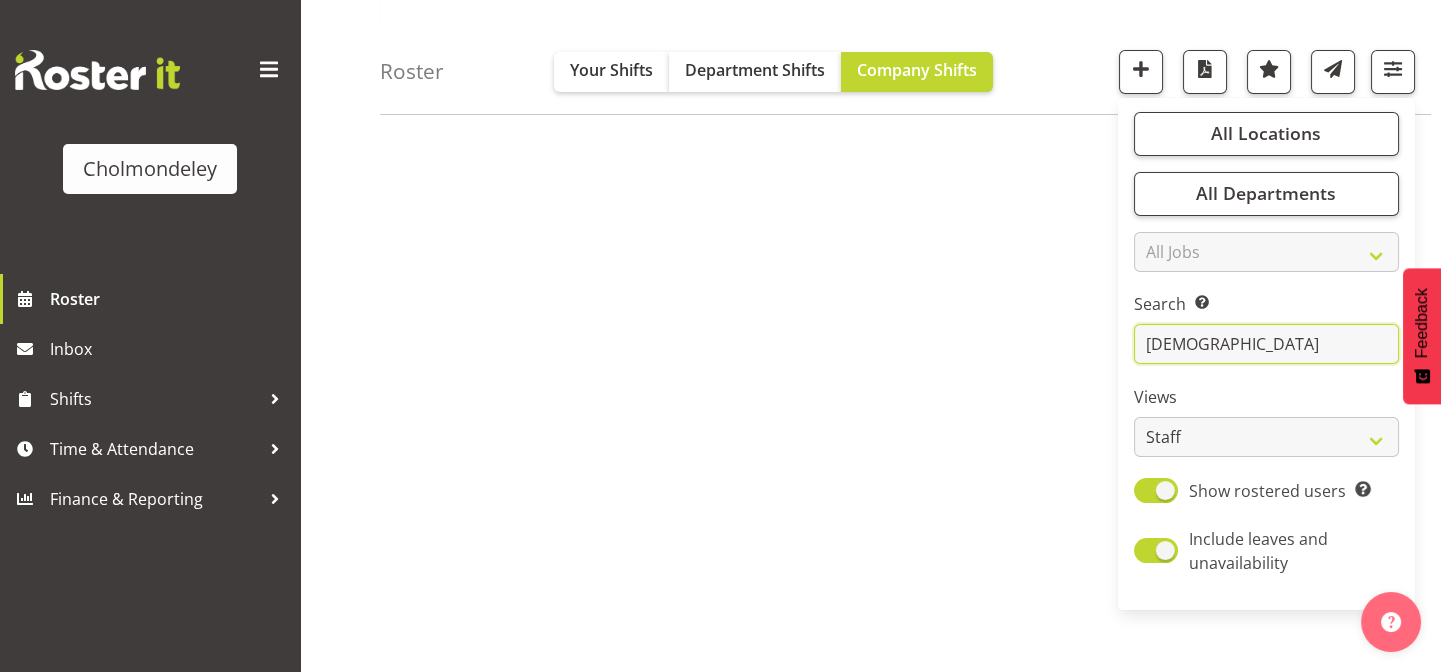 scroll, scrollTop: 0, scrollLeft: 0, axis: both 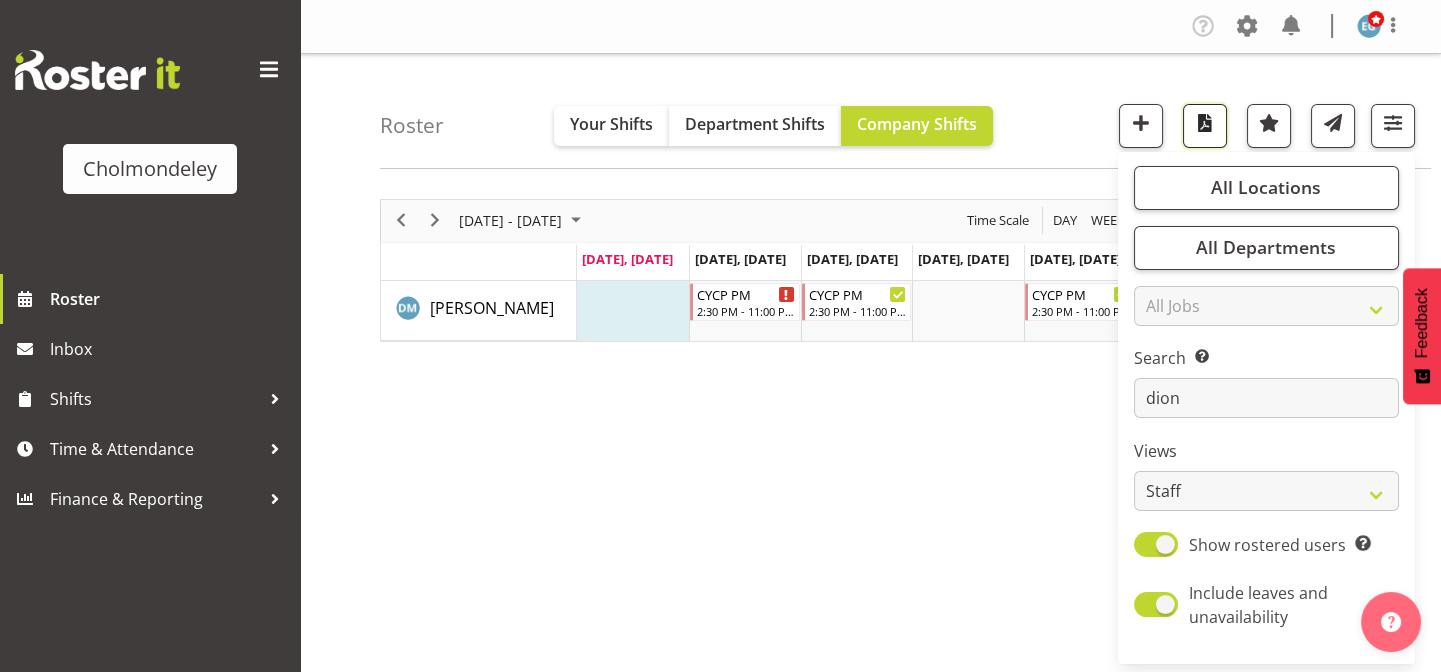 click at bounding box center [1205, 123] 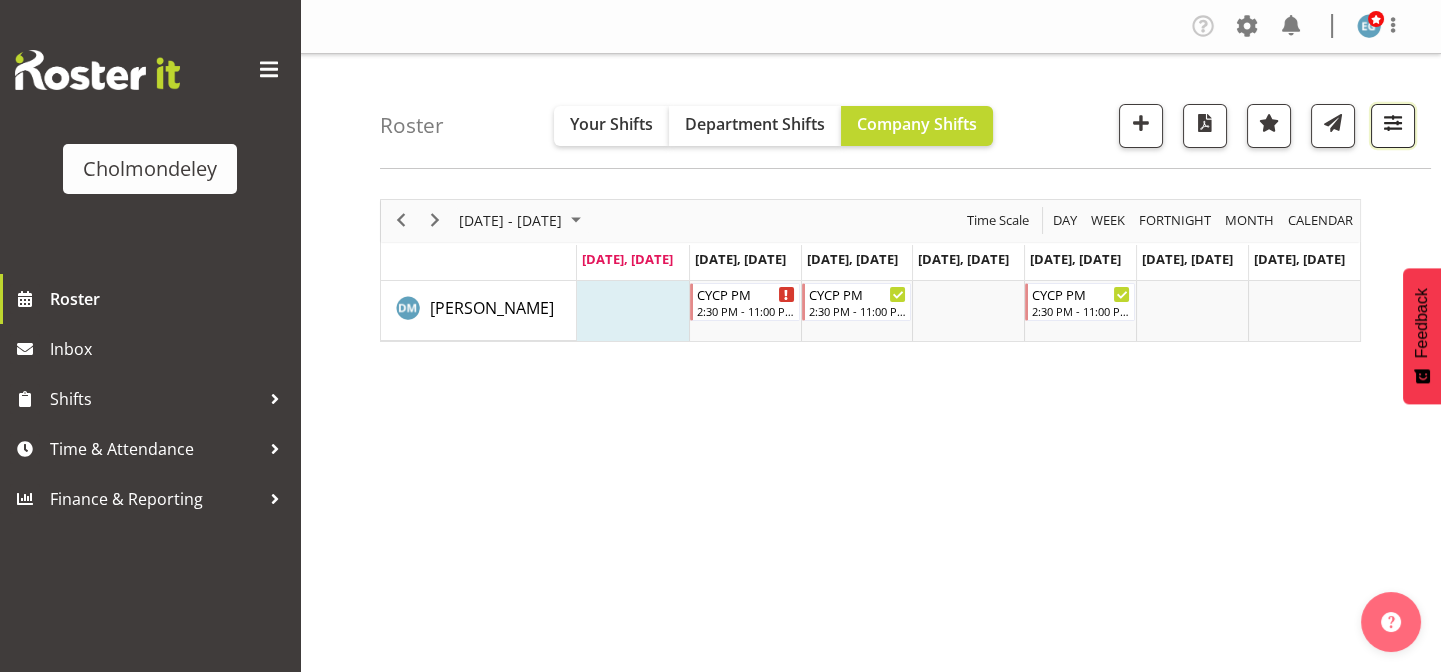 click at bounding box center (1393, 123) 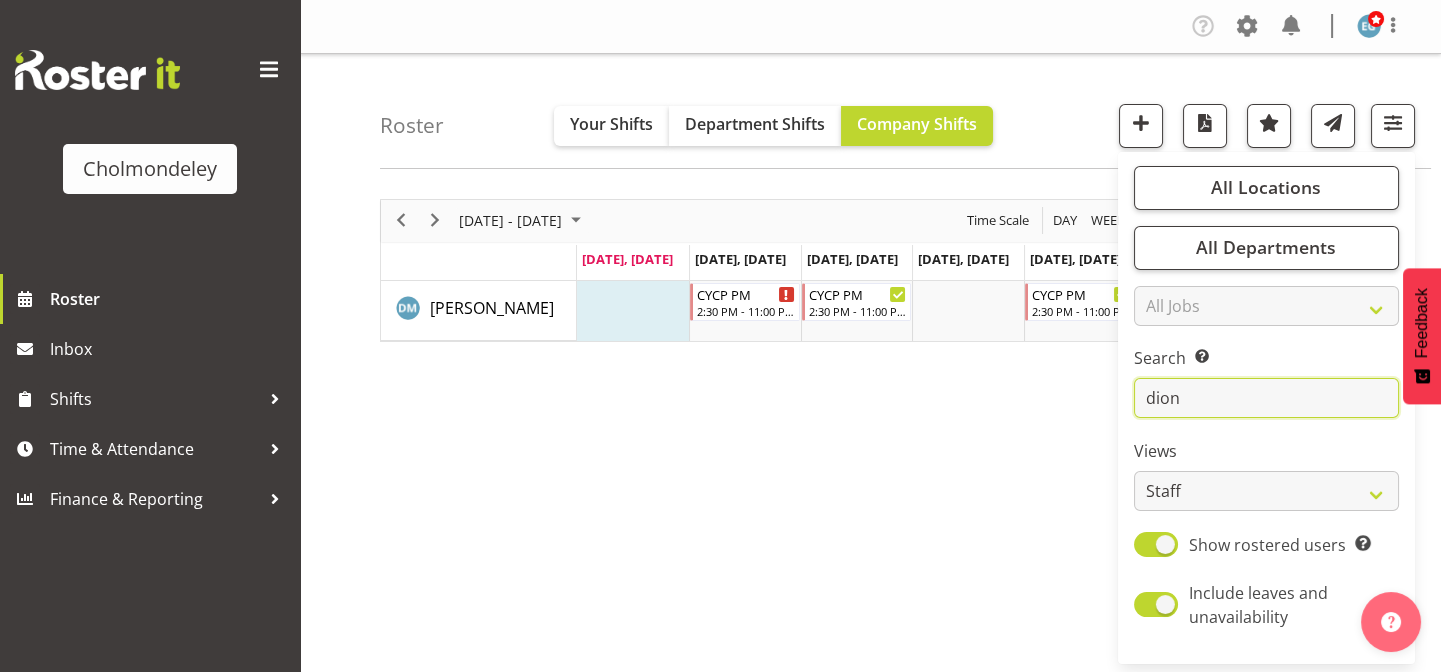 click on "dion" at bounding box center [1266, 398] 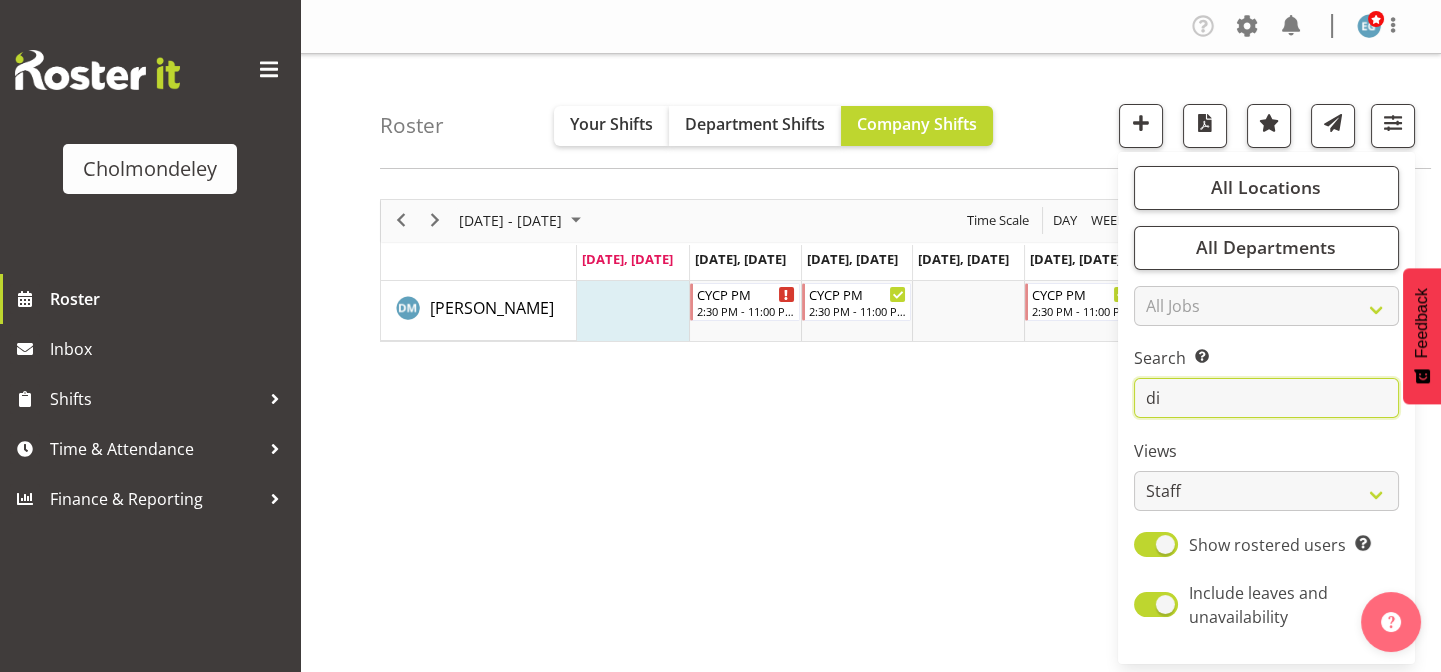 type on "d" 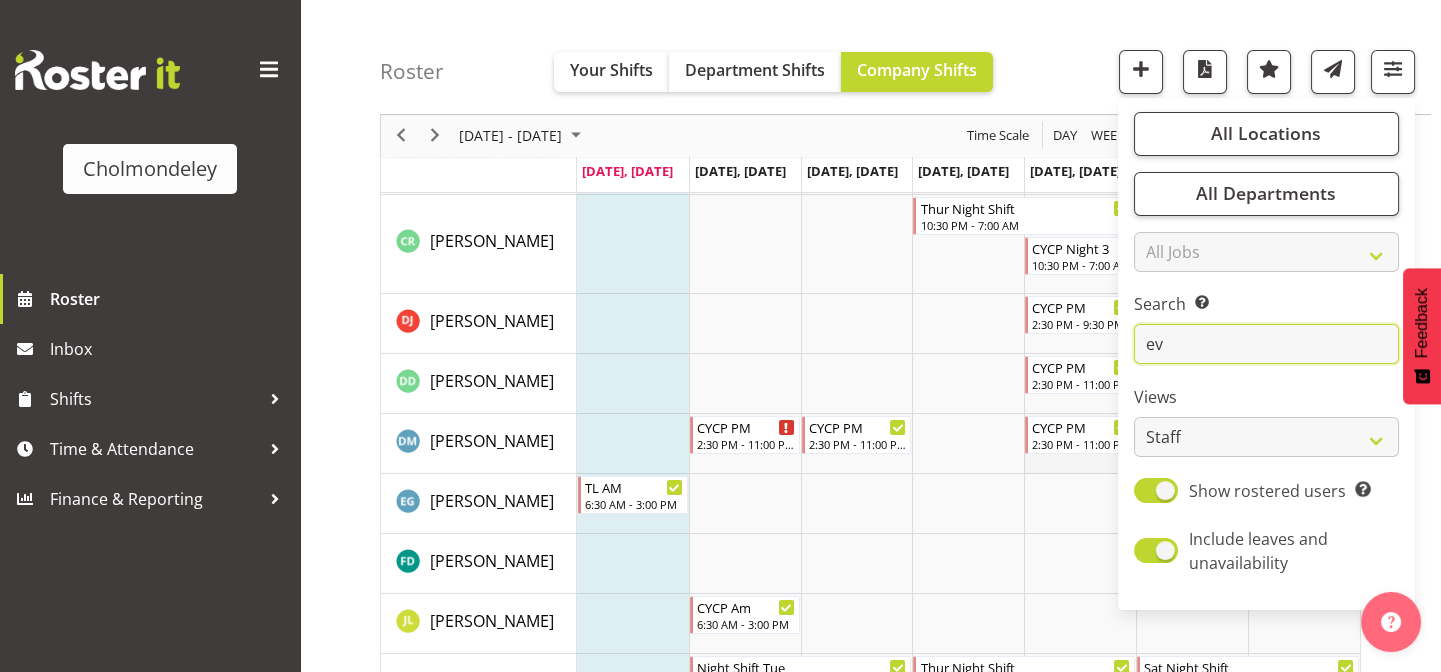 scroll, scrollTop: 0, scrollLeft: 0, axis: both 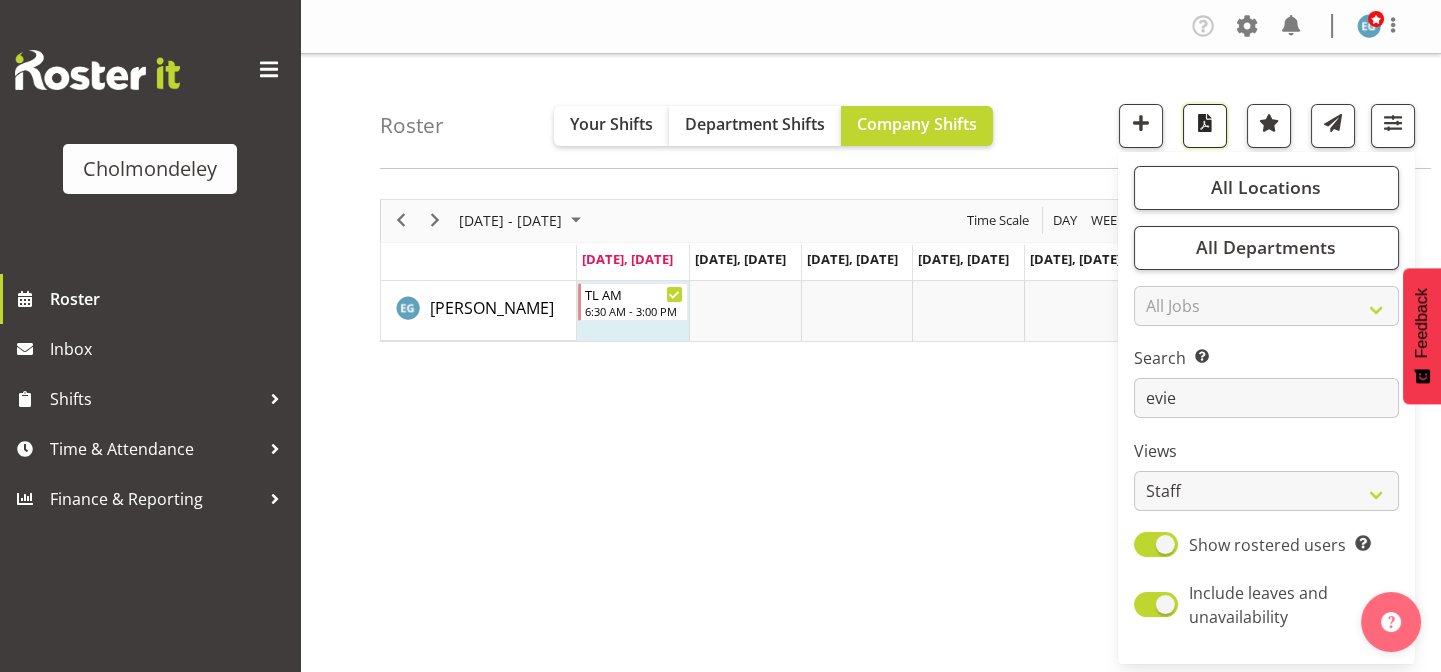 click at bounding box center (1205, 123) 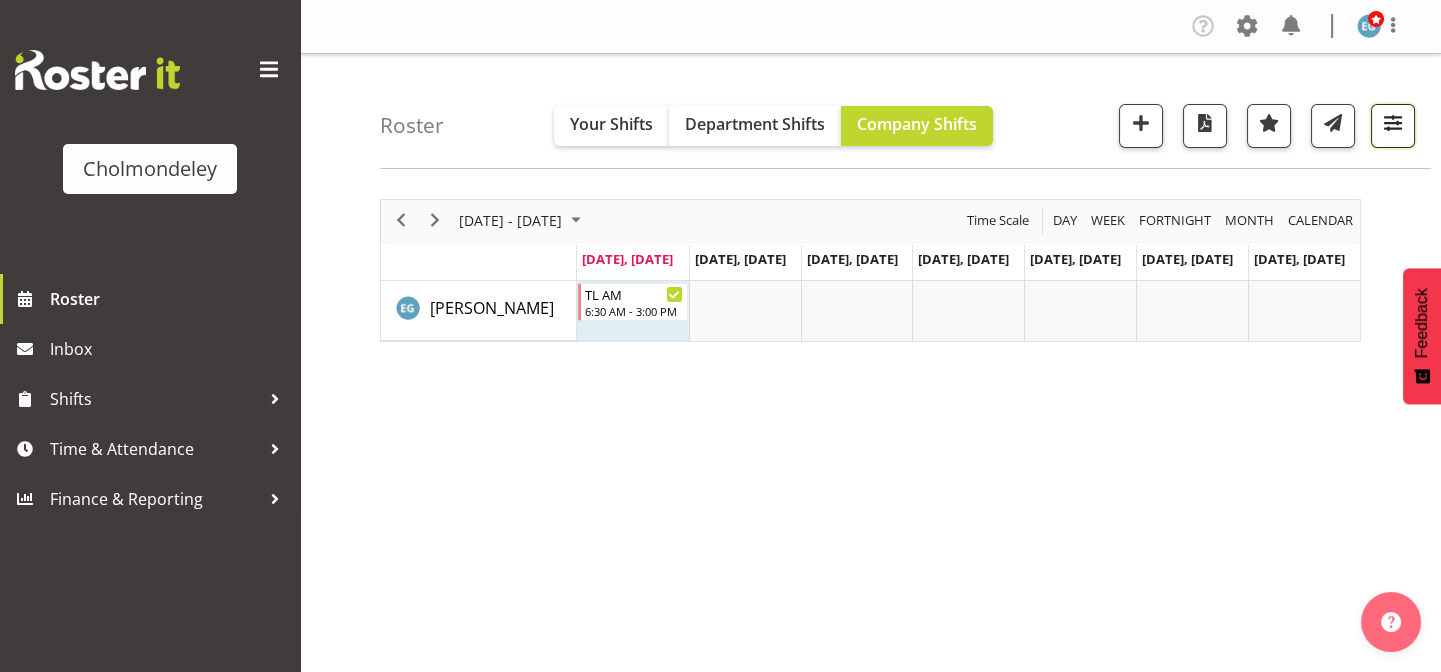 click at bounding box center (1393, 123) 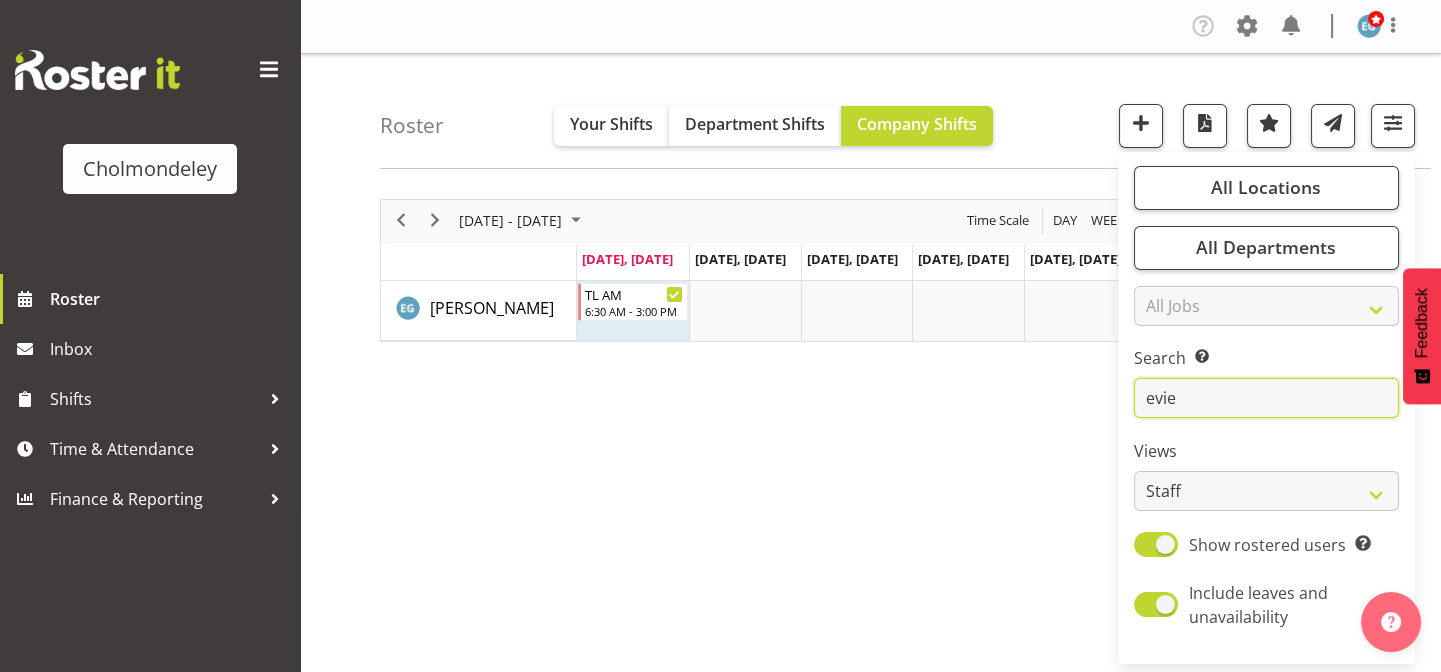 click on "evie" at bounding box center (1266, 398) 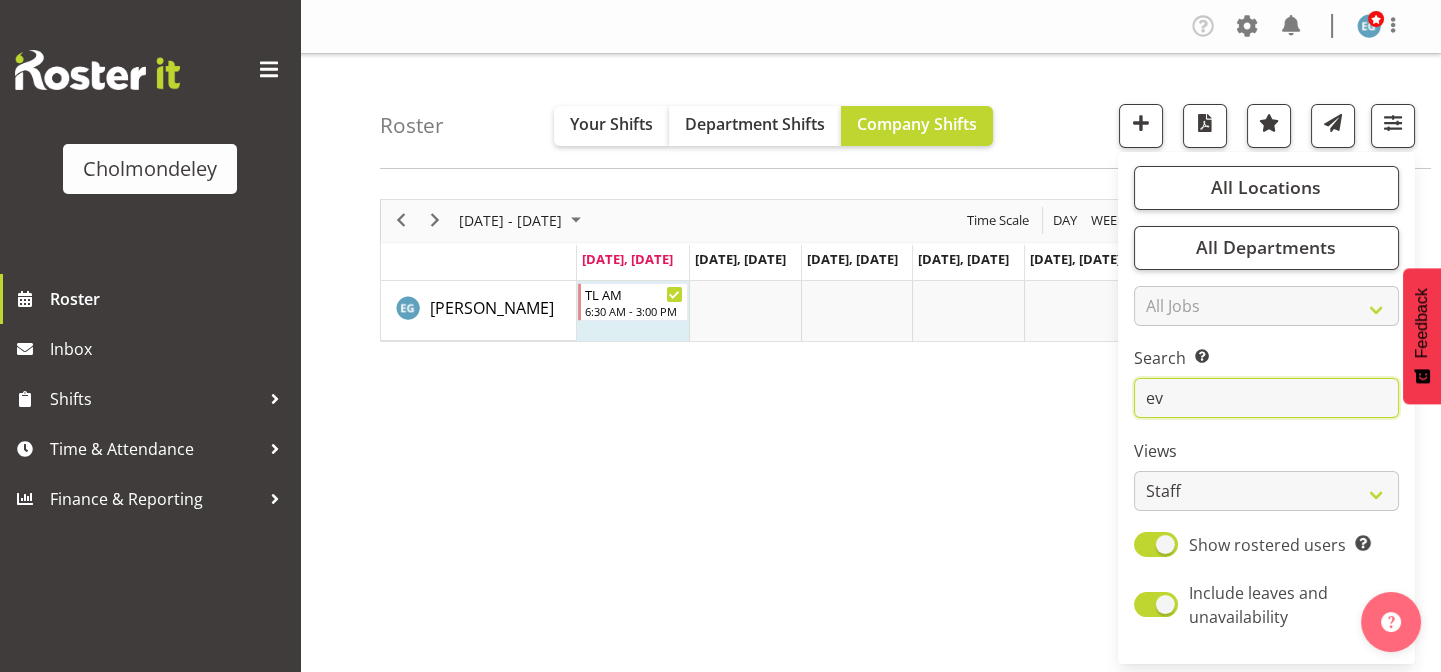 type on "e" 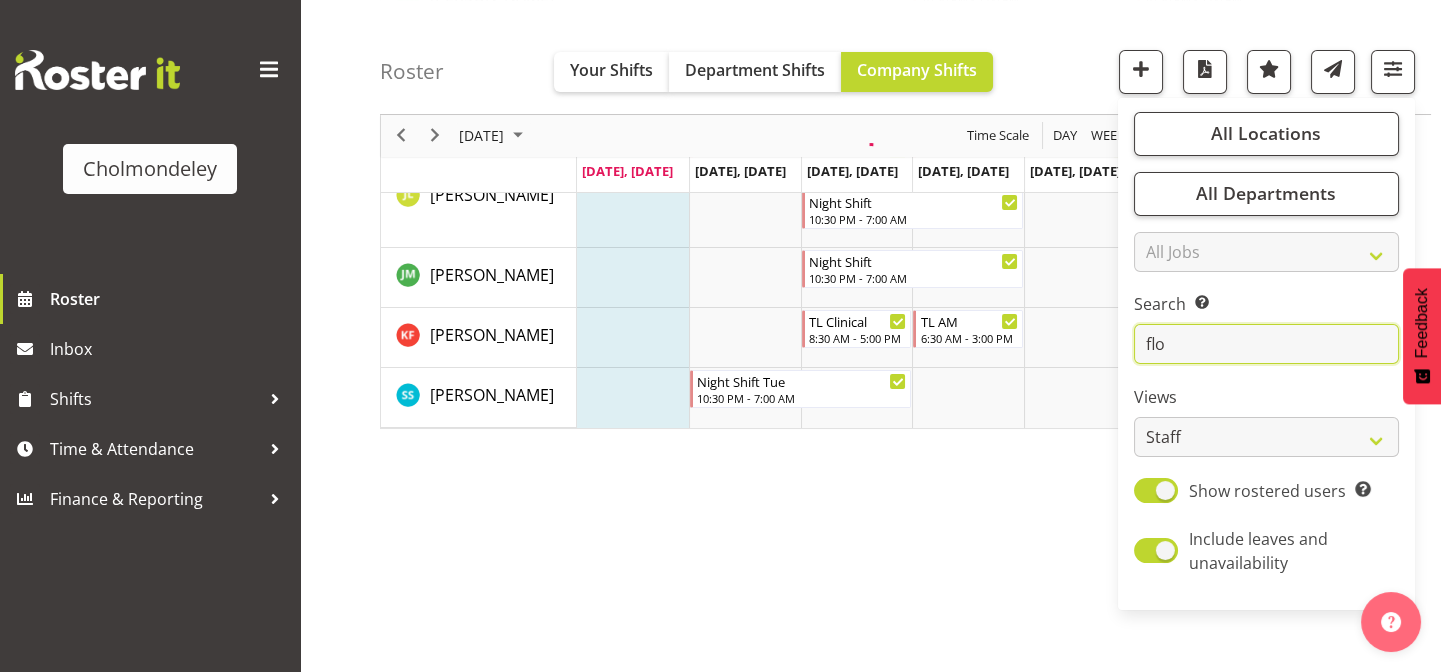 scroll, scrollTop: 0, scrollLeft: 0, axis: both 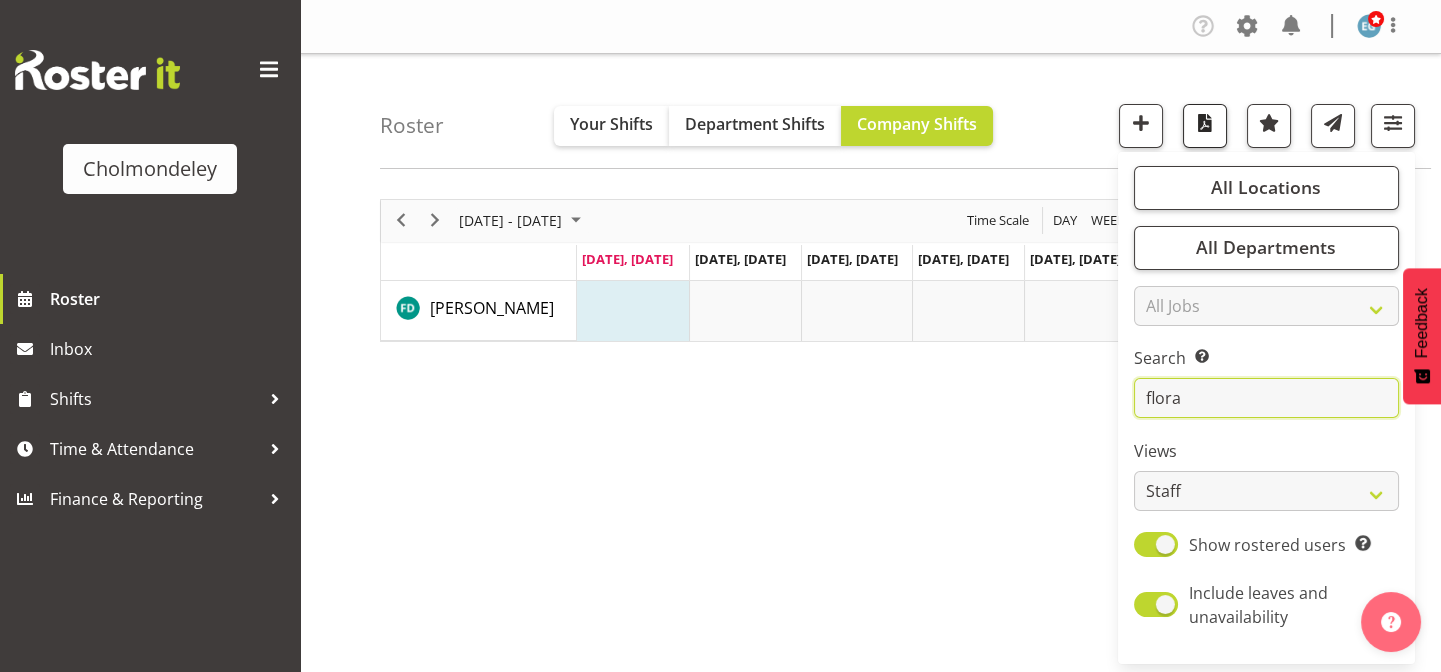 type on "flora" 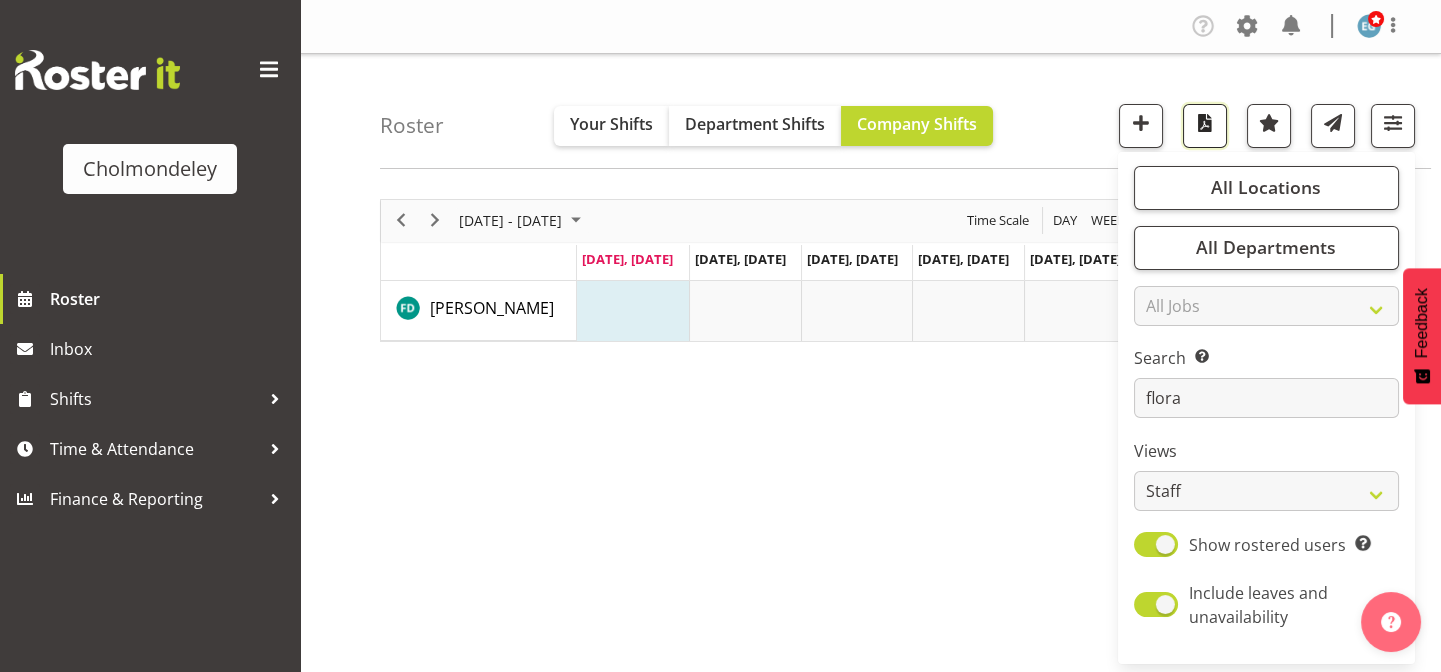 click at bounding box center (1205, 123) 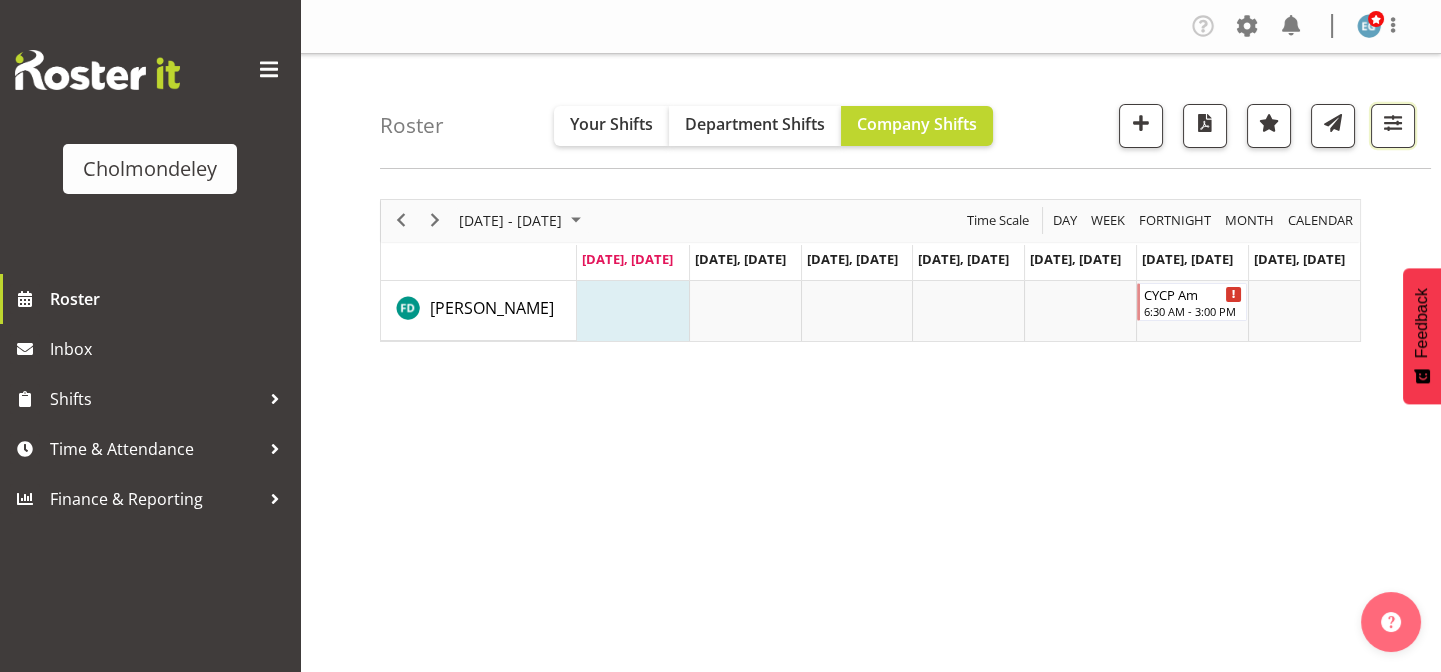 click at bounding box center [1393, 126] 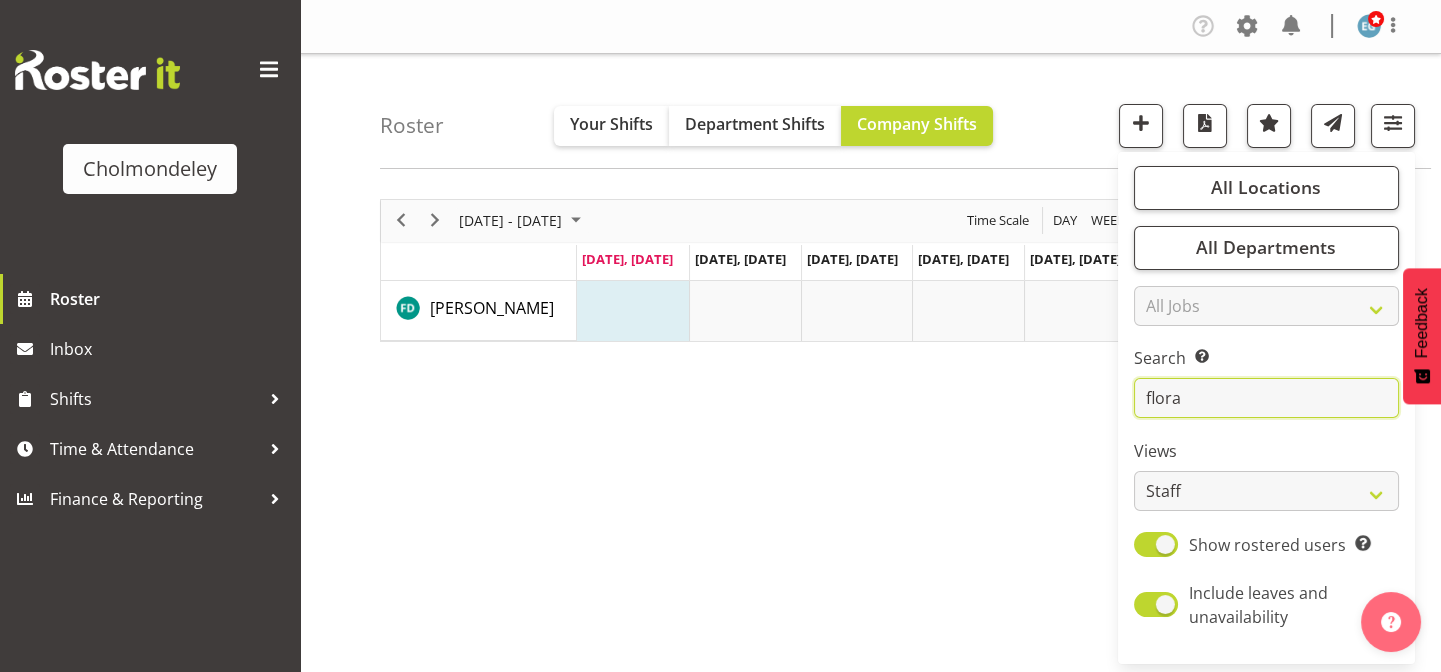 drag, startPoint x: 1187, startPoint y: 394, endPoint x: 1125, endPoint y: 406, distance: 63.15061 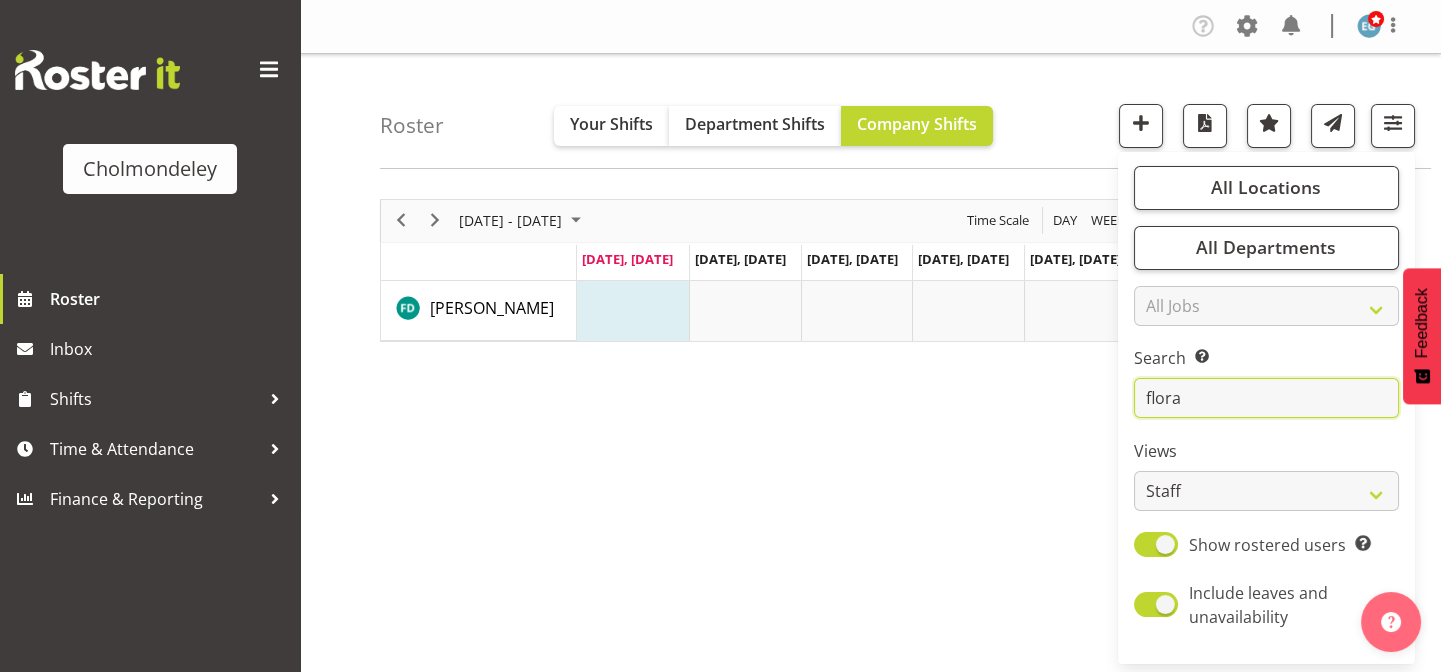 click on "All Locations
Clear
[GEOGRAPHIC_DATA]
Select All
Deselect All
All Departments
Clear
Clinical
Day CYCP
Education
Night Staff
Select All
All Jobs  All Jobs       flora" at bounding box center [1266, 408] 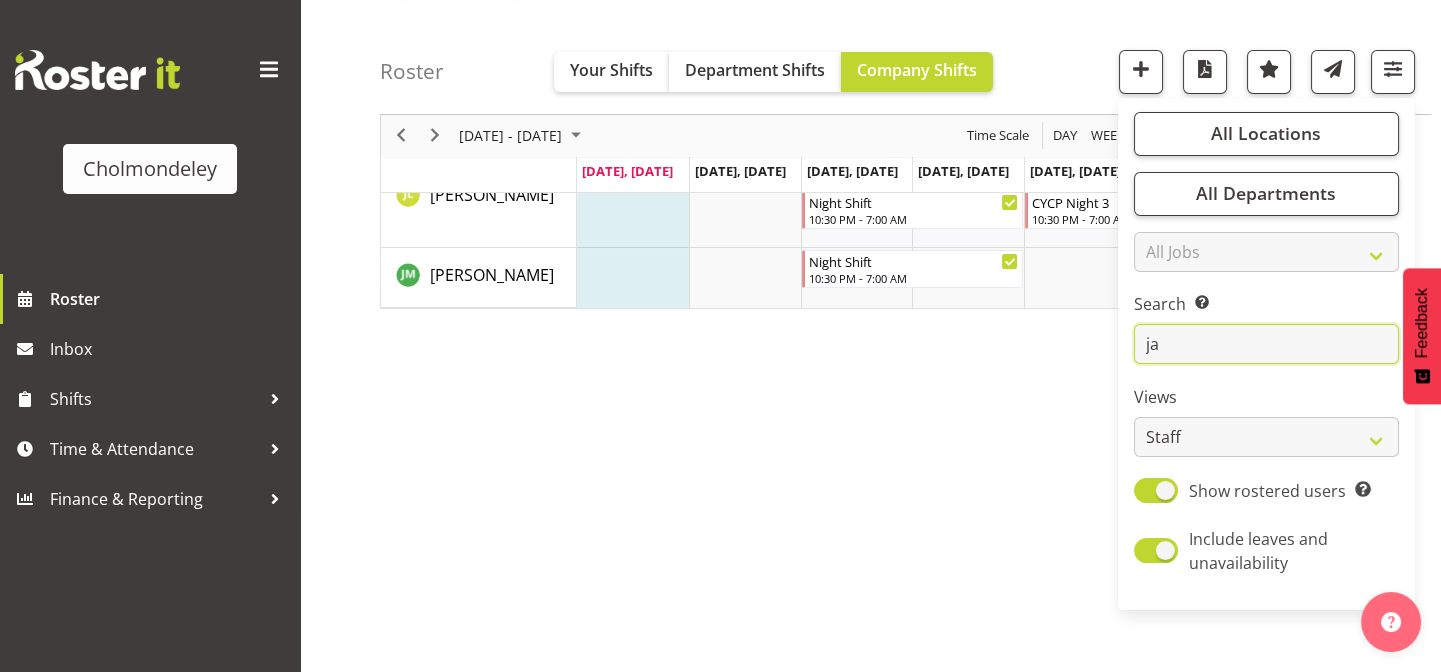 scroll, scrollTop: 0, scrollLeft: 0, axis: both 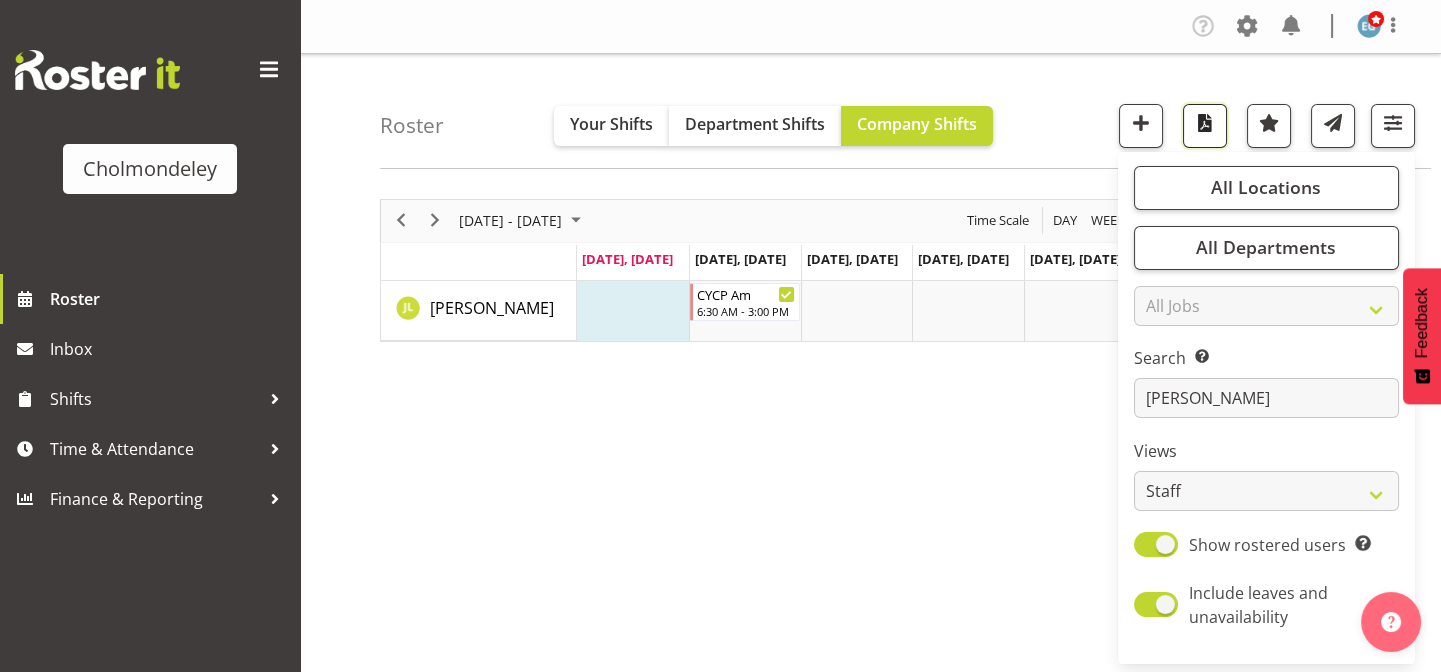 click at bounding box center [1205, 123] 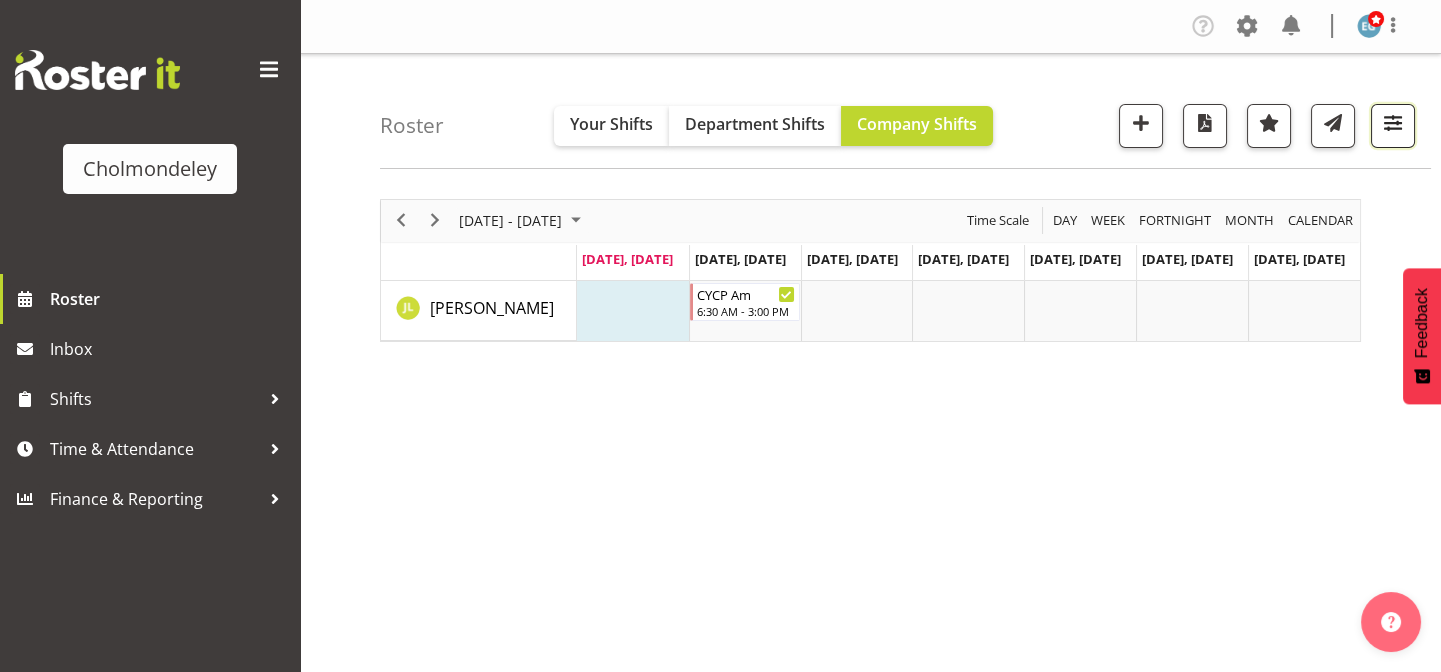 click at bounding box center (1393, 123) 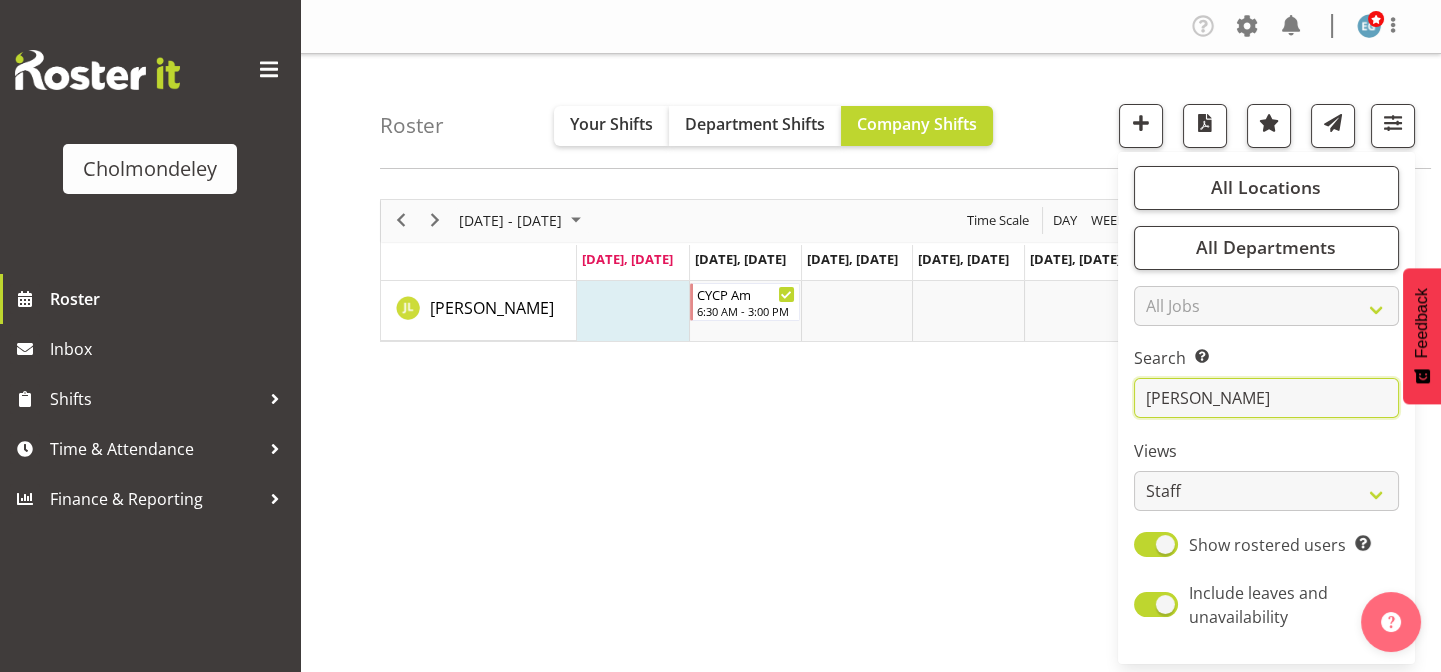 click on "[PERSON_NAME]" at bounding box center [1266, 398] 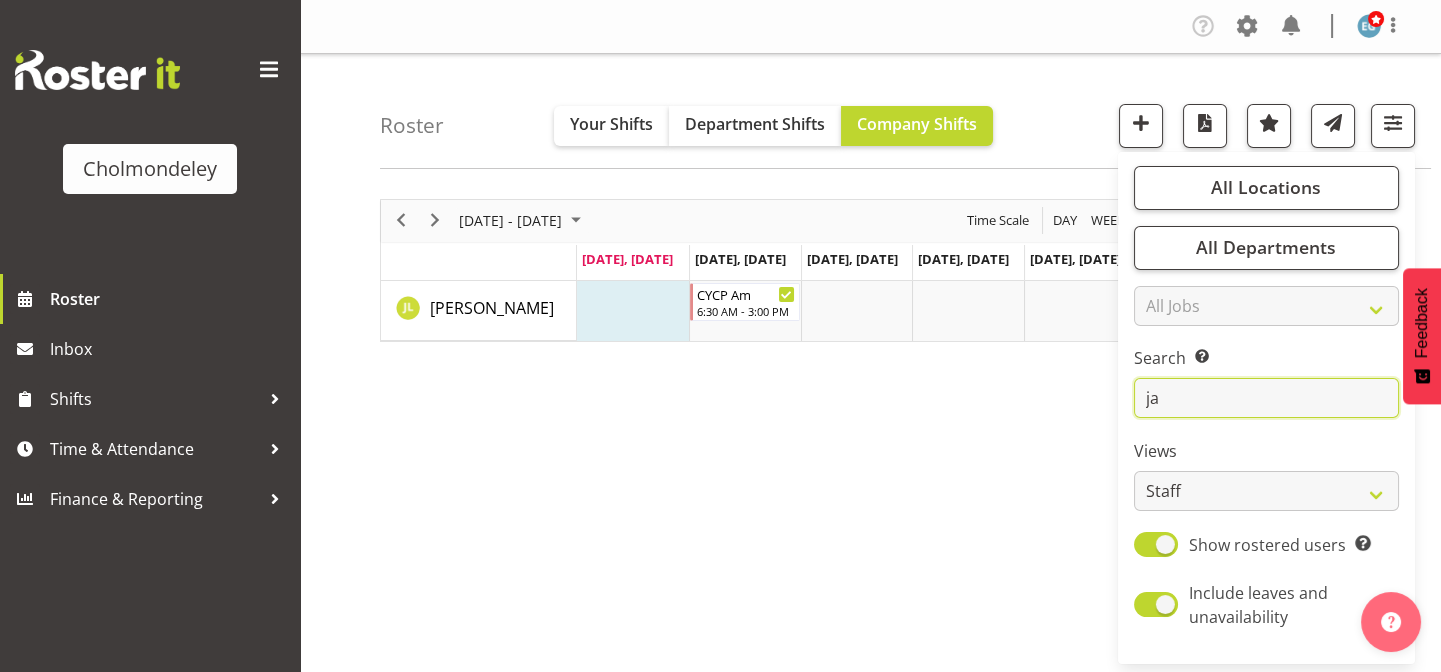 type on "j" 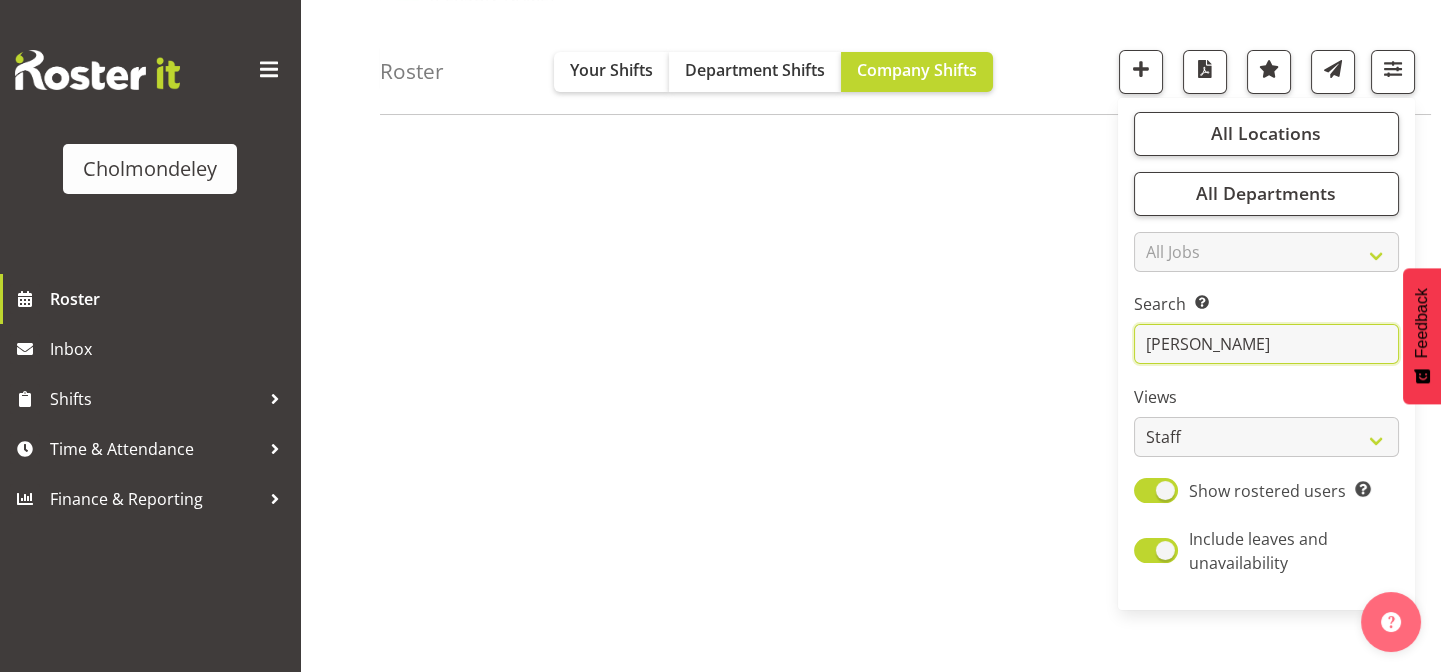 scroll, scrollTop: 0, scrollLeft: 0, axis: both 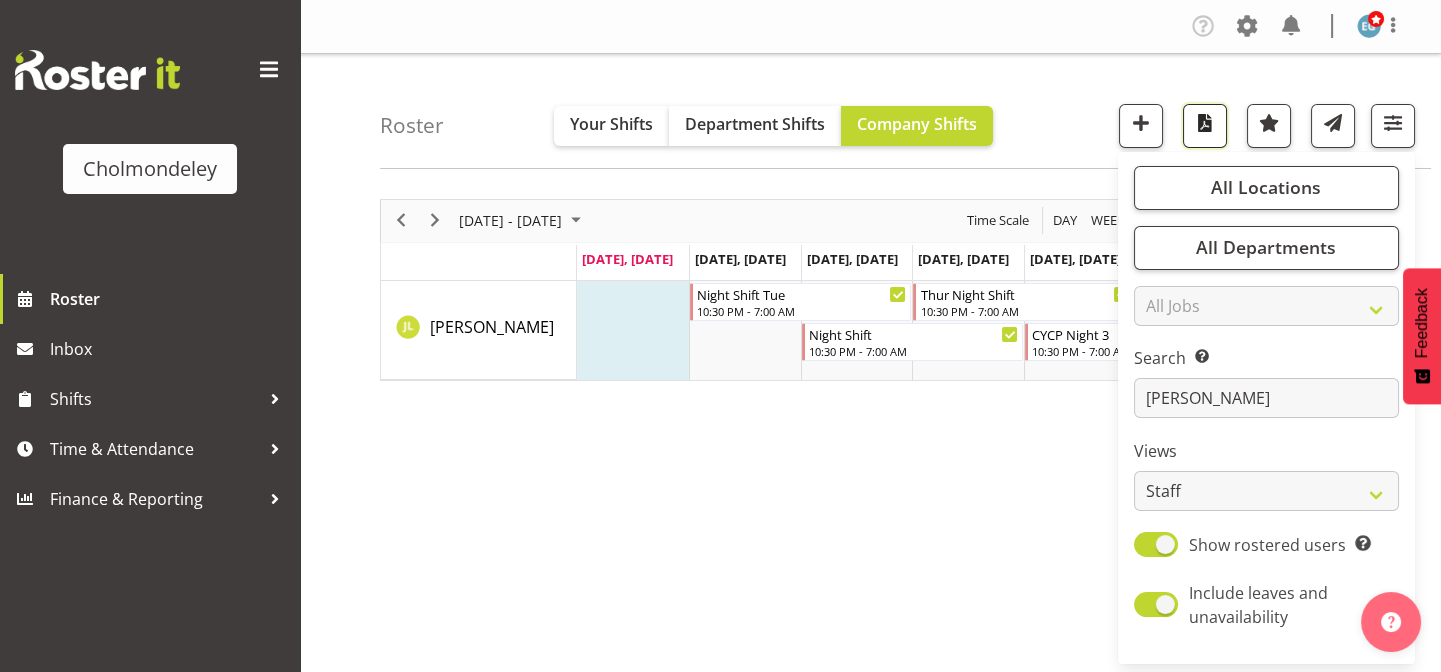 click at bounding box center [1205, 123] 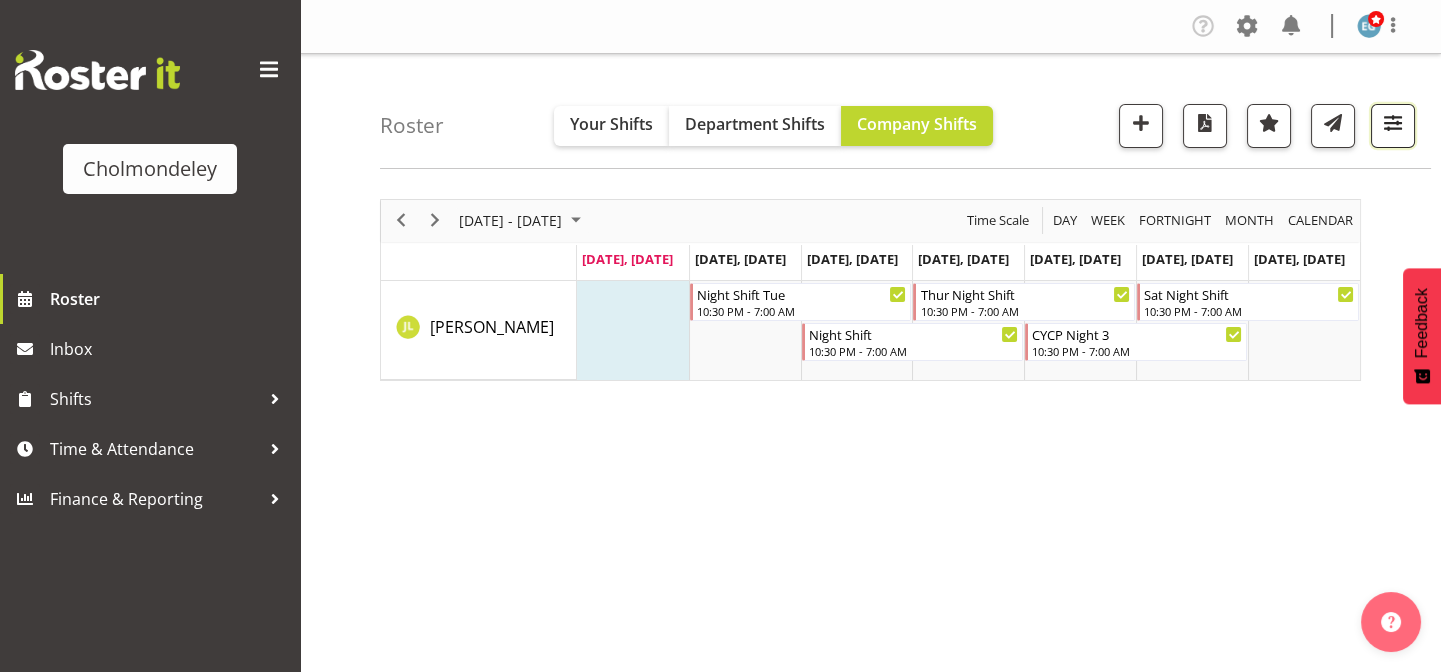 click at bounding box center (1393, 123) 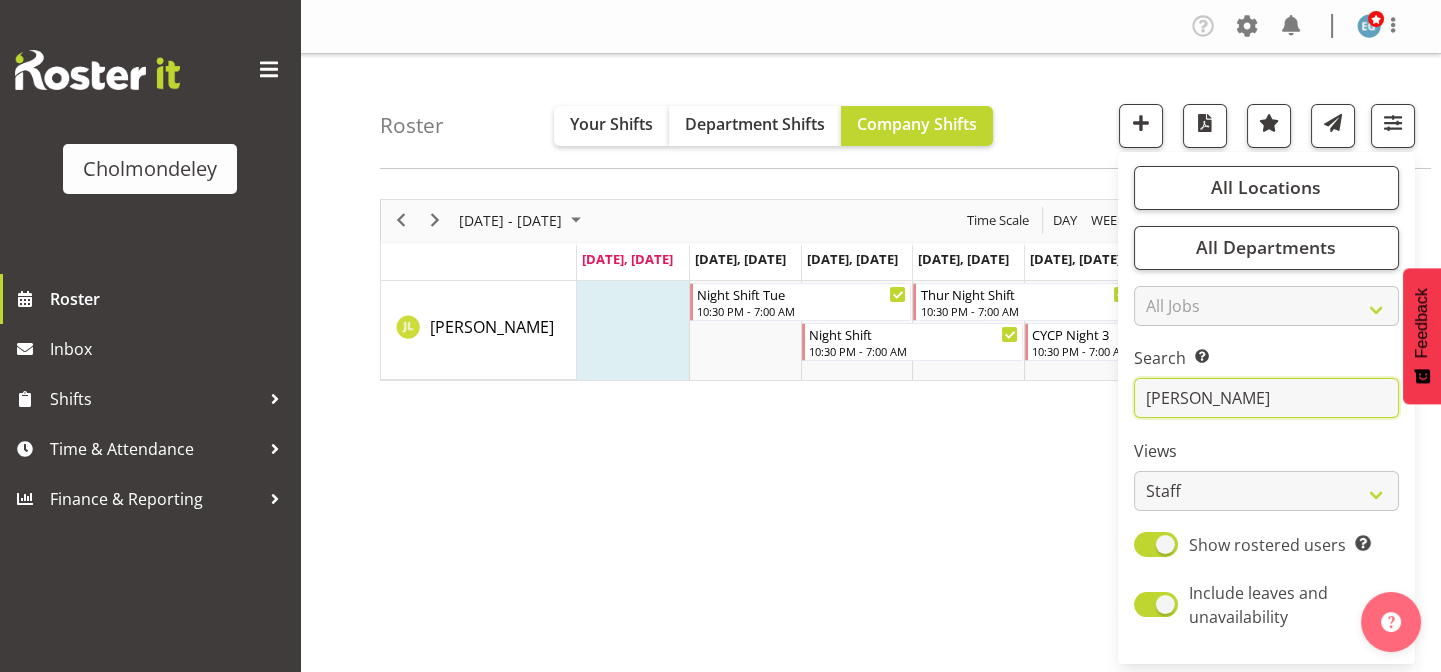 click on "[PERSON_NAME]" at bounding box center [1266, 398] 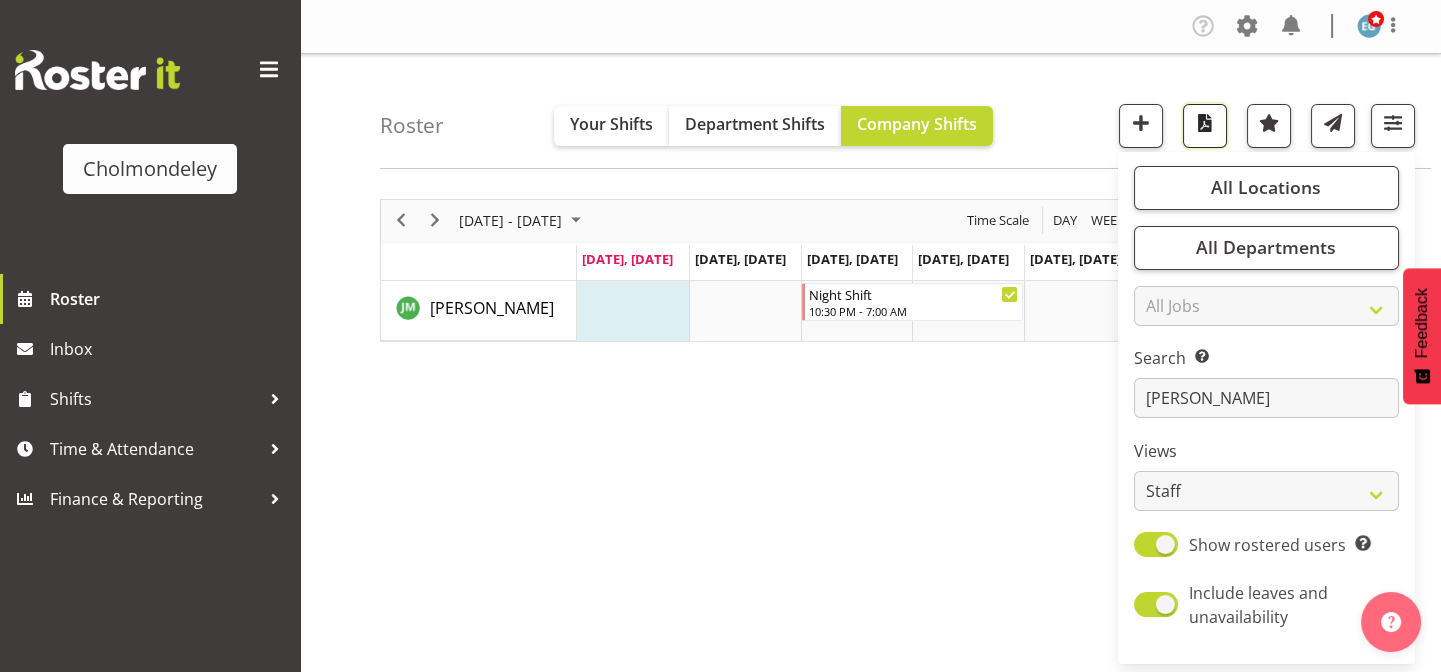 click at bounding box center [1205, 123] 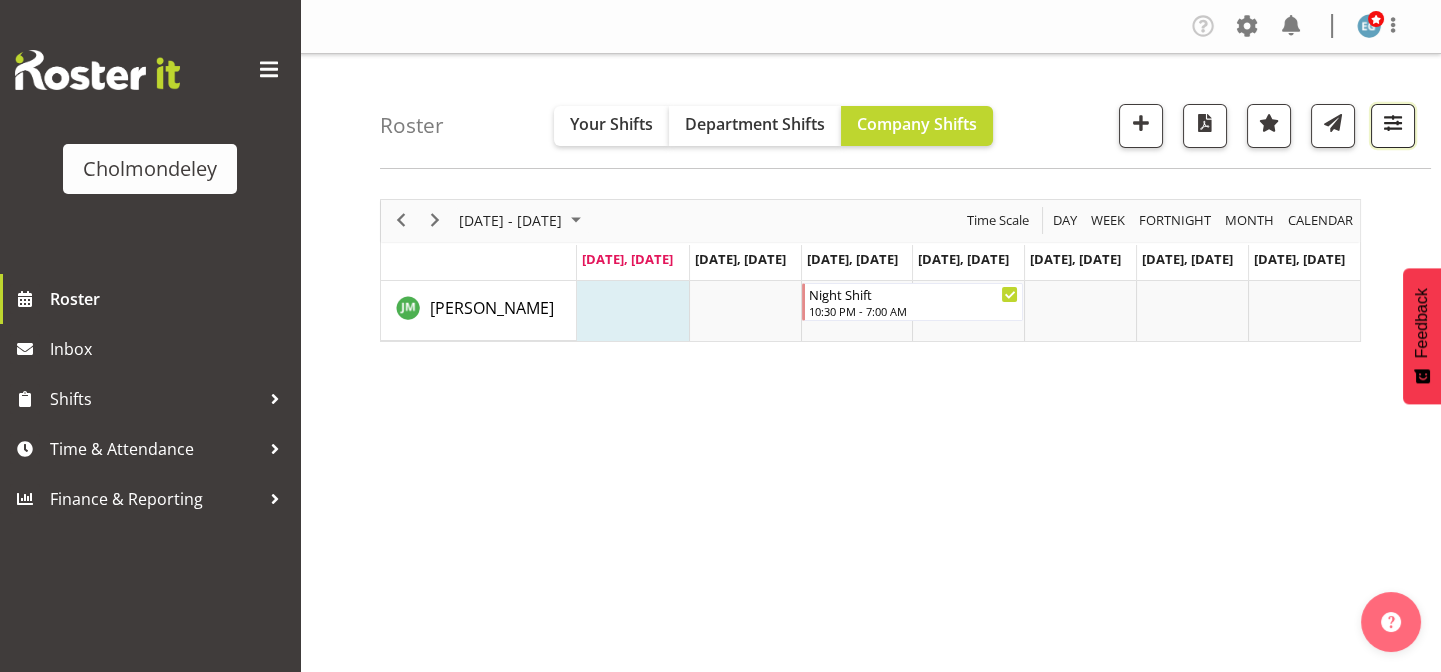 click at bounding box center [1393, 123] 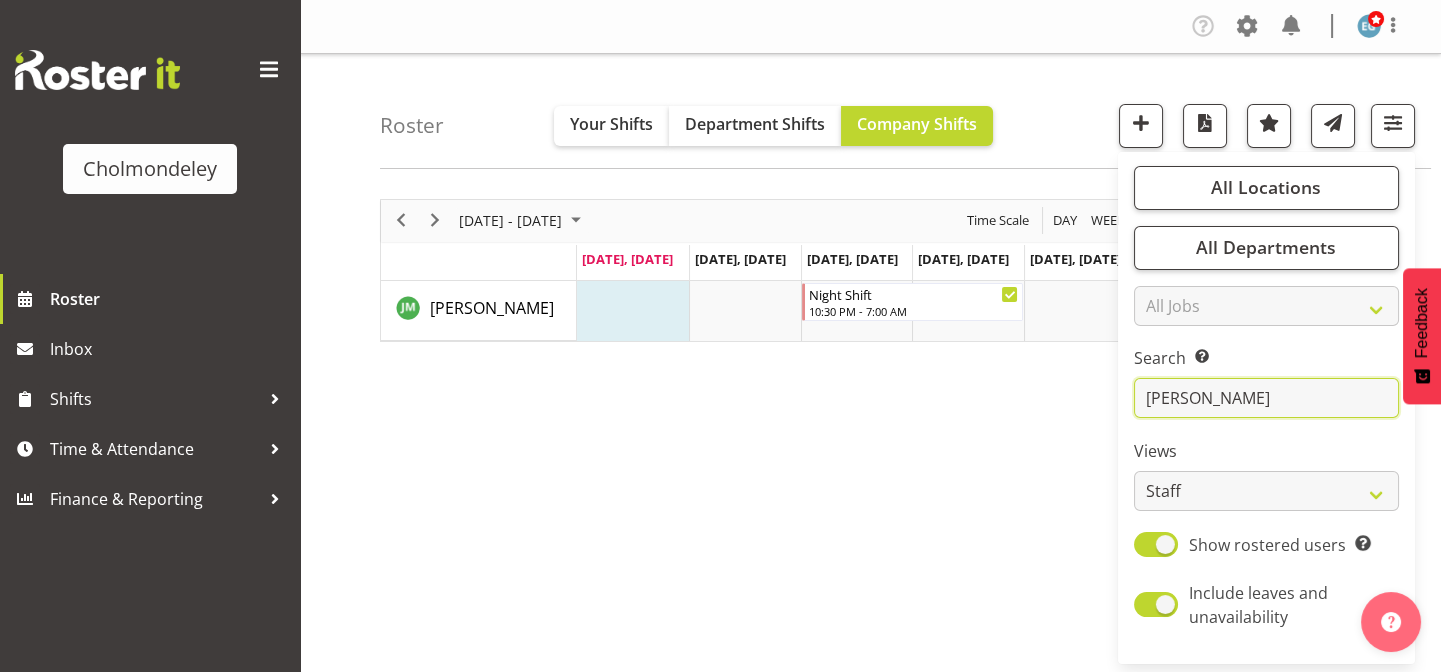 click on "[PERSON_NAME]" at bounding box center (1266, 398) 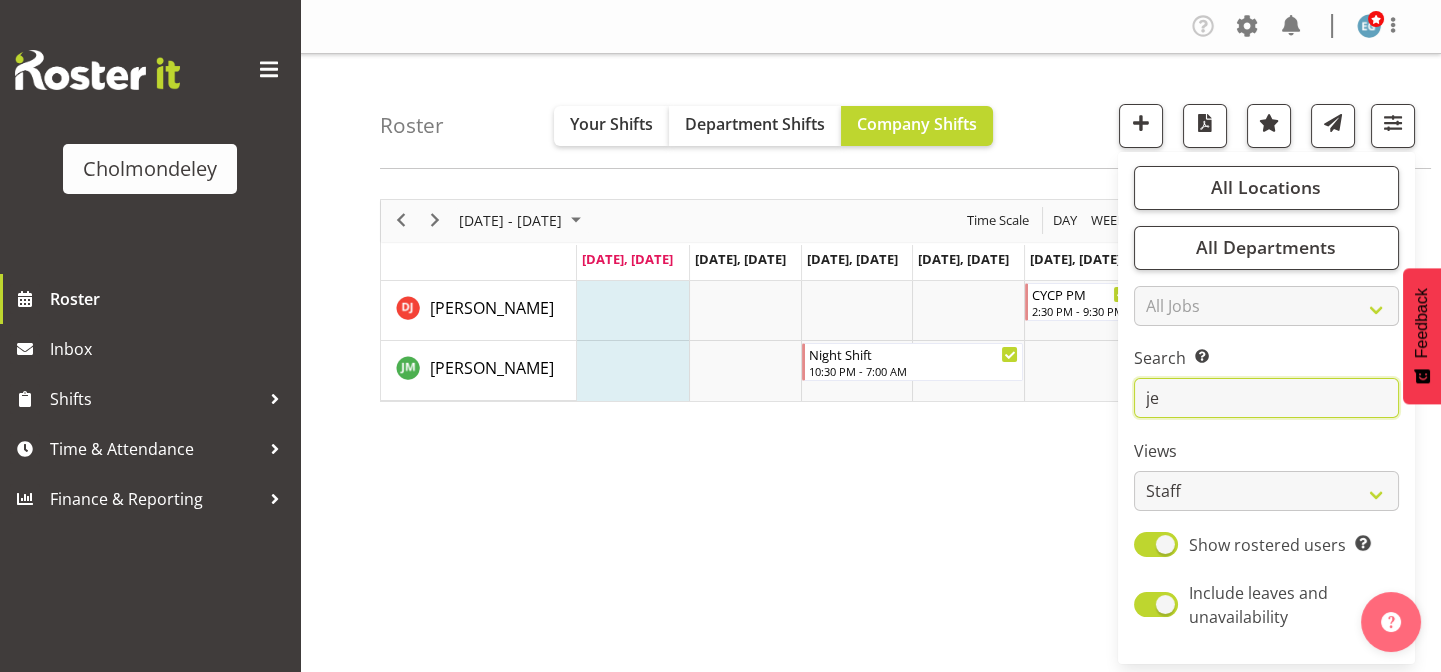 type on "j" 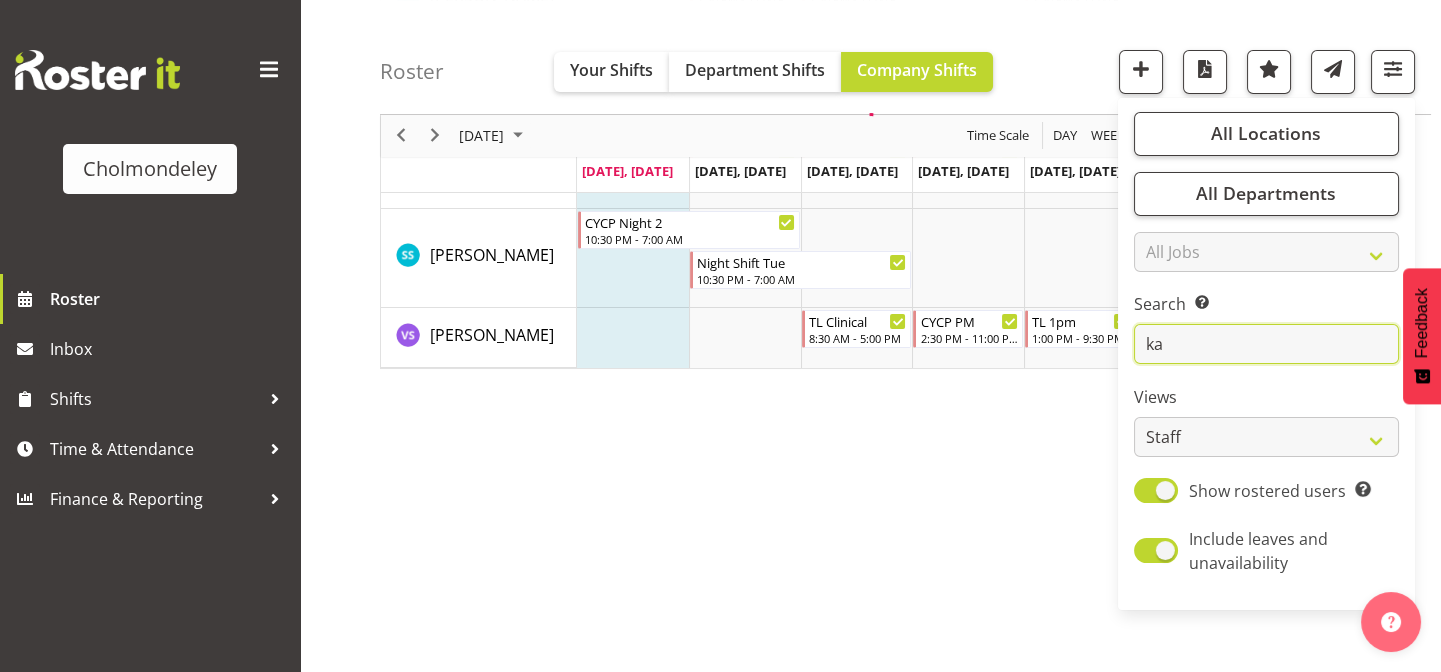 scroll, scrollTop: 140, scrollLeft: 0, axis: vertical 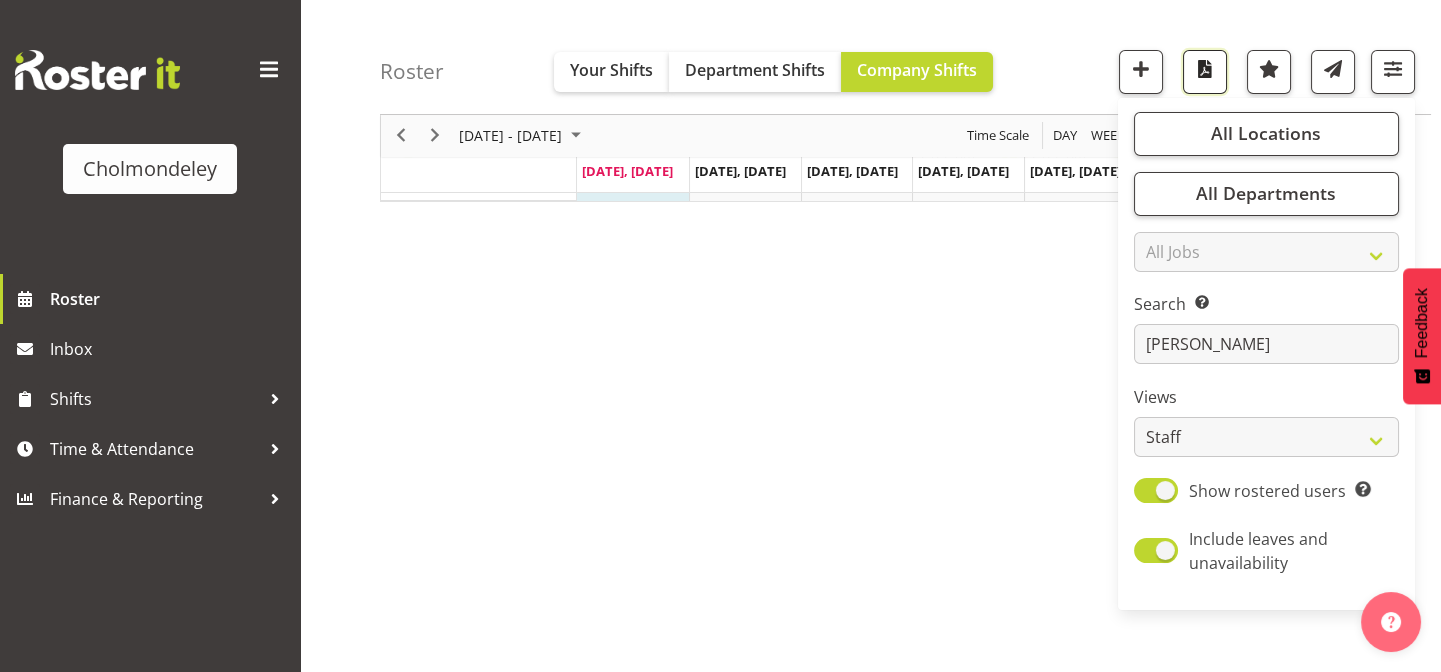 click at bounding box center [1205, 69] 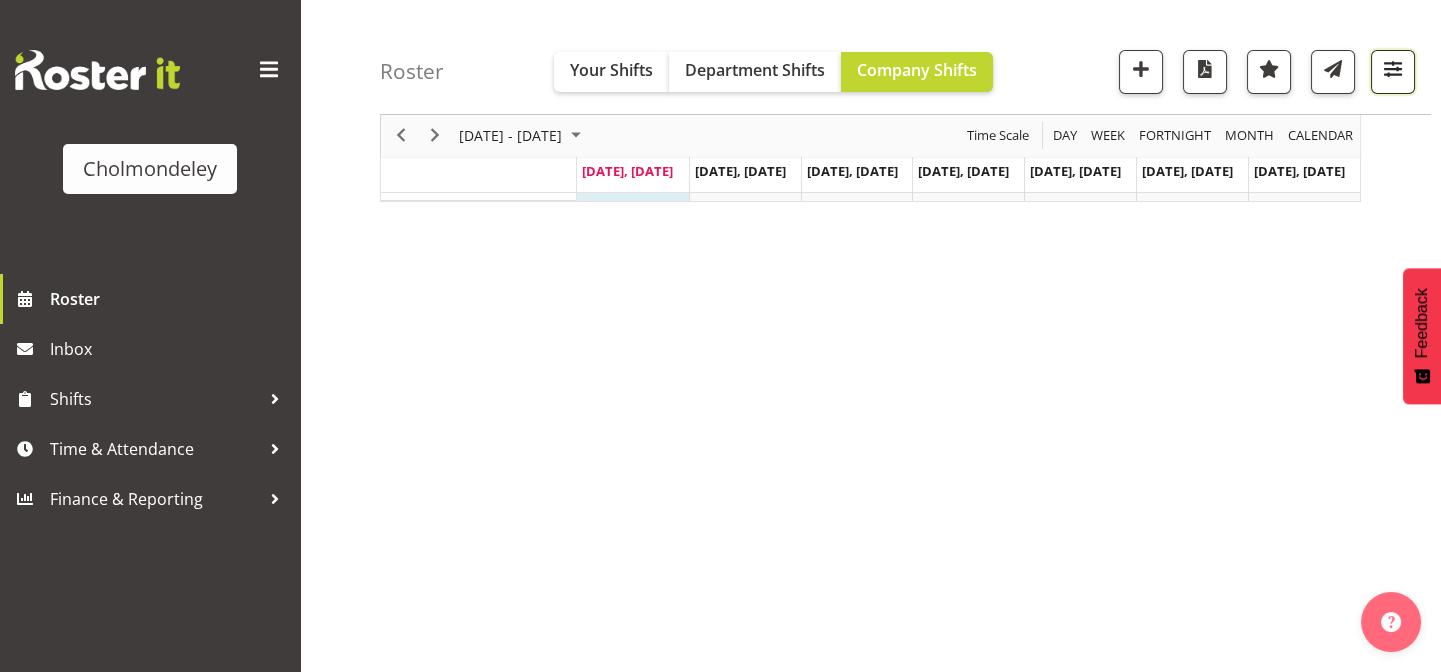 click at bounding box center [1393, 69] 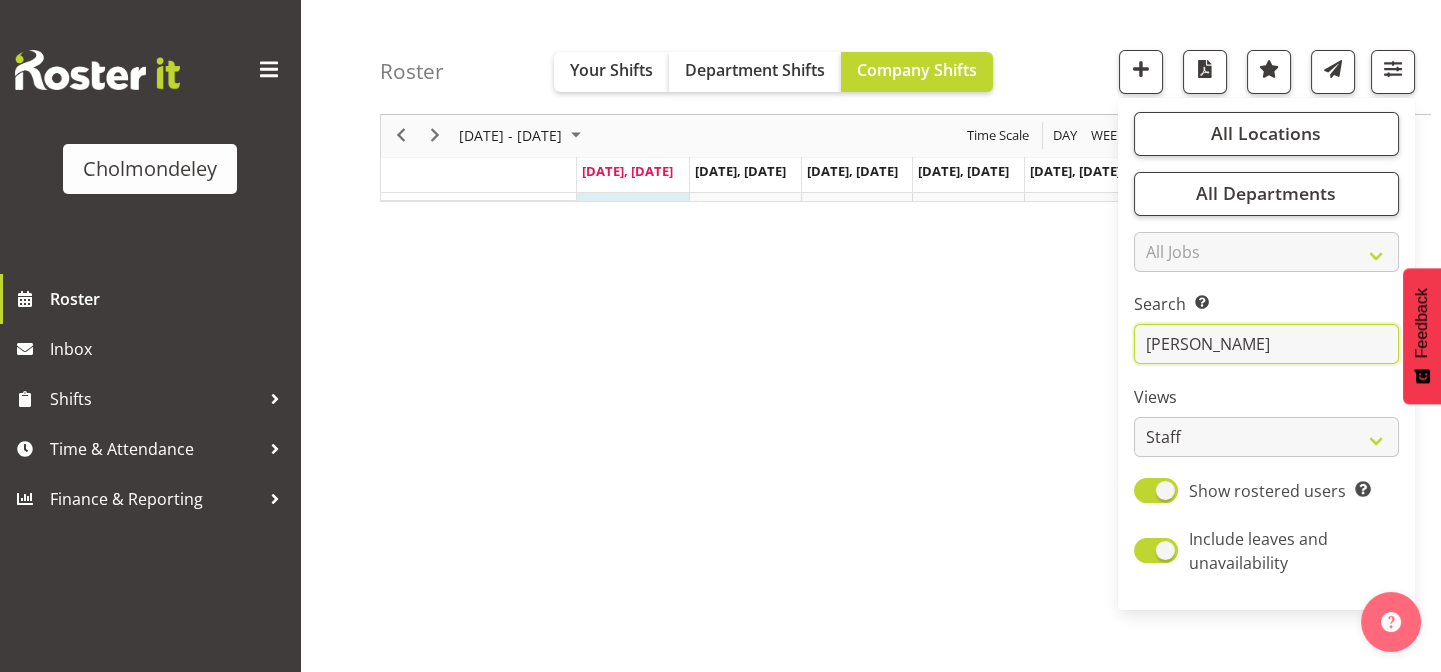 click on "[PERSON_NAME]" at bounding box center (1266, 345) 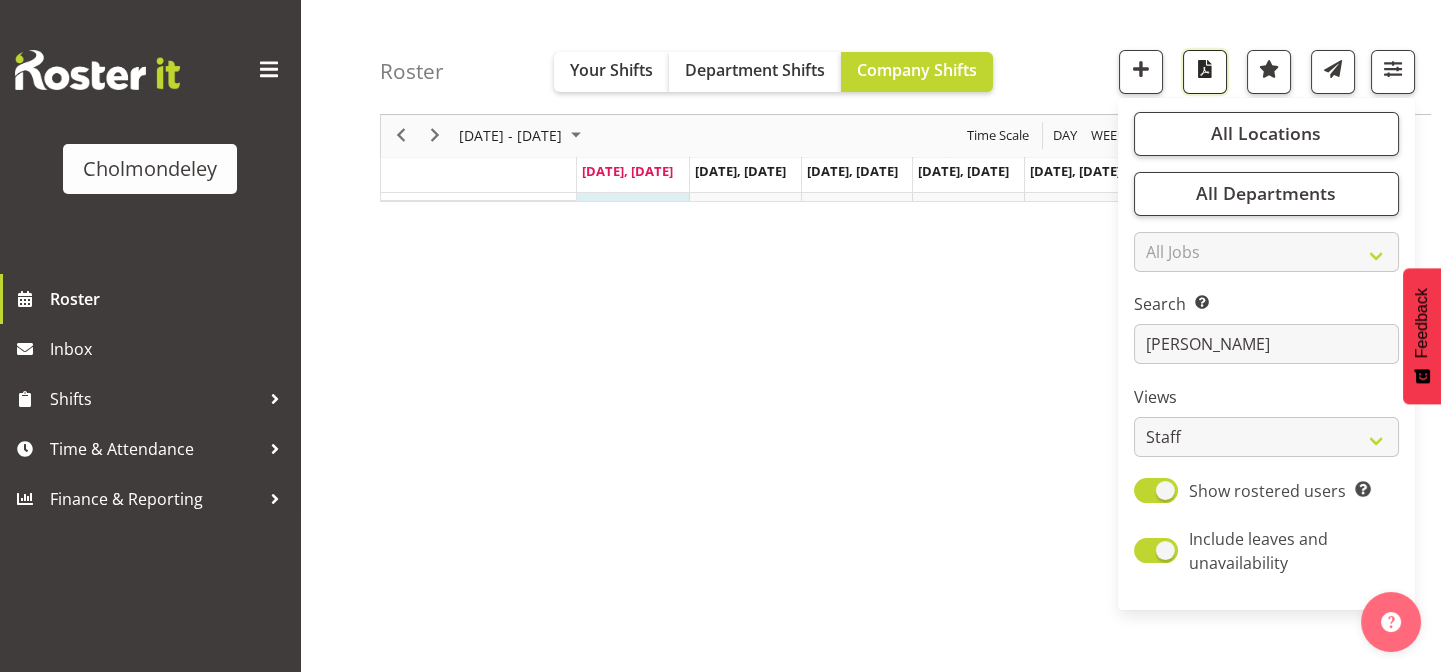 click at bounding box center [1205, 69] 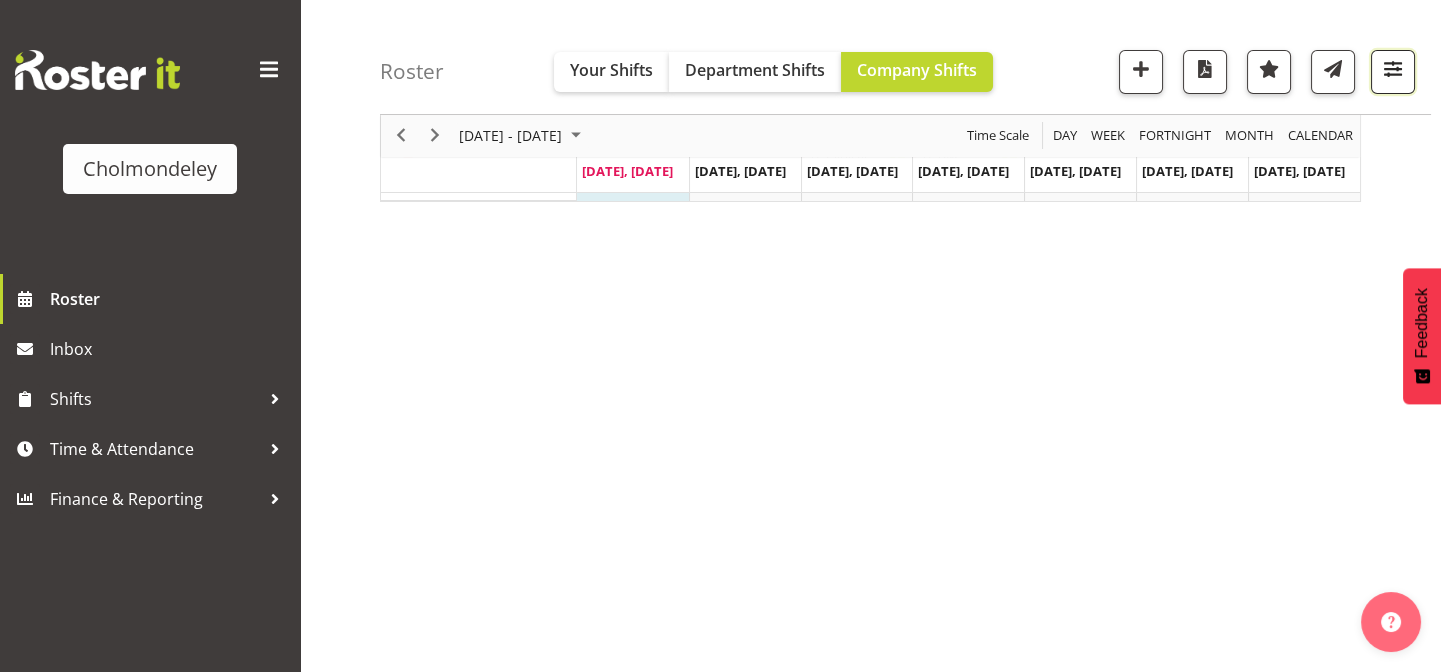 click at bounding box center [1393, 69] 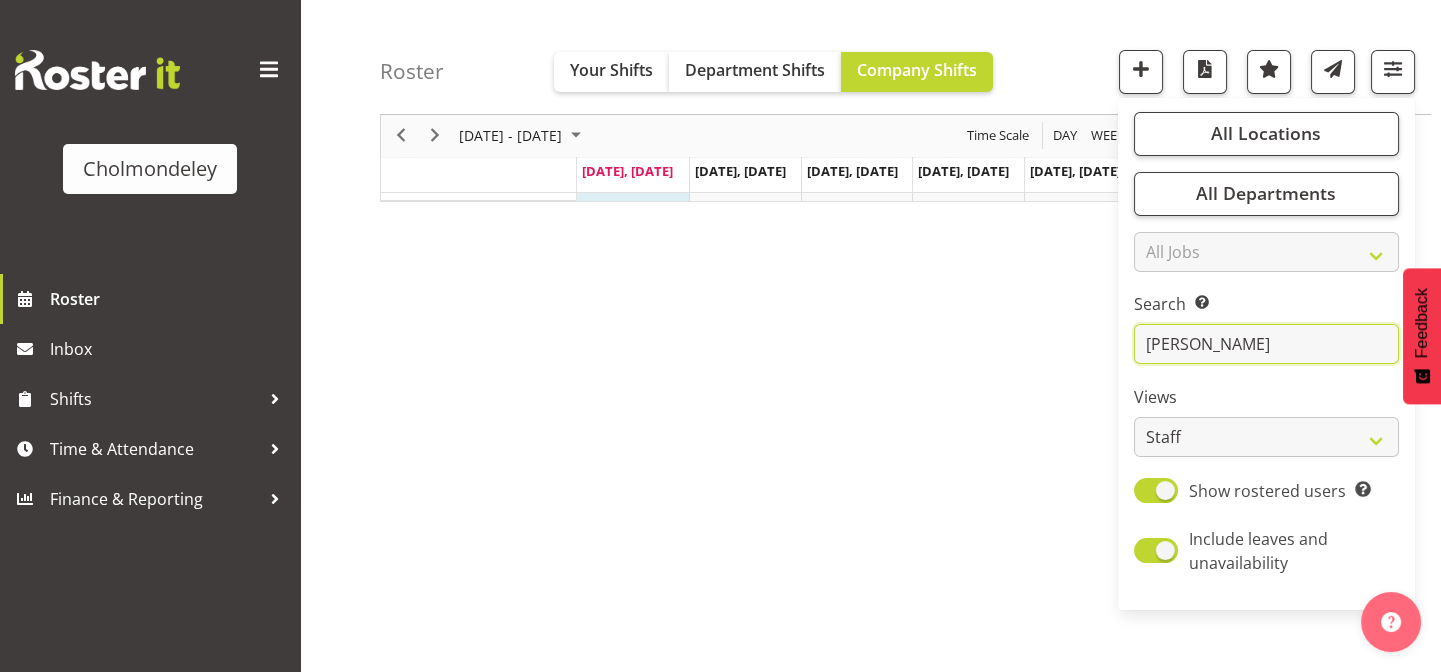 click on "[PERSON_NAME]" at bounding box center [1266, 345] 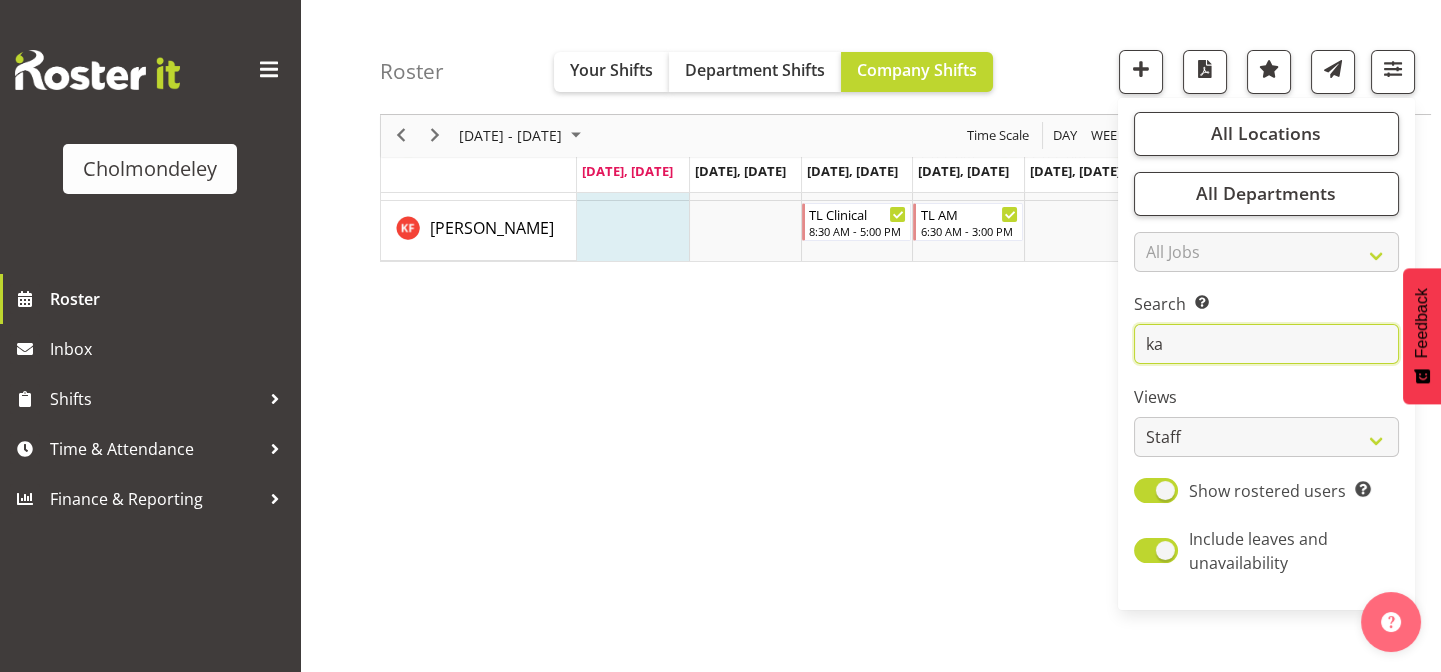 type on "k" 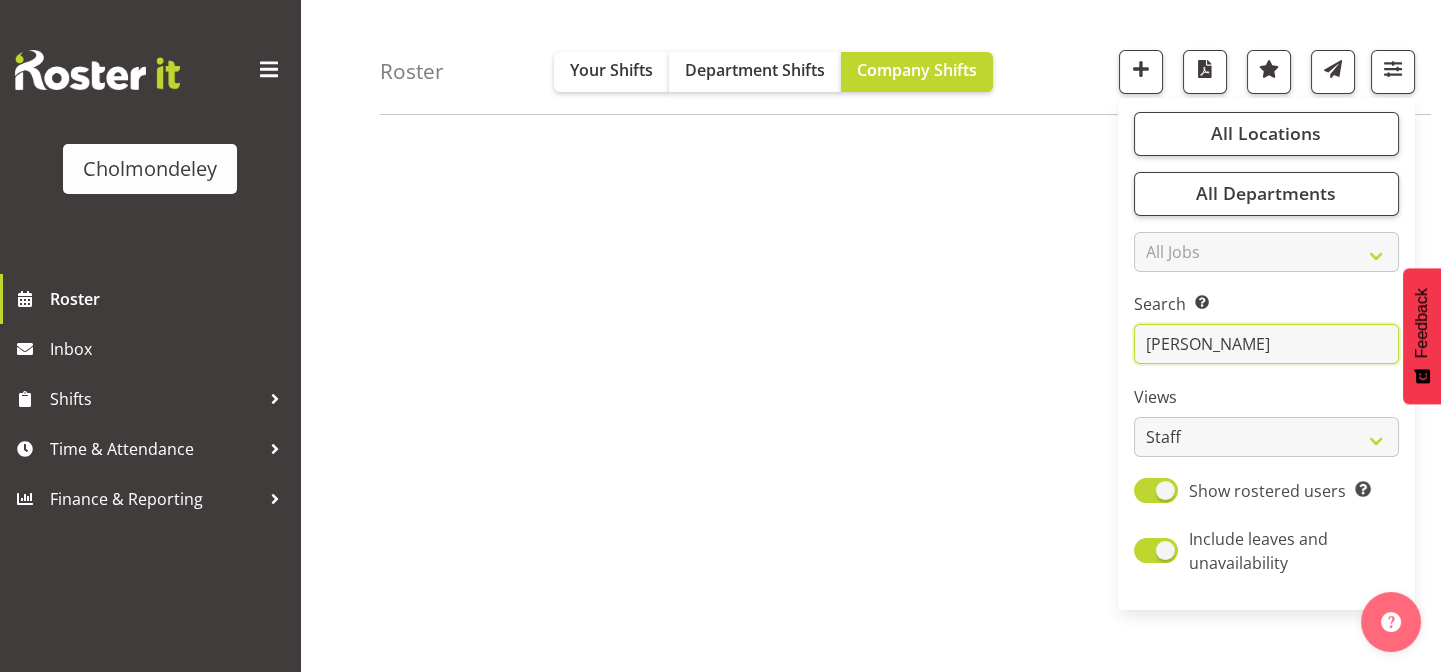 scroll, scrollTop: 311, scrollLeft: 0, axis: vertical 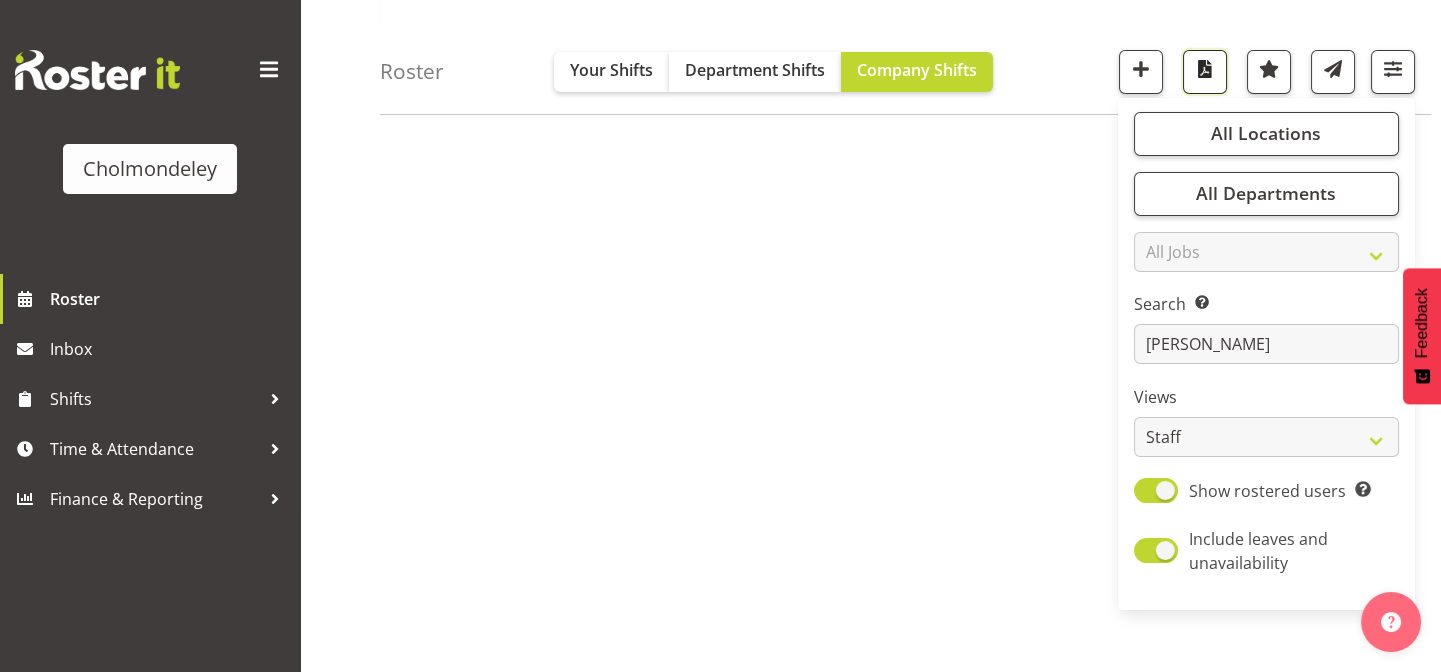 click at bounding box center (1205, 69) 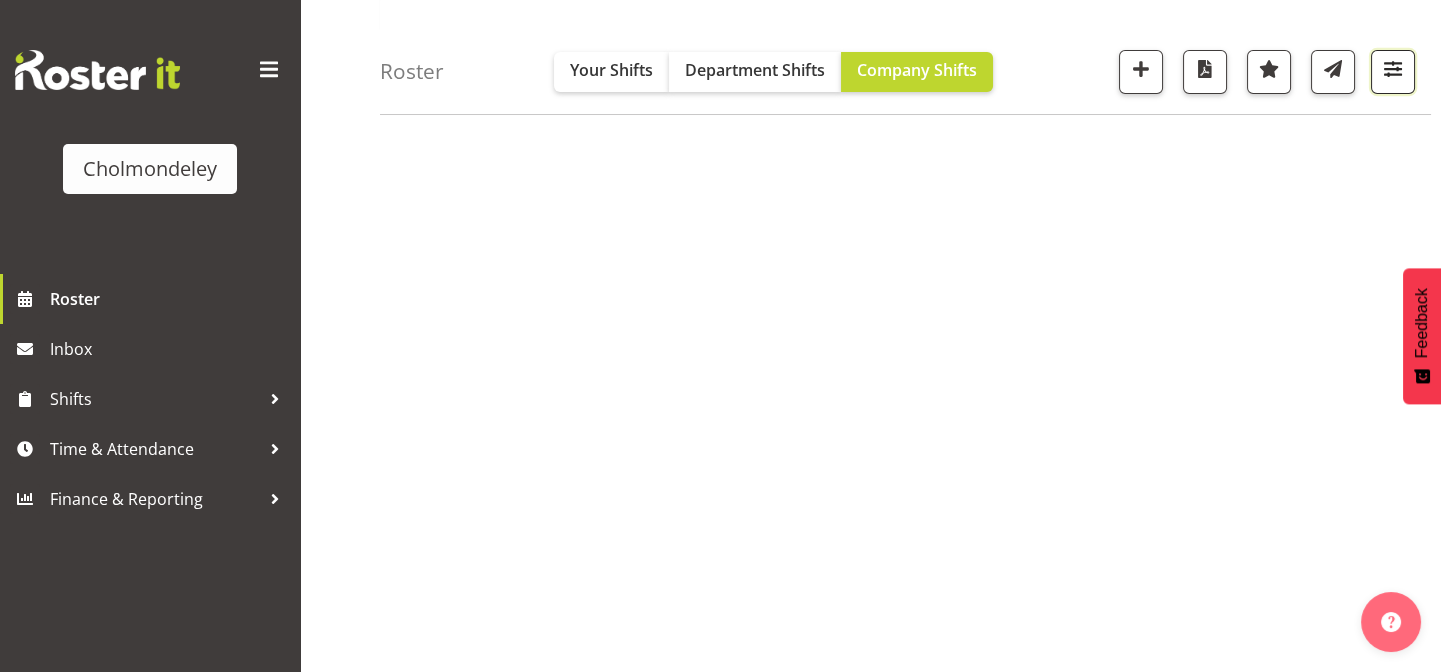 click at bounding box center [1393, 69] 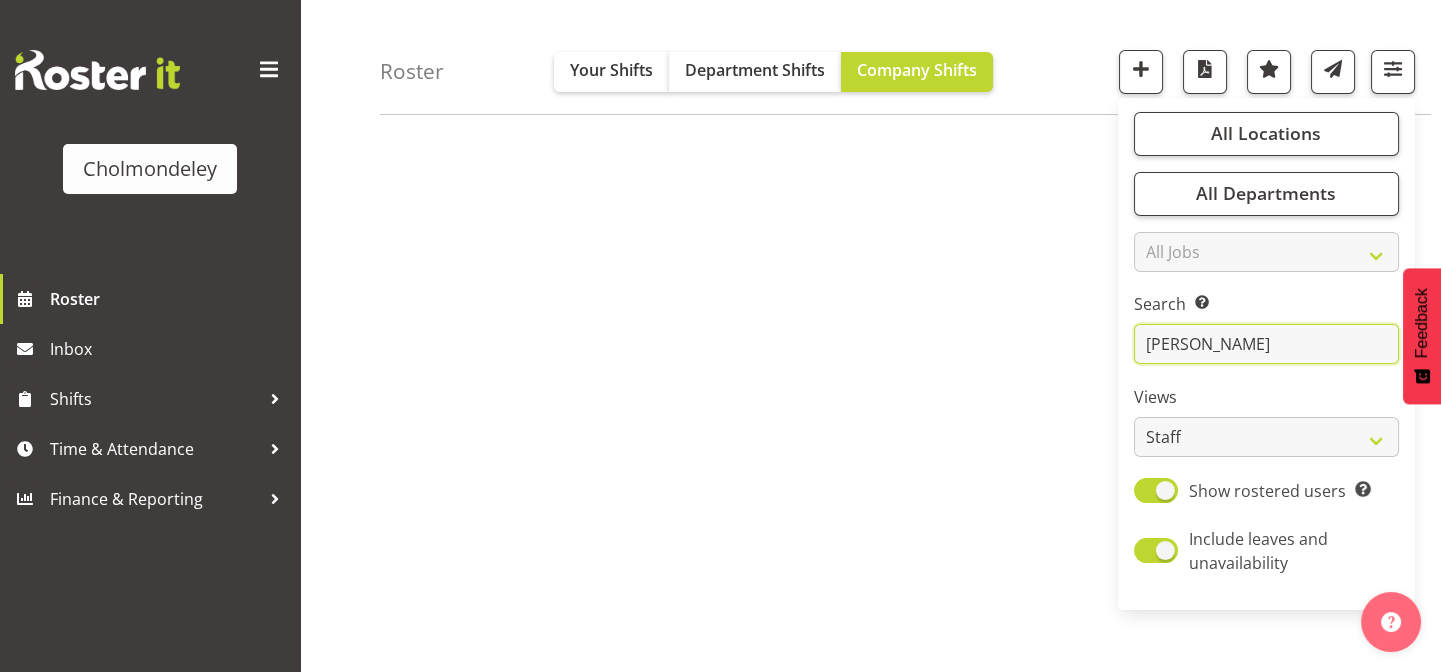 click on "[PERSON_NAME]" at bounding box center (1266, 345) 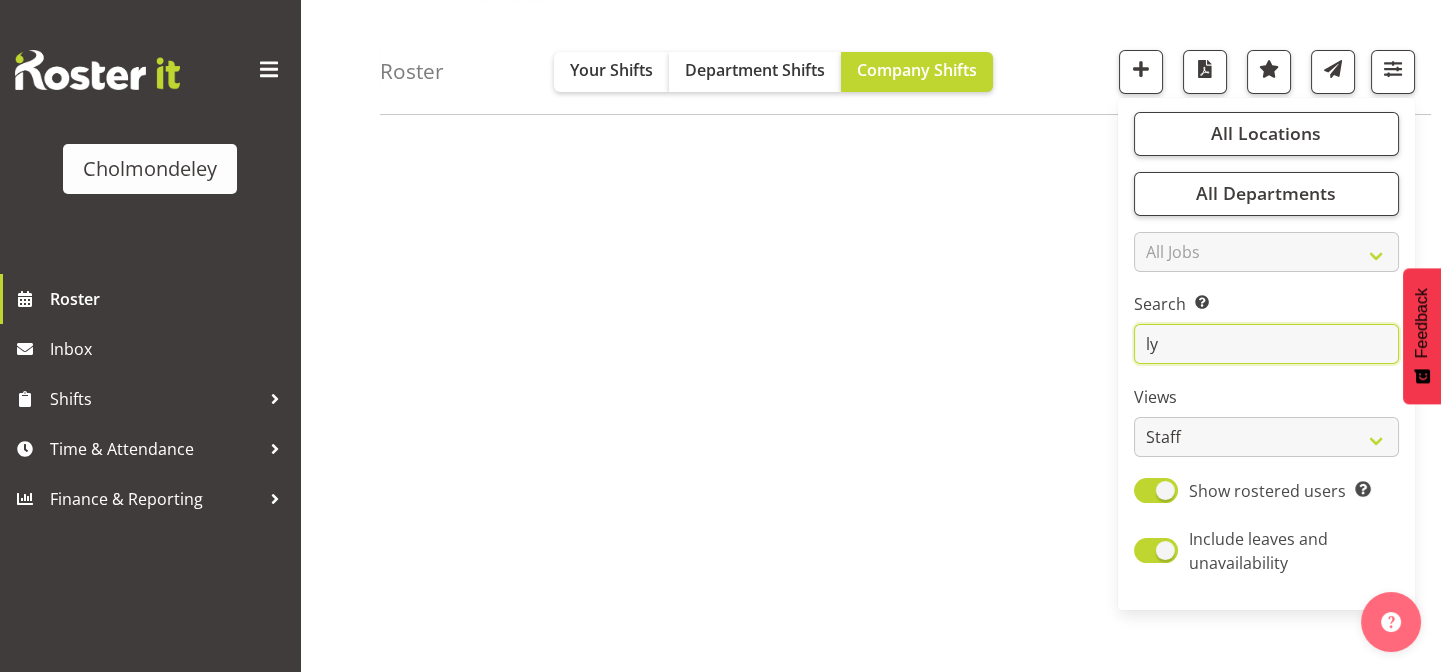 type on "l" 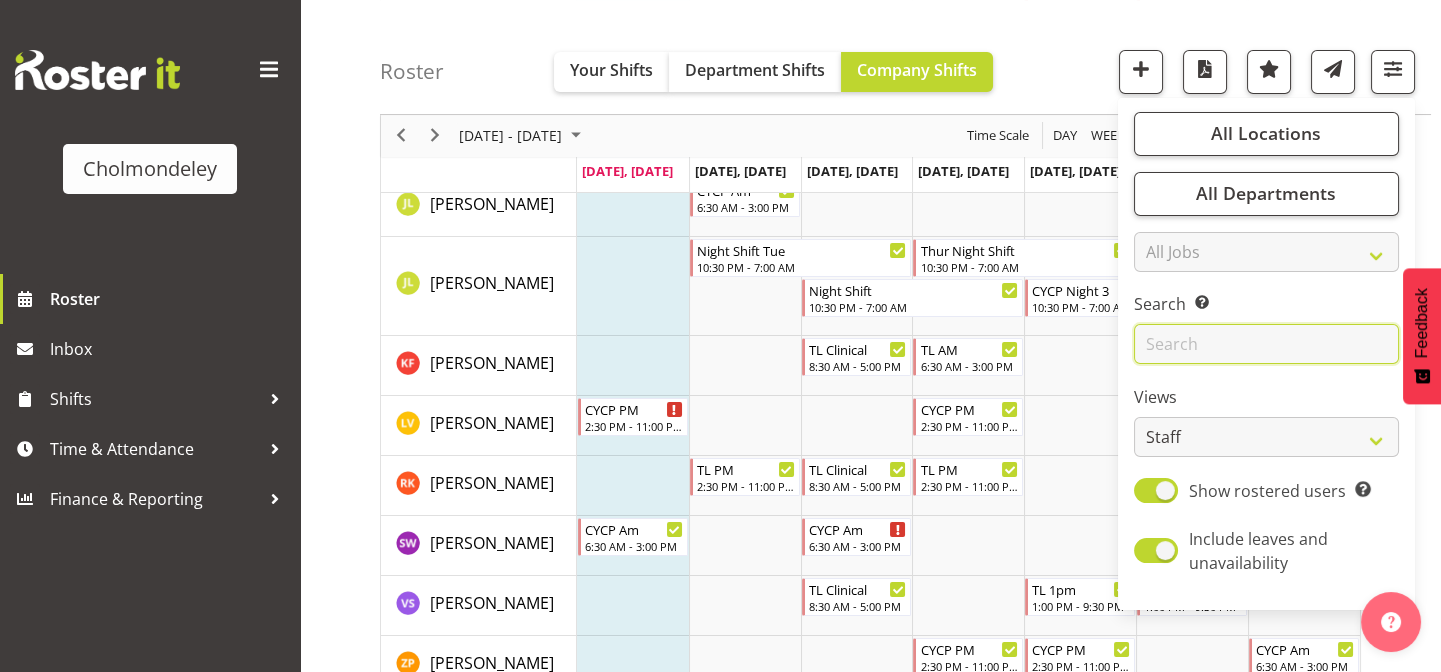 type on "\" 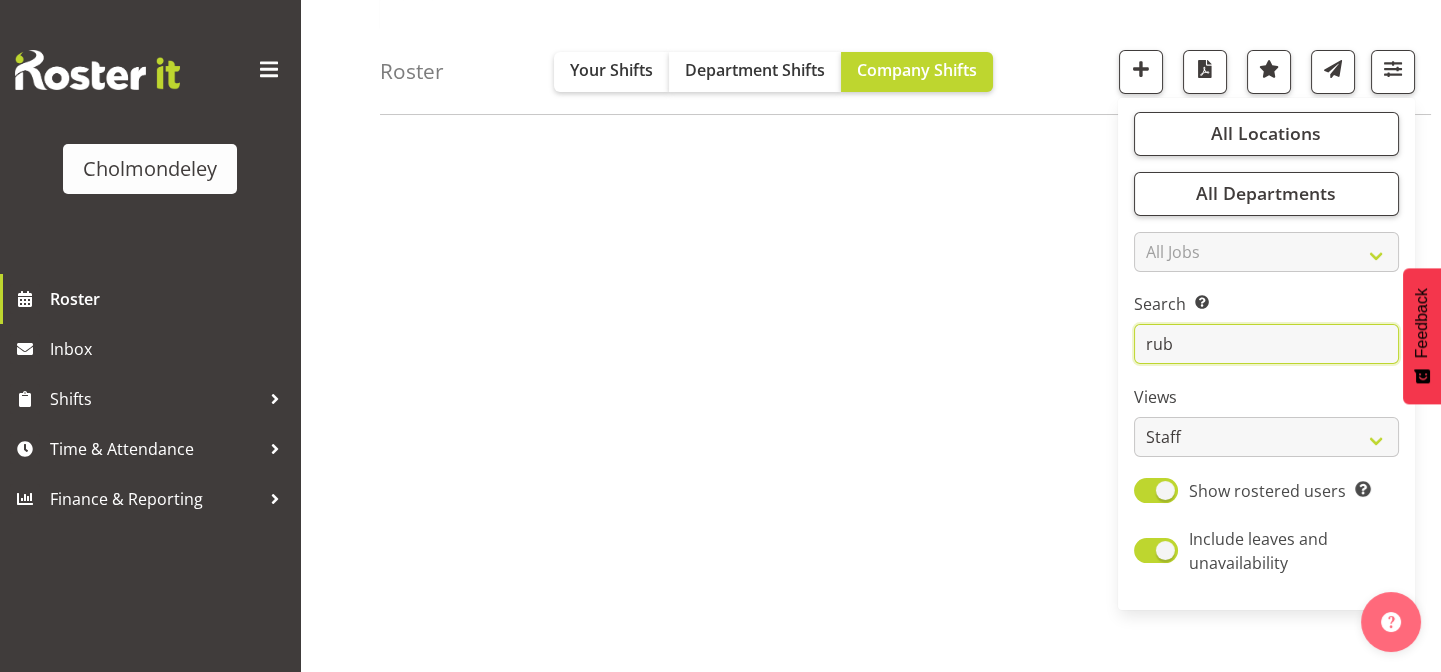 scroll, scrollTop: 93, scrollLeft: 0, axis: vertical 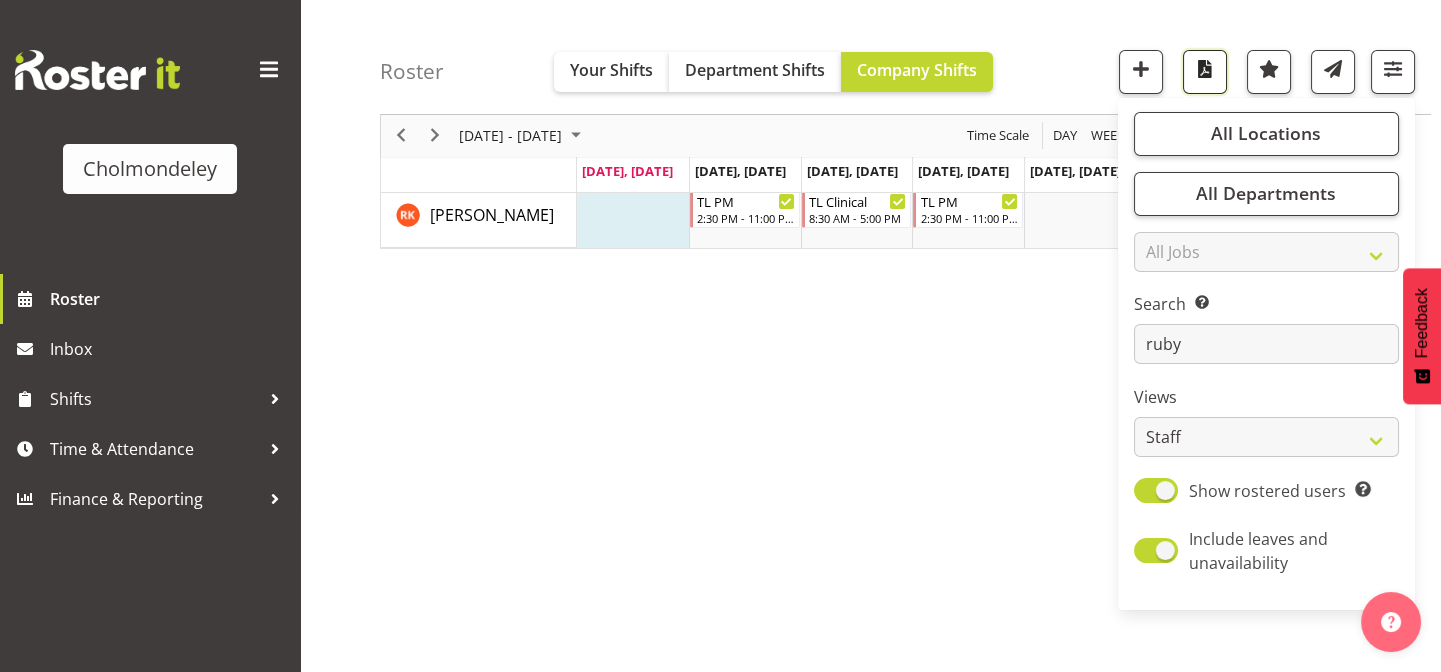 click at bounding box center [1205, 69] 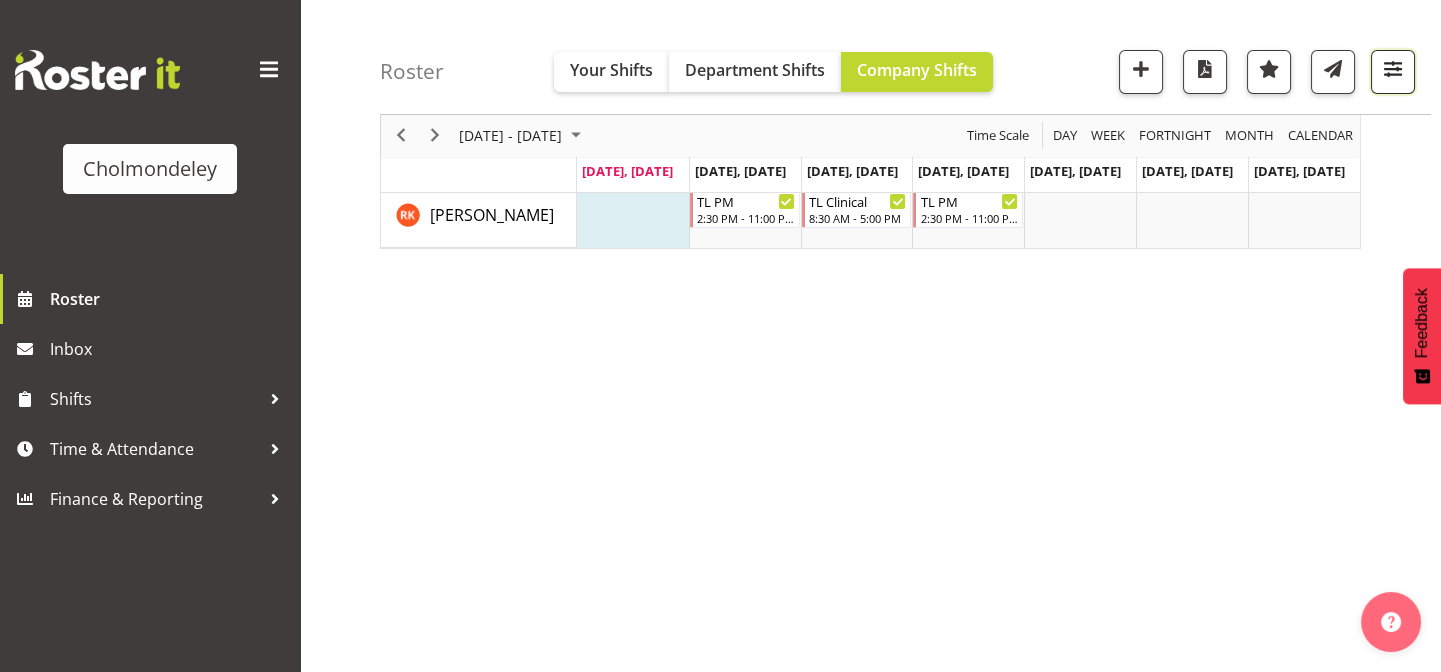 click at bounding box center (1393, 69) 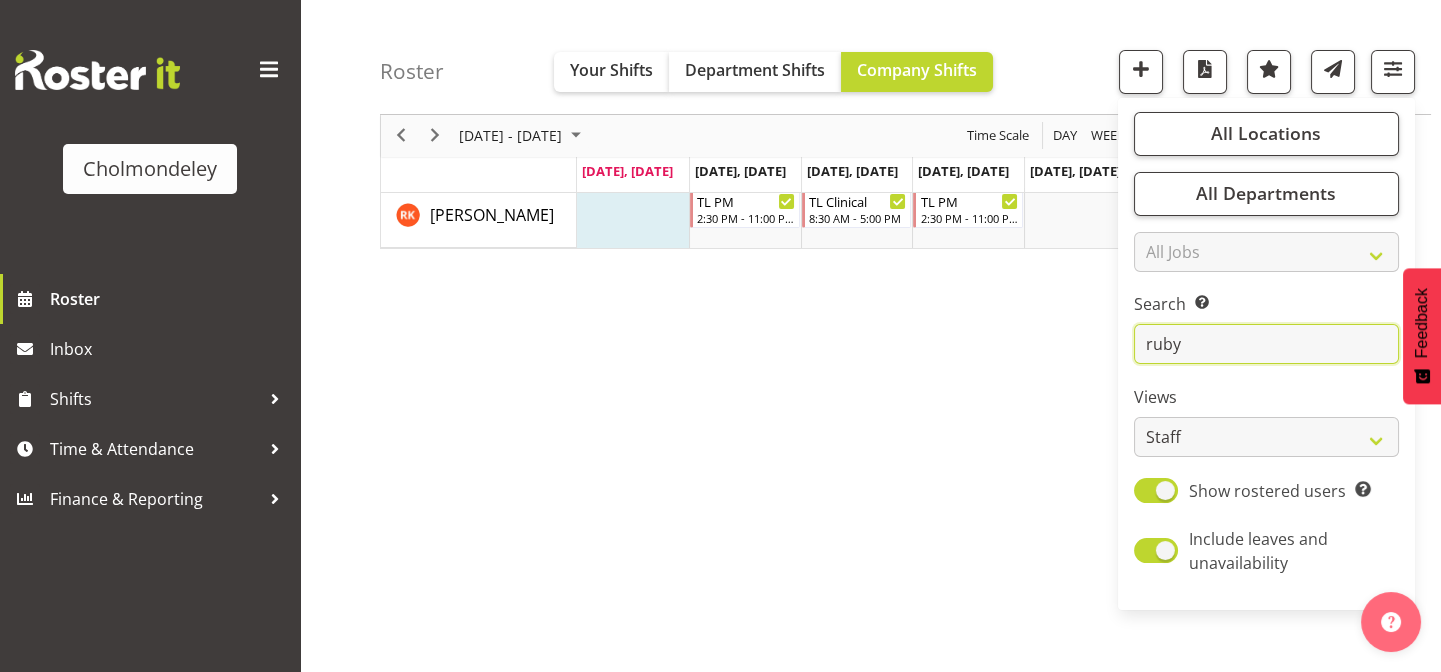 click on "ruby" at bounding box center (1266, 345) 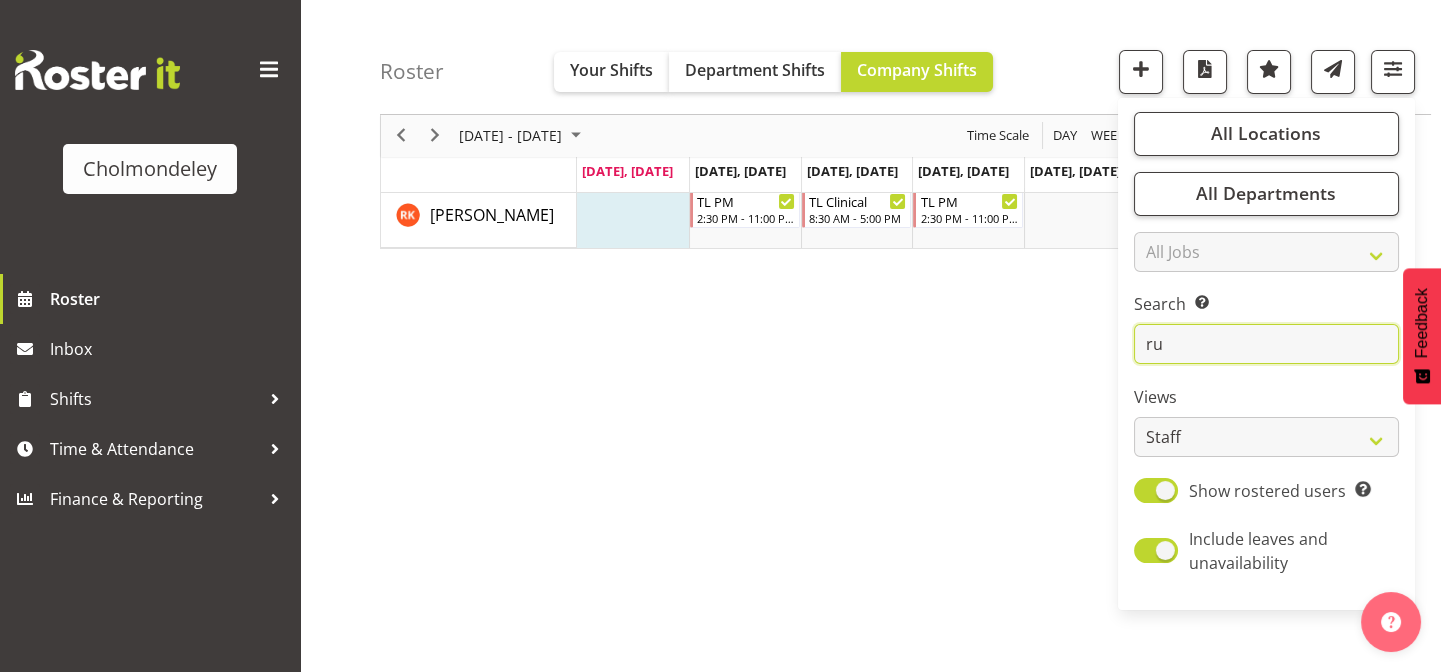 type on "r" 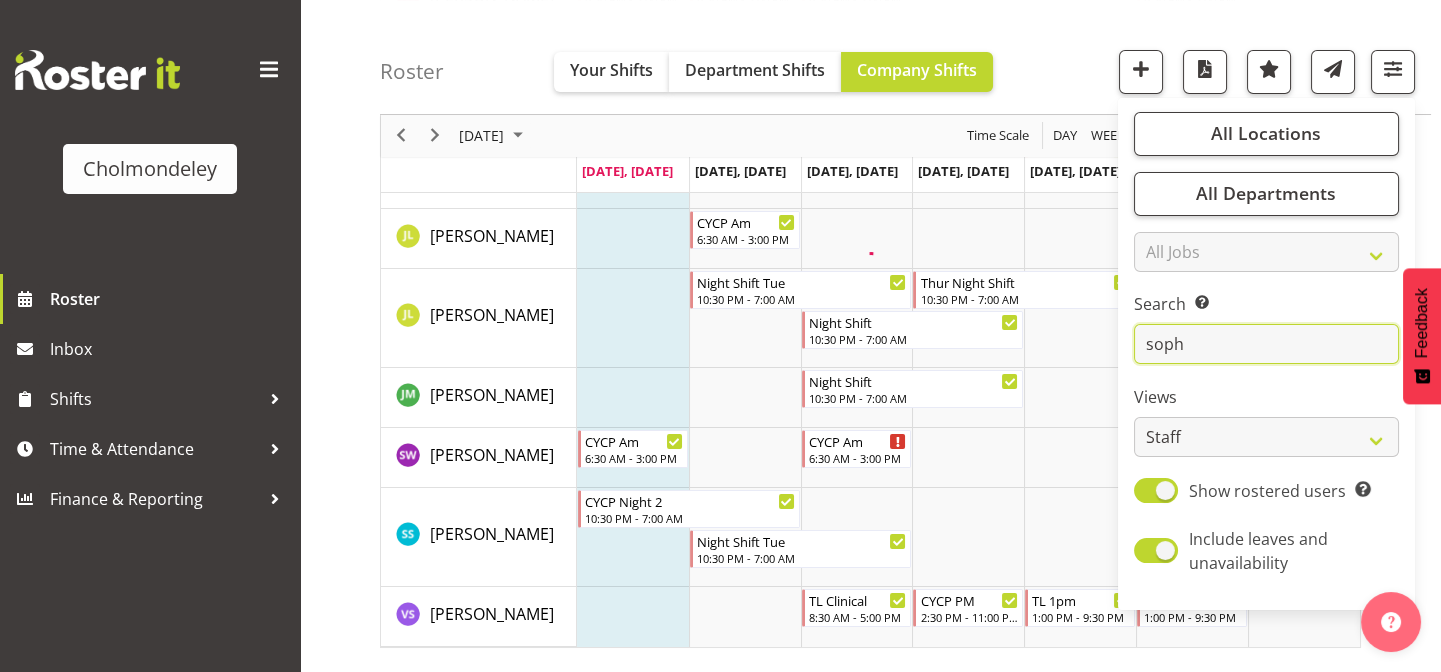 scroll, scrollTop: 0, scrollLeft: 0, axis: both 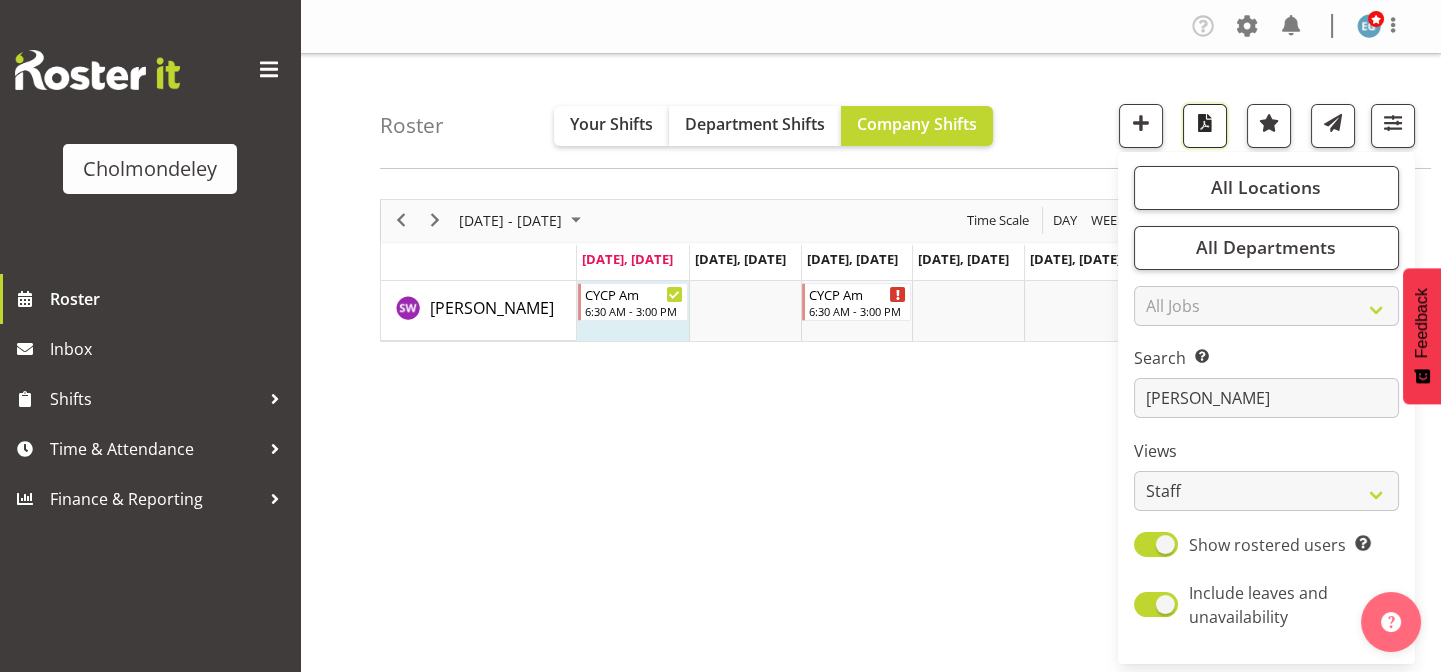 click at bounding box center (1205, 123) 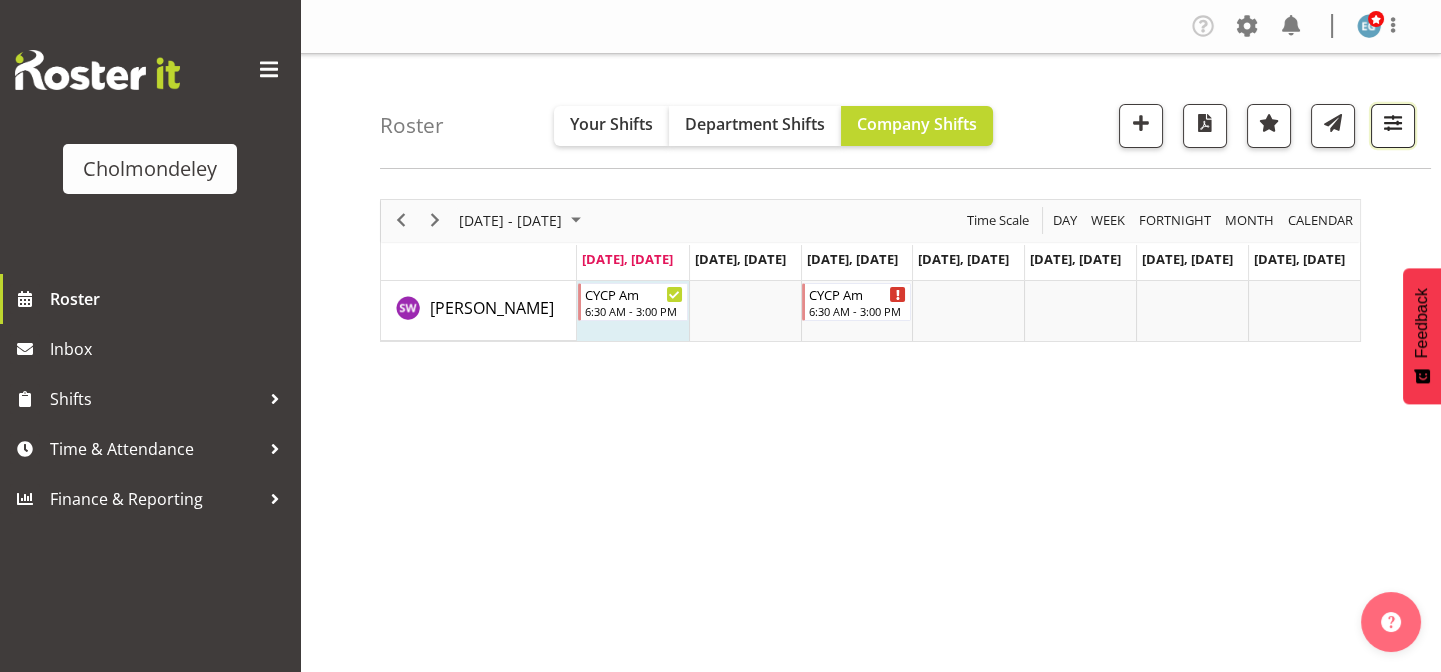 click at bounding box center (1393, 123) 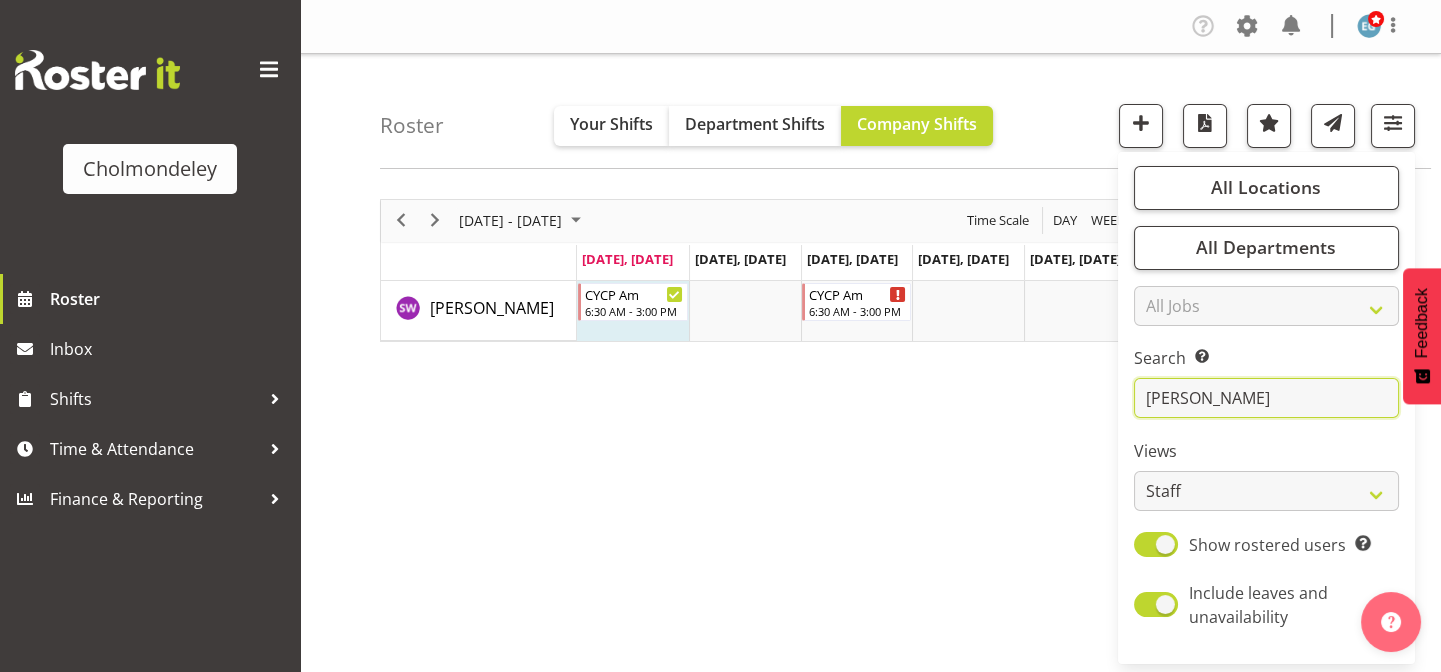 drag, startPoint x: 1193, startPoint y: 400, endPoint x: 1102, endPoint y: 408, distance: 91.350975 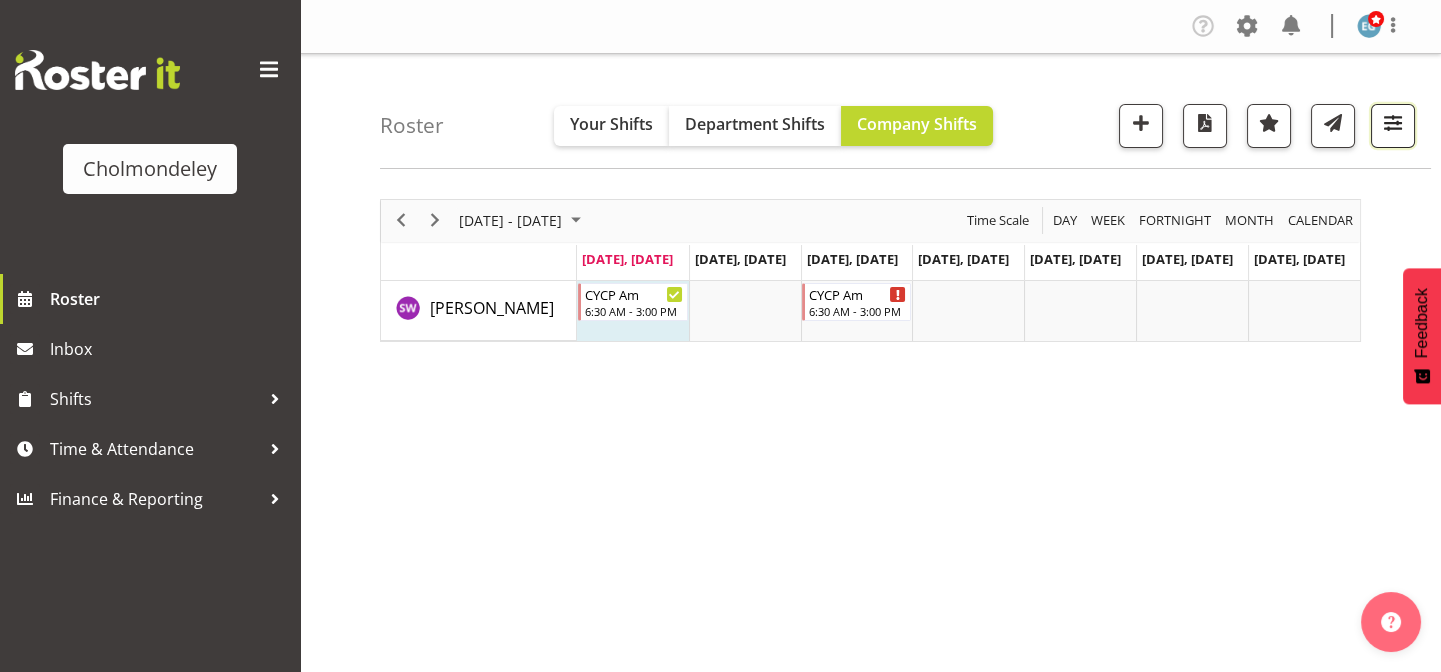 click at bounding box center (1393, 123) 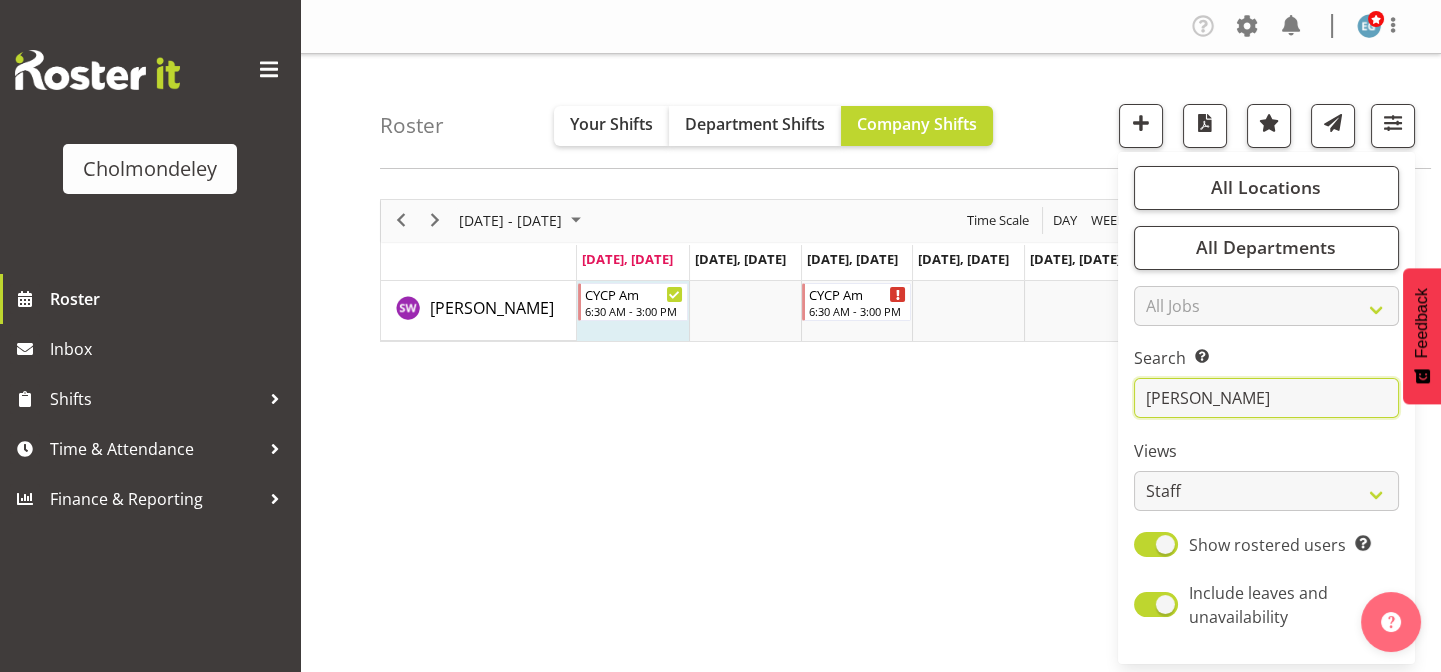 click on "[PERSON_NAME]" at bounding box center [1266, 398] 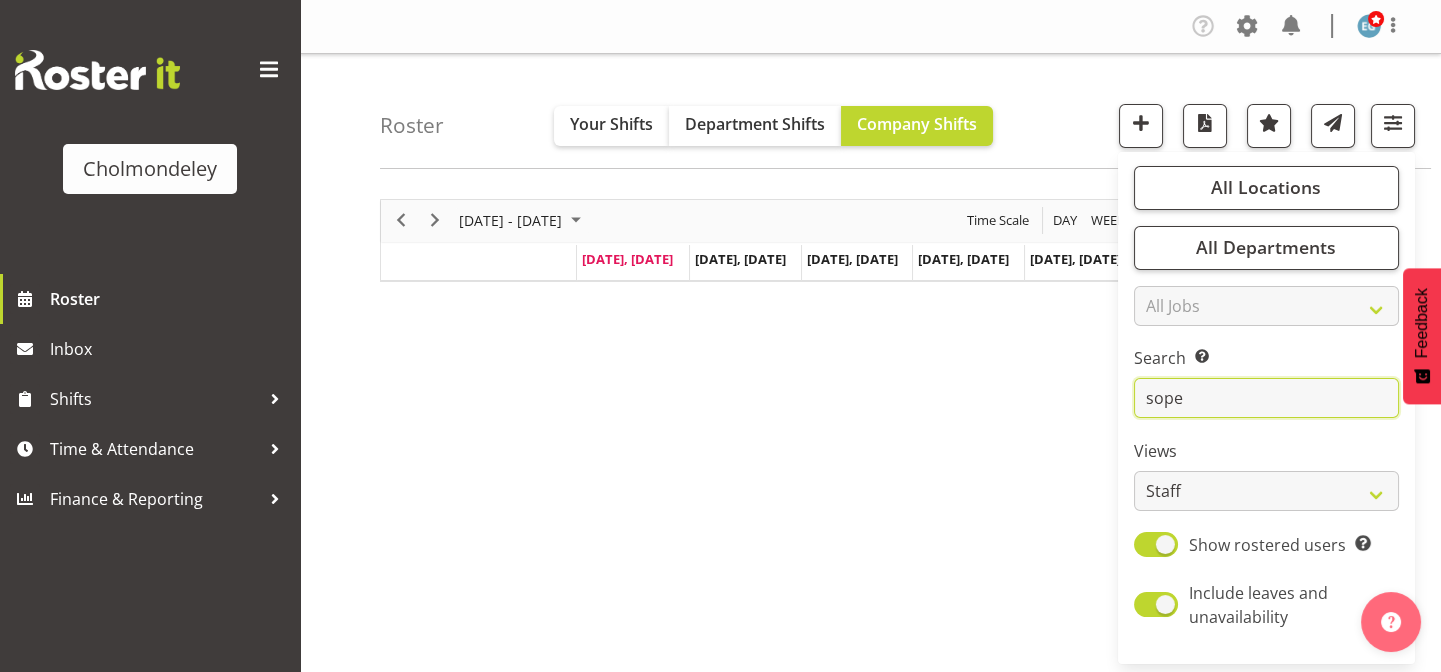 click on "sope" at bounding box center [1266, 398] 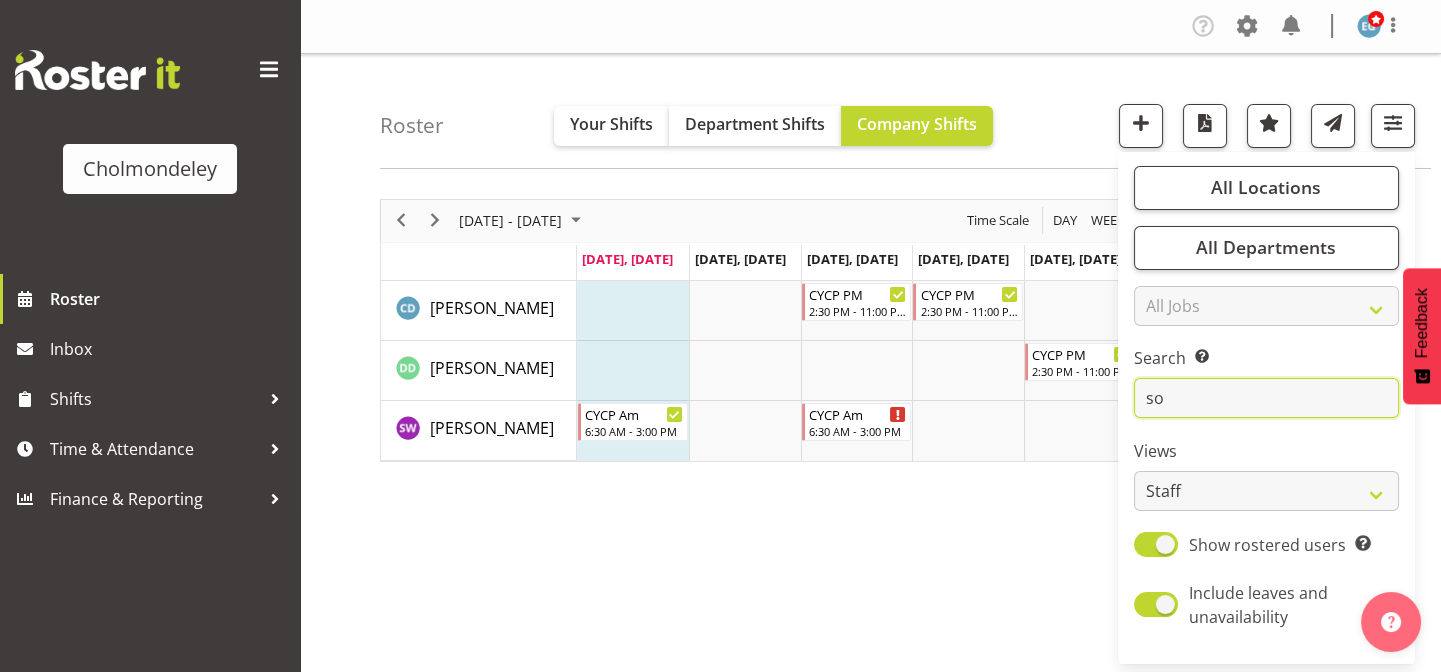 type on "s" 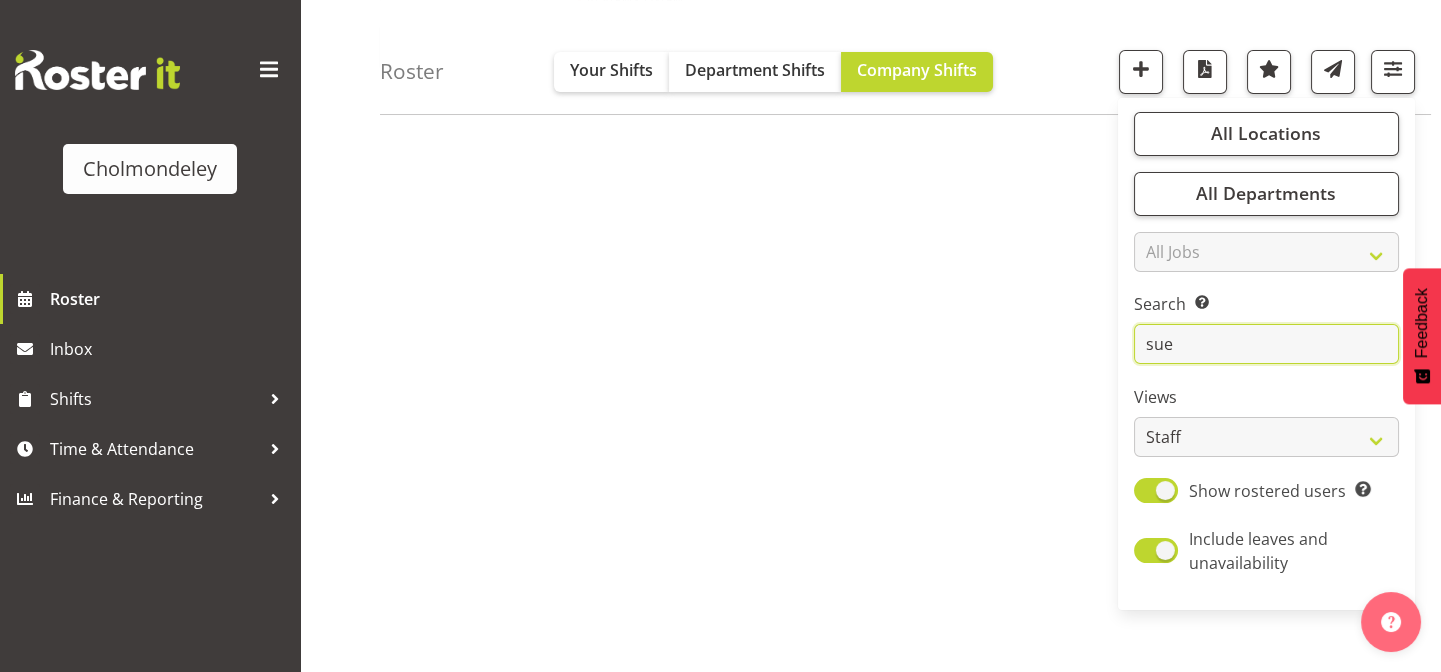 scroll, scrollTop: 0, scrollLeft: 0, axis: both 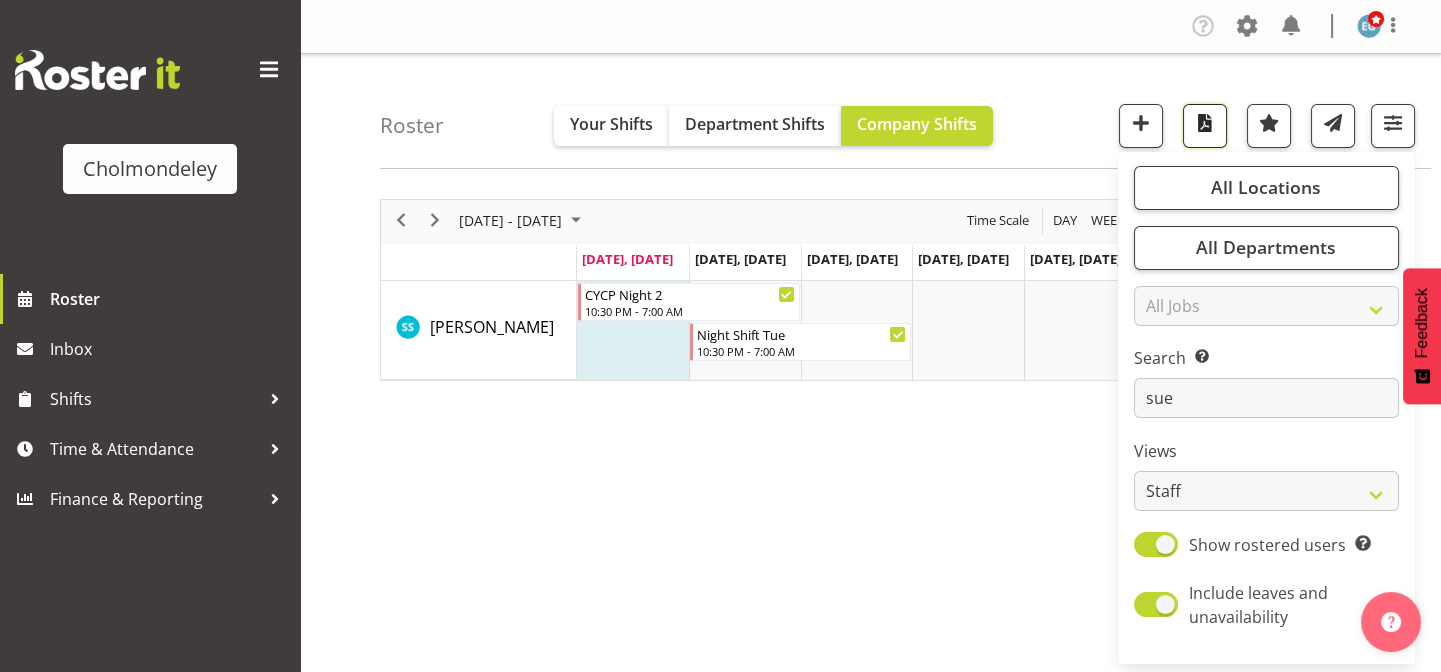 click at bounding box center (1205, 123) 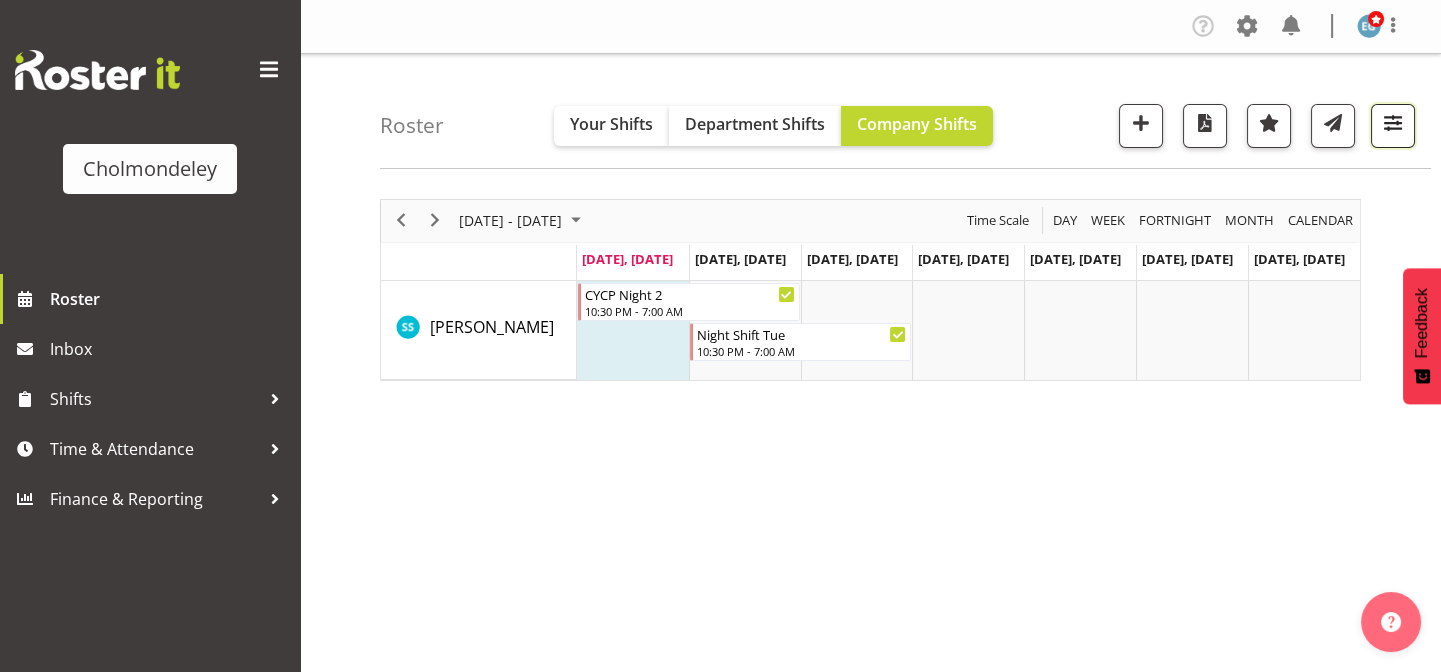 click at bounding box center [1393, 123] 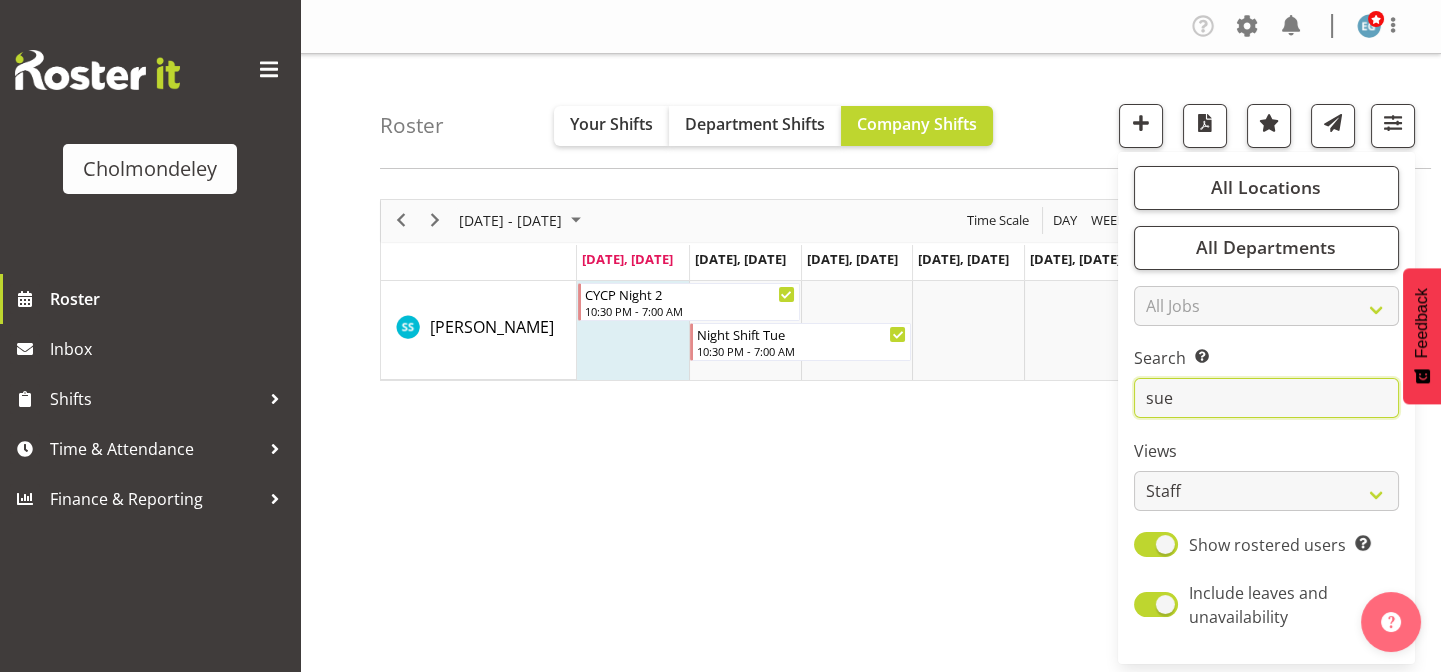 click on "sue" at bounding box center [1266, 398] 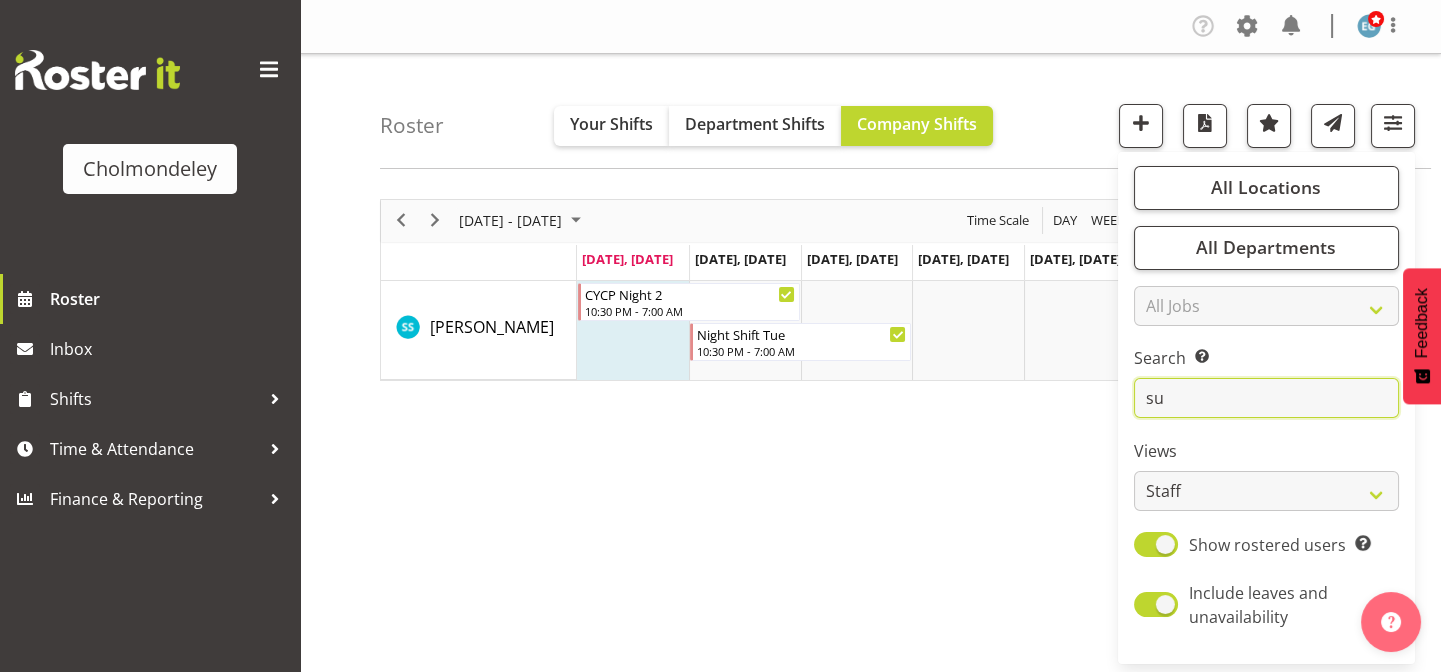 type on "s" 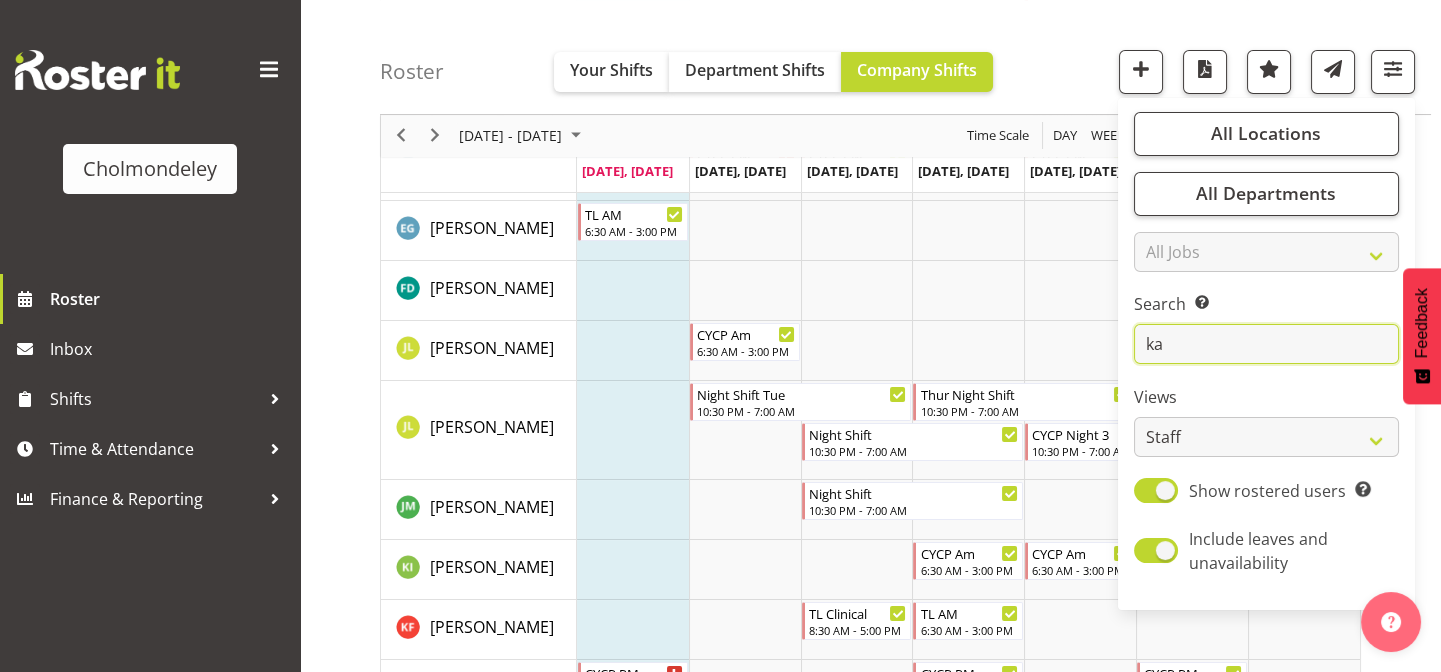 scroll, scrollTop: 0, scrollLeft: 0, axis: both 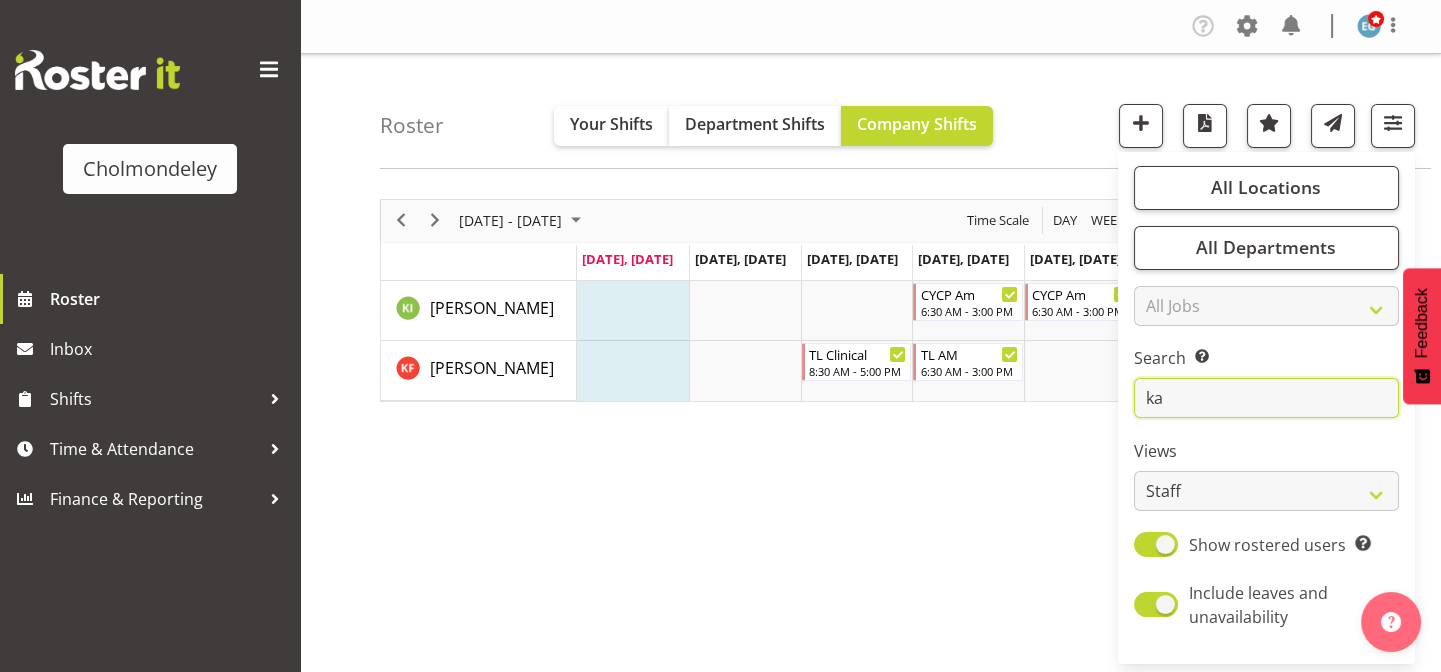type on "k" 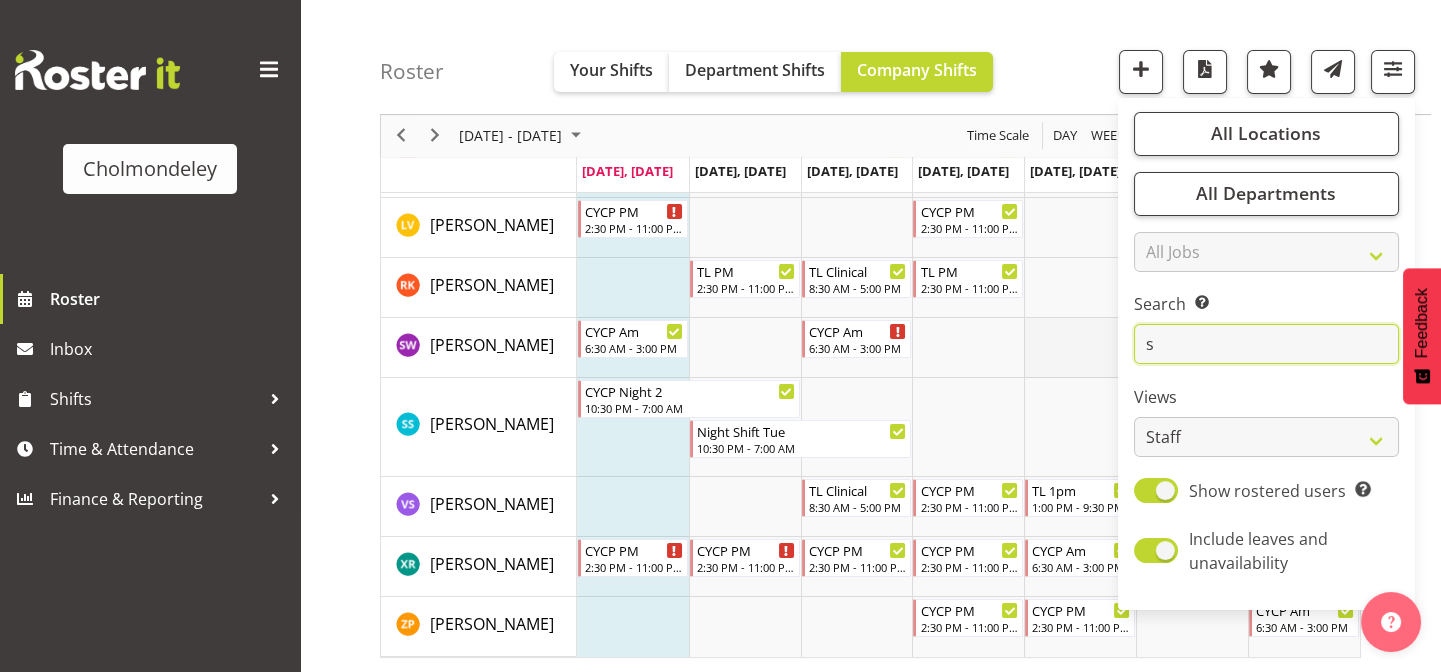 scroll, scrollTop: 311, scrollLeft: 0, axis: vertical 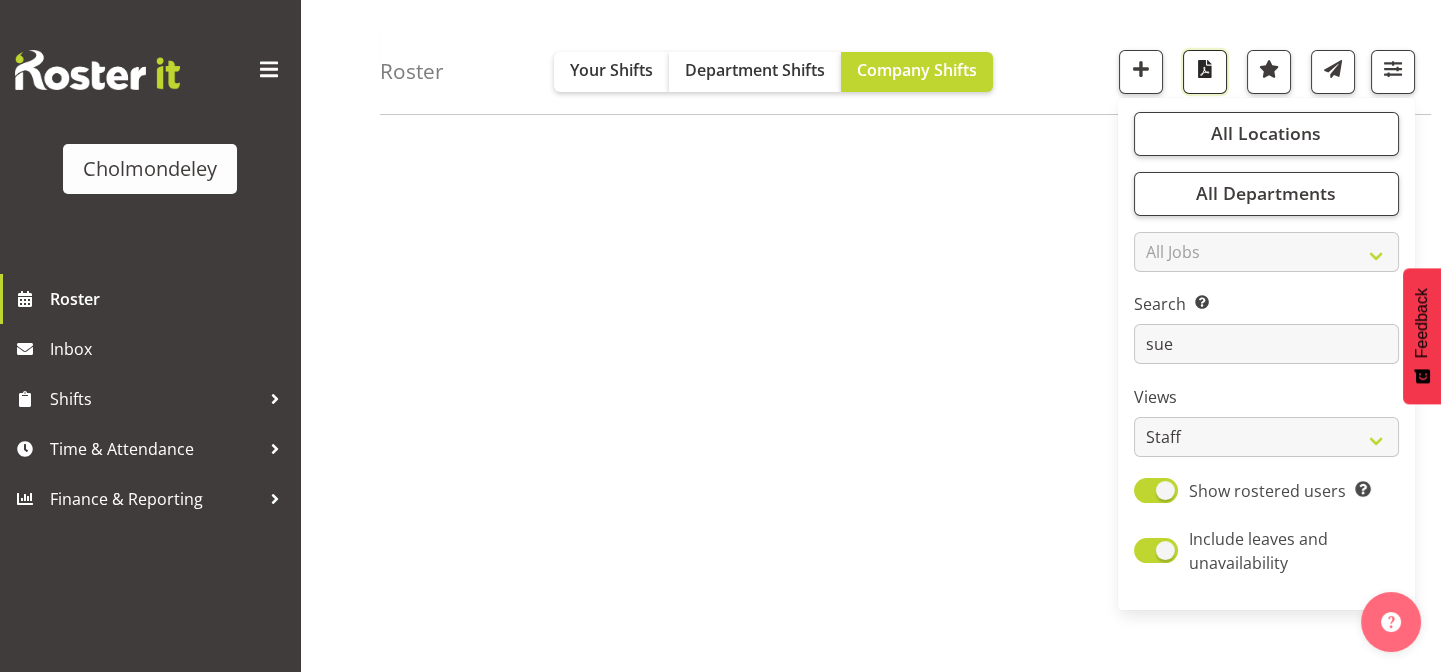 click at bounding box center (1205, 69) 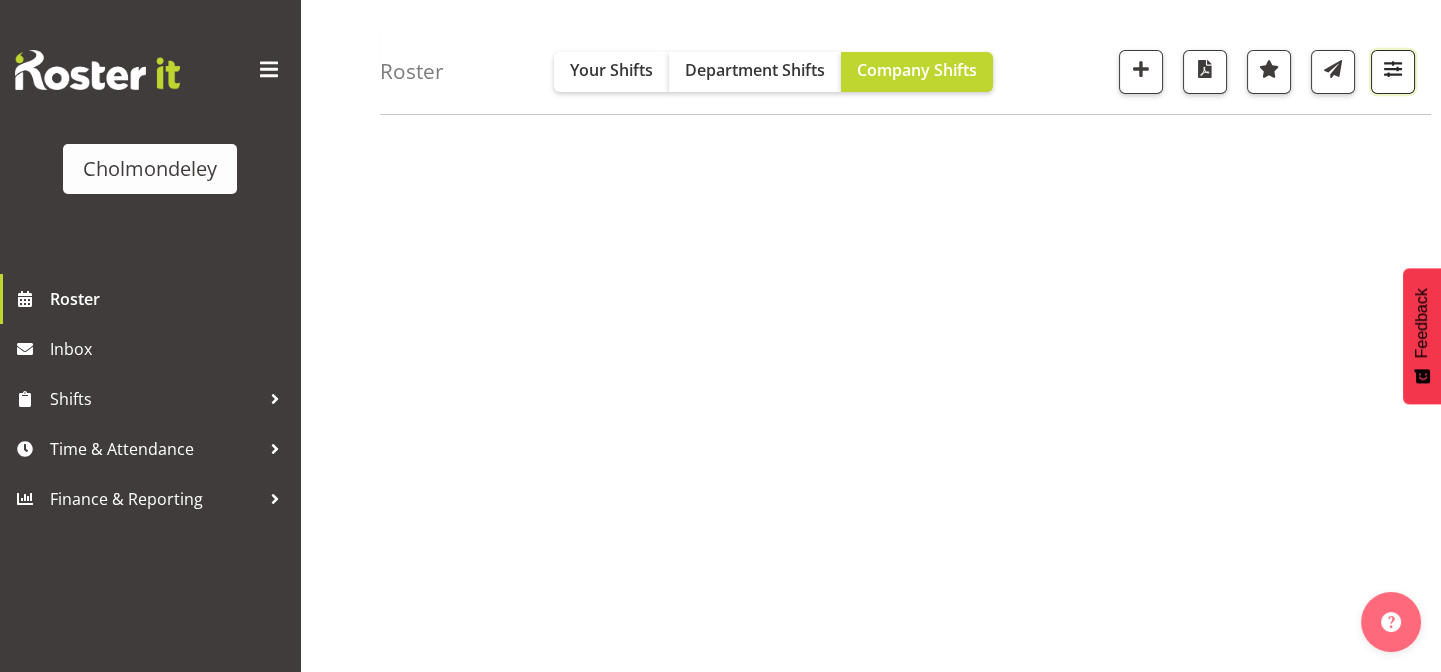click at bounding box center (1393, 72) 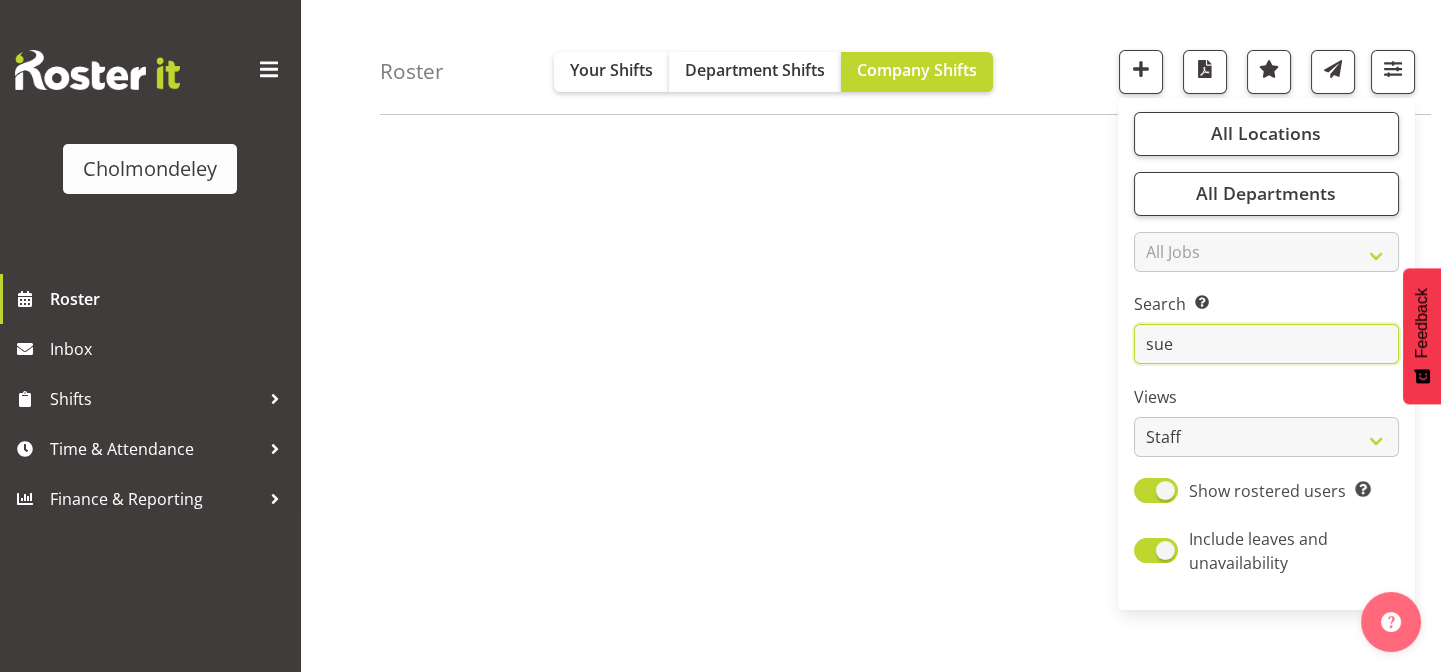 click on "sue" at bounding box center (1266, 345) 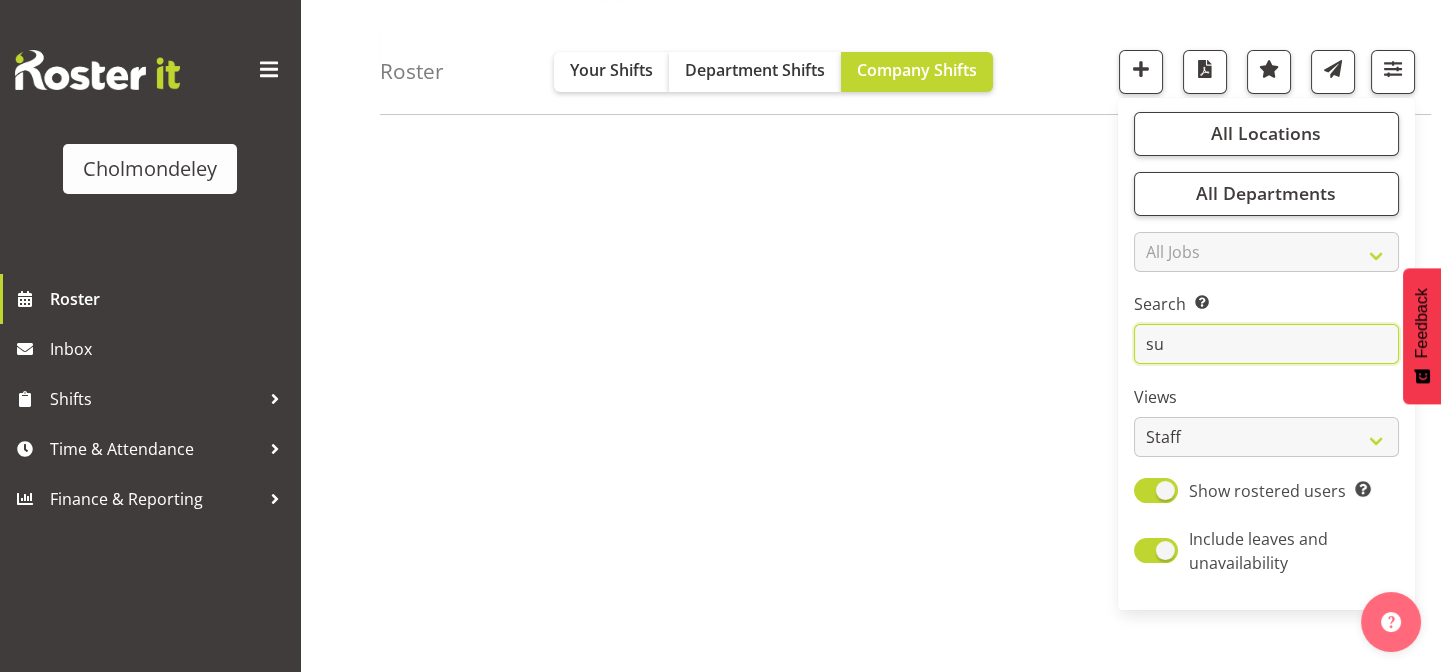 type on "s" 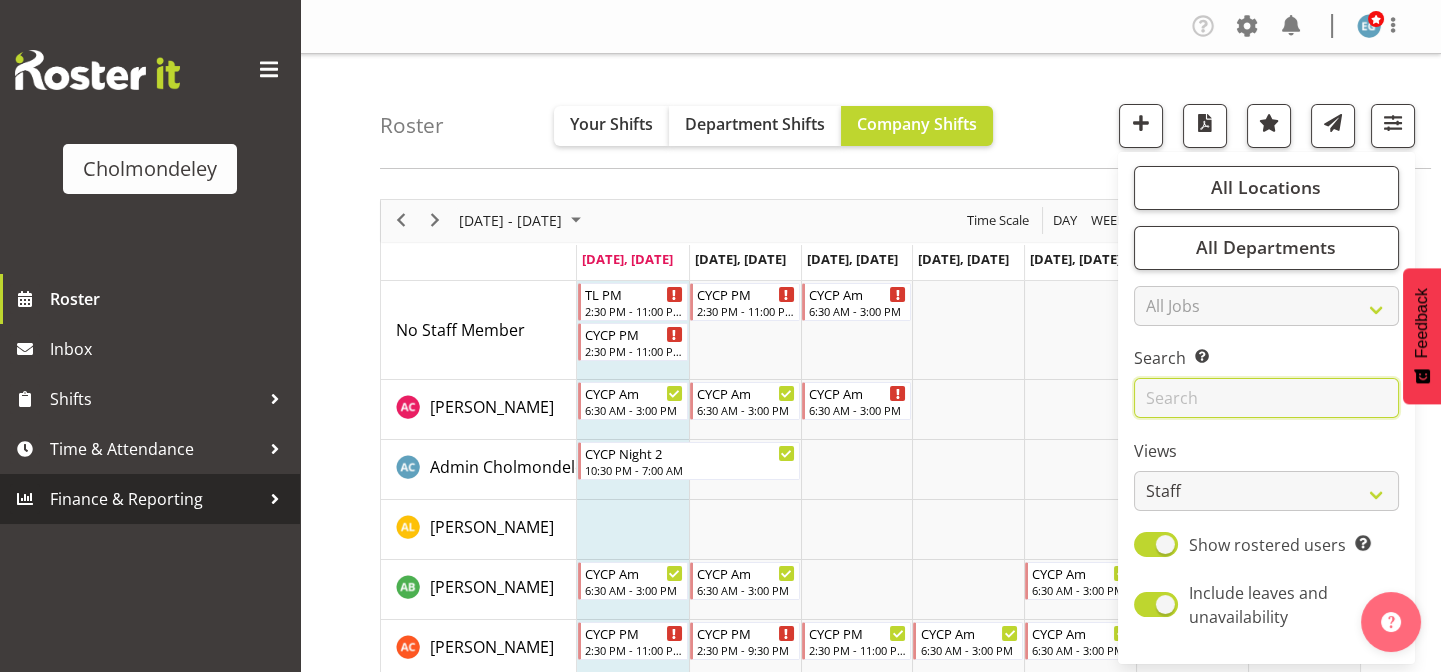 scroll, scrollTop: 90, scrollLeft: 0, axis: vertical 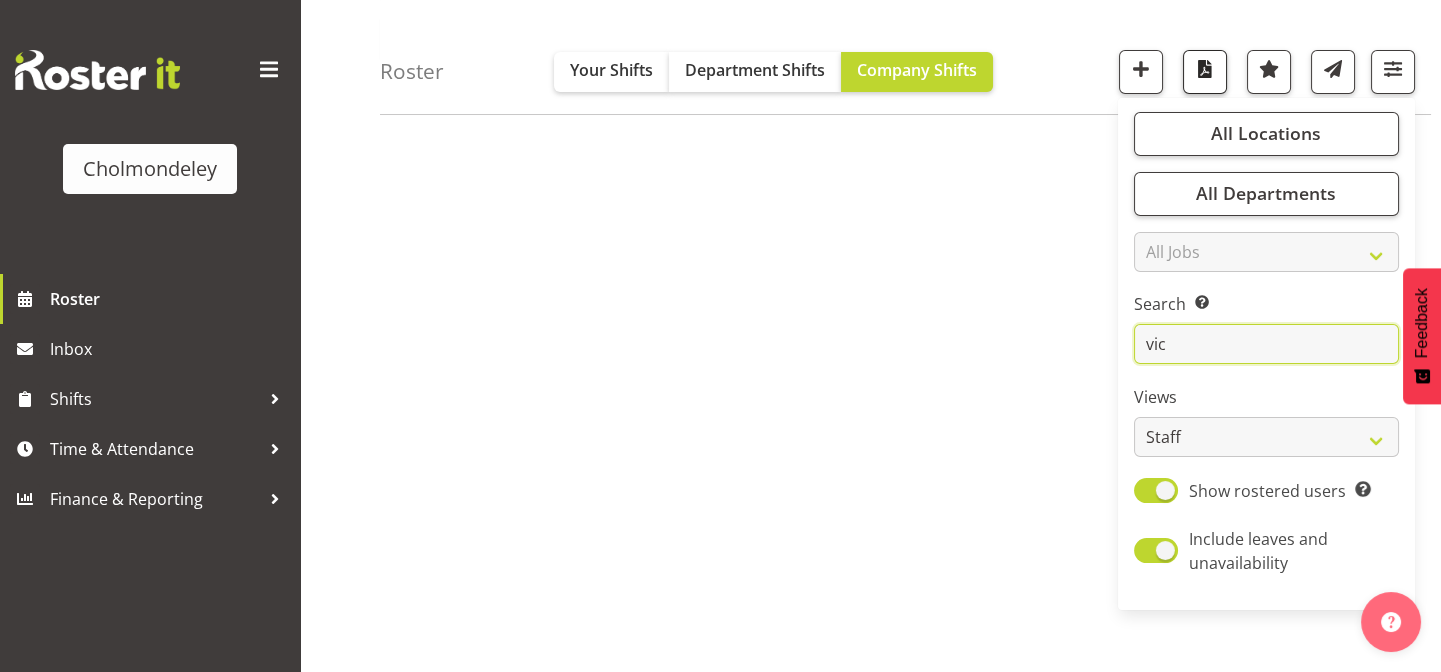 type on "vic" 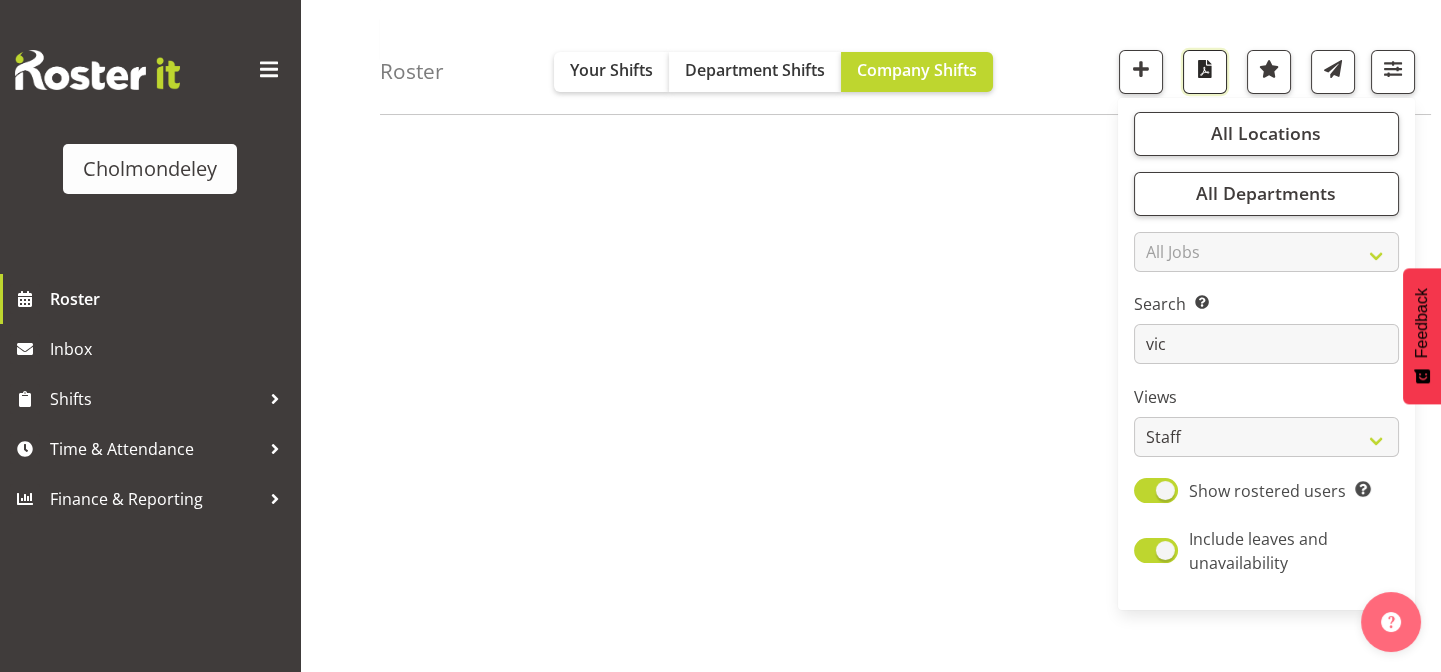 click at bounding box center (1205, 69) 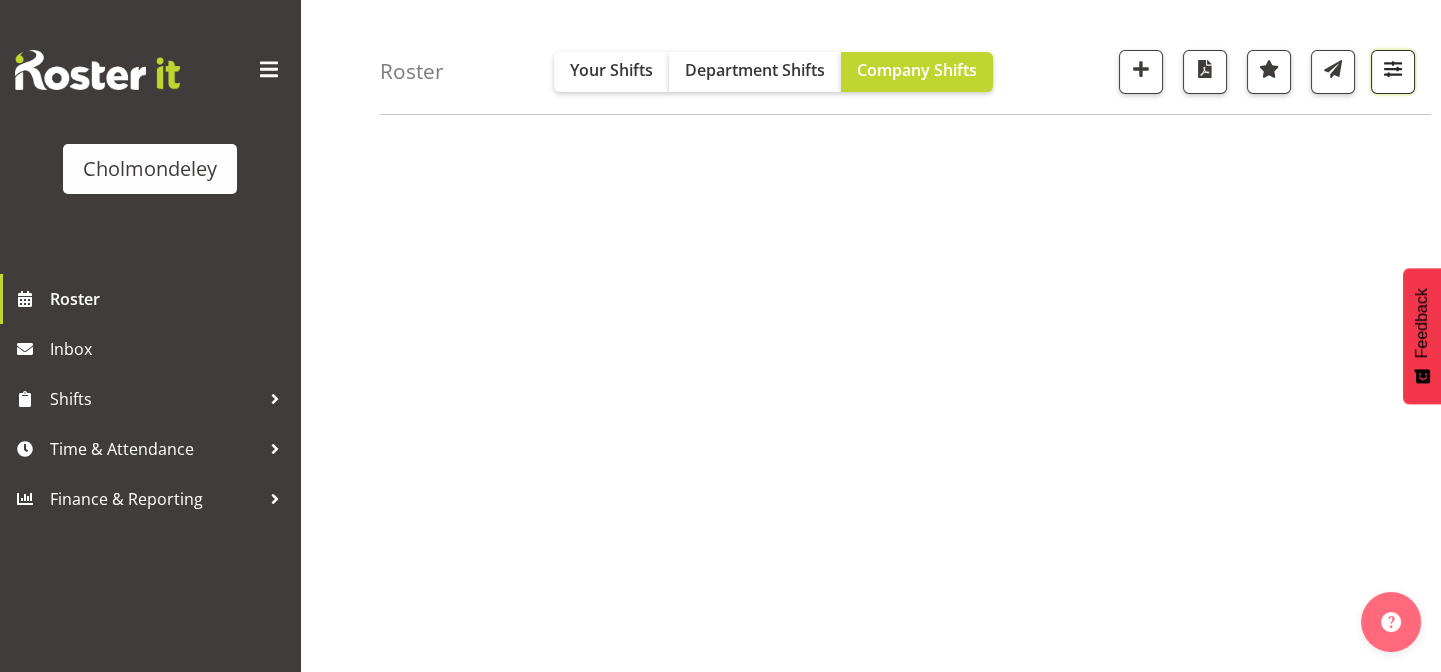 click at bounding box center (1393, 69) 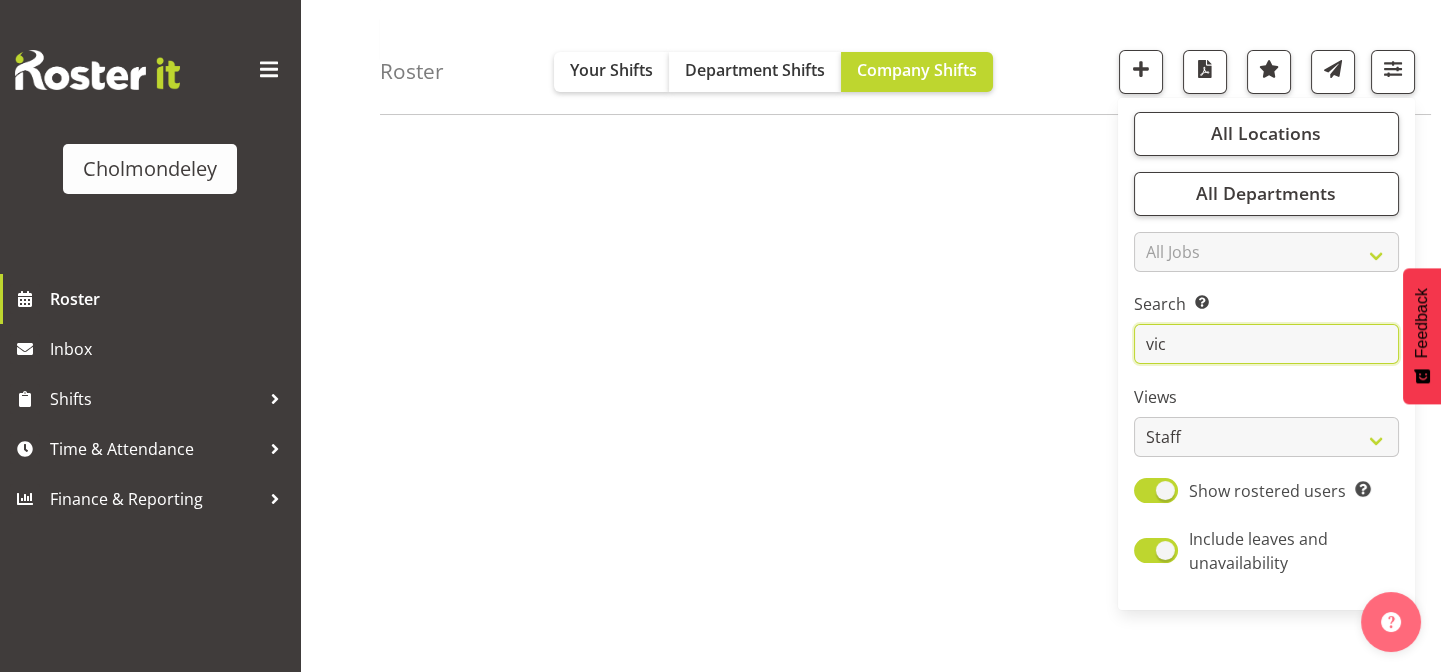 drag, startPoint x: 1166, startPoint y: 353, endPoint x: 1126, endPoint y: 354, distance: 40.012497 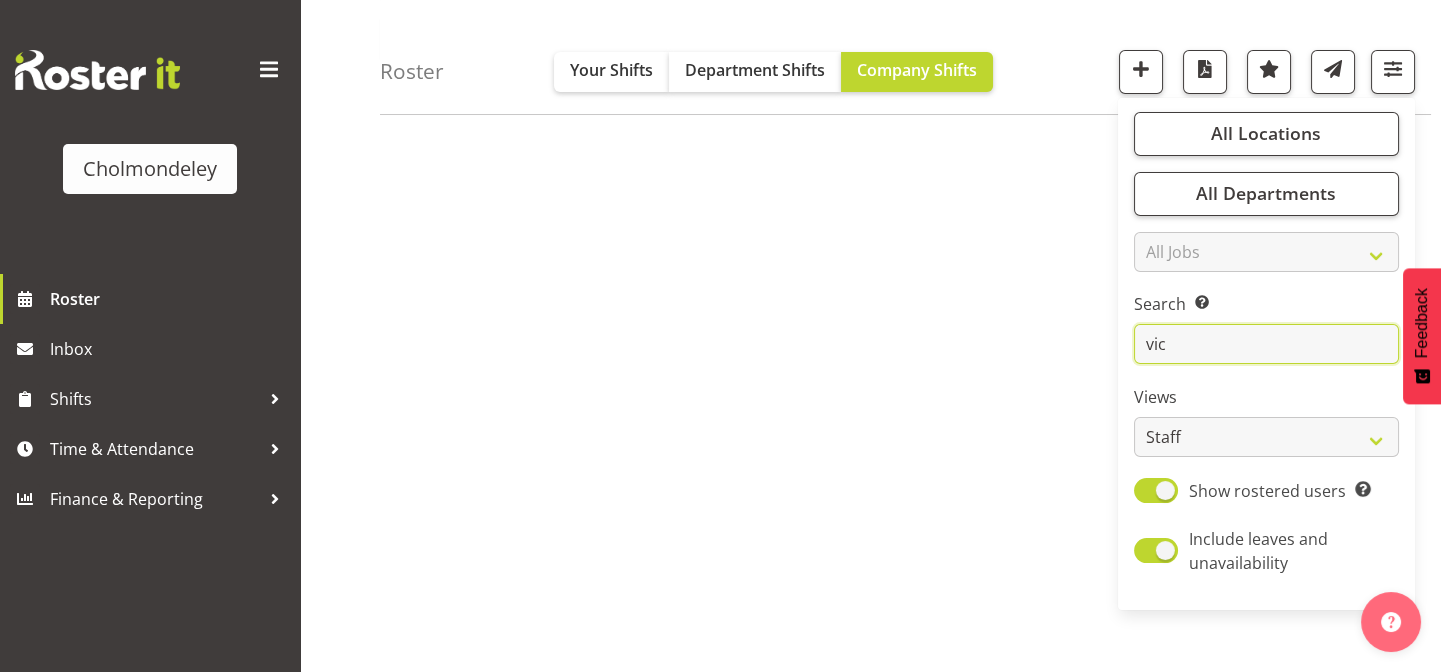 click on "All Locations
Clear
[GEOGRAPHIC_DATA]
Select All
Deselect All
All Departments
Clear
Clinical
Day CYCP
Education
Night Staff
Select All
All Jobs  All Jobs       vic" at bounding box center (1266, 354) 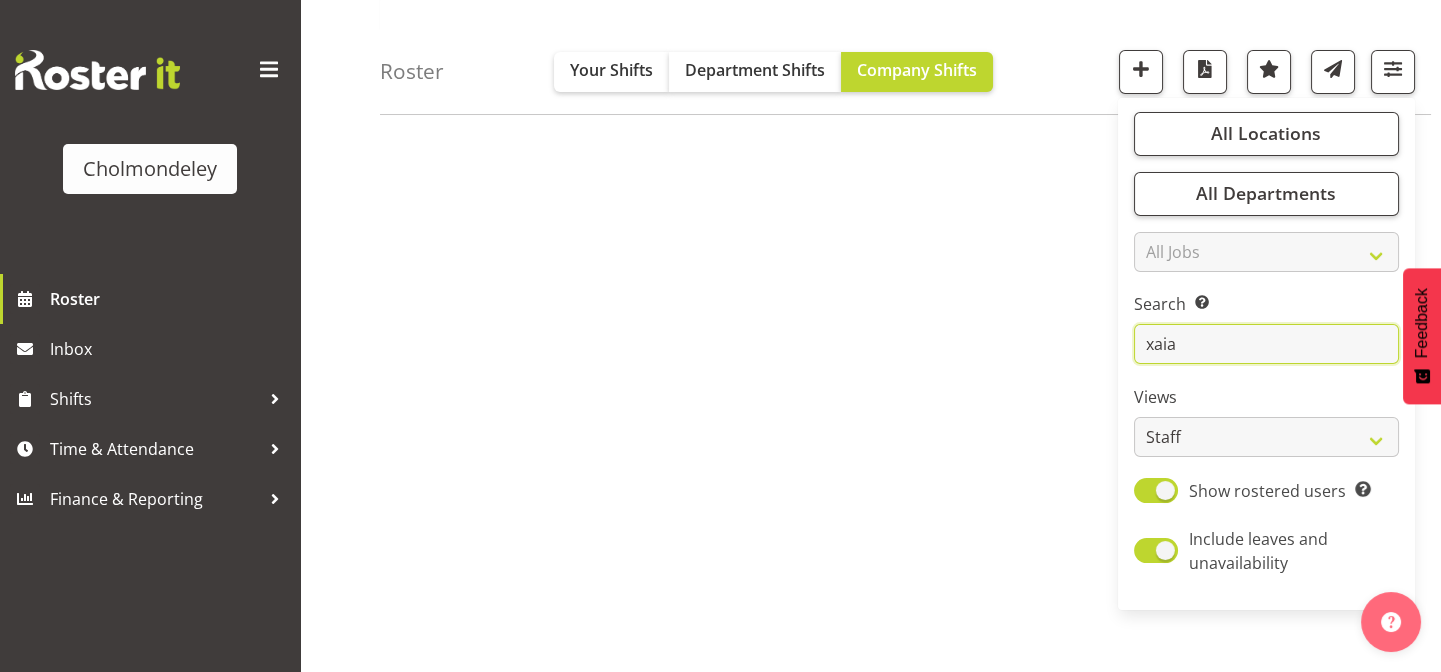 scroll, scrollTop: 281, scrollLeft: 0, axis: vertical 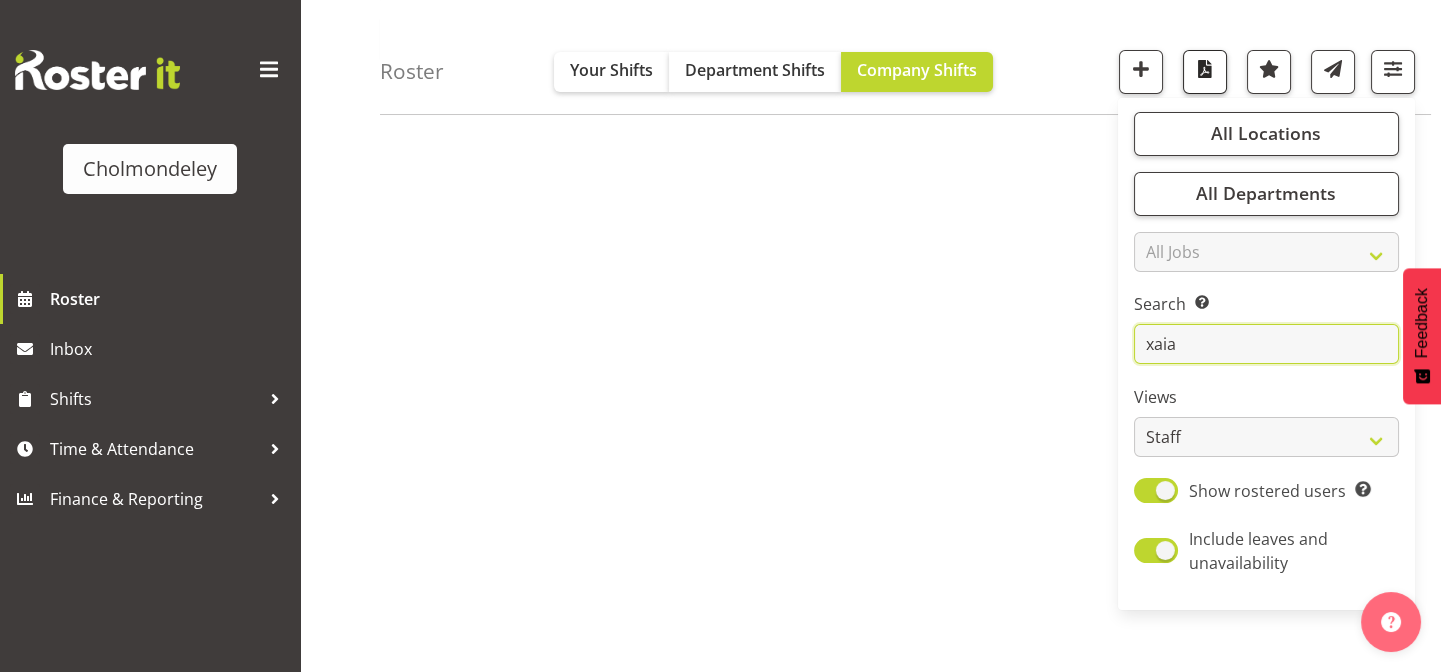 type on "xaia" 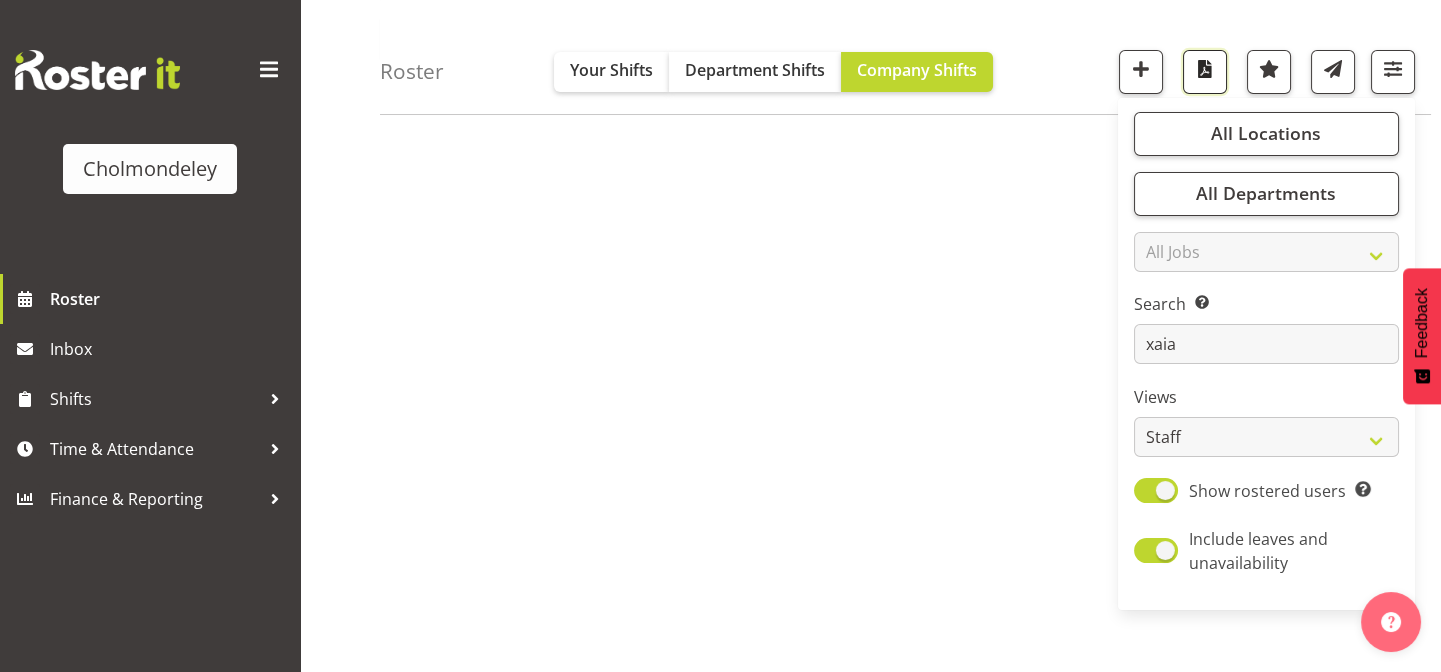 click at bounding box center [1205, 69] 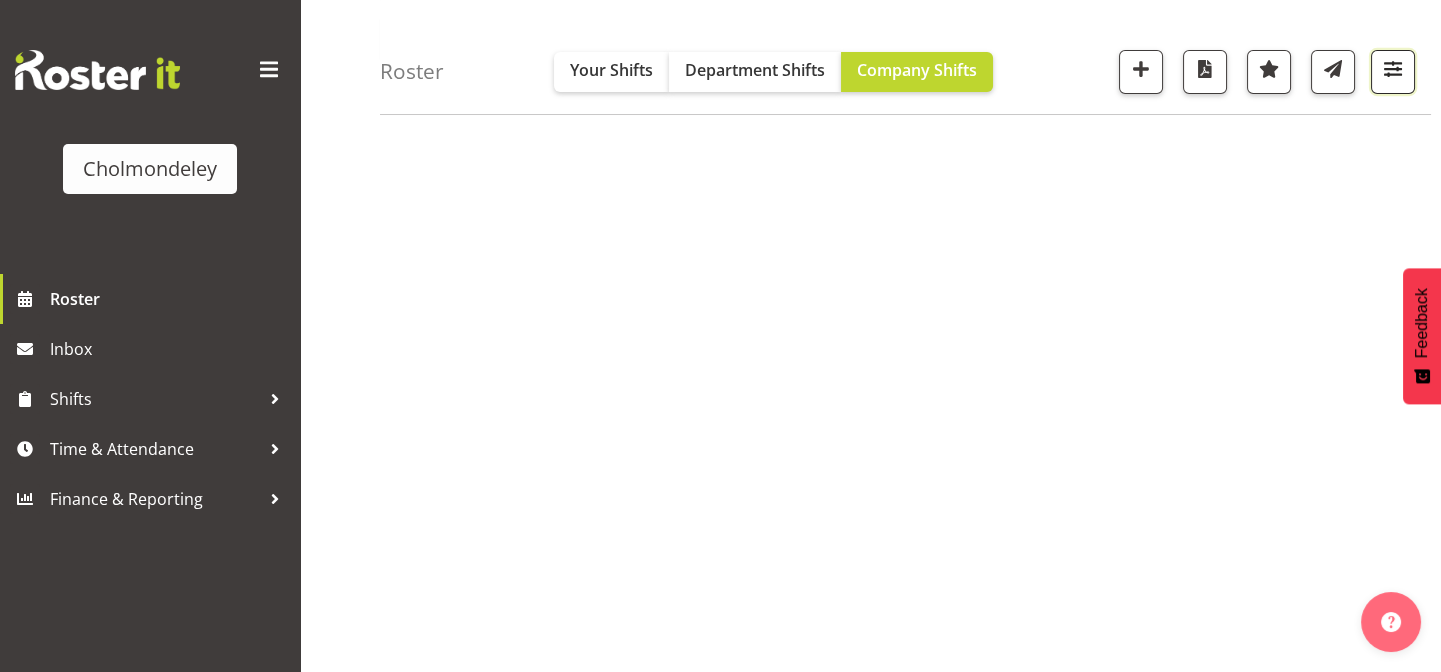 click at bounding box center (1393, 72) 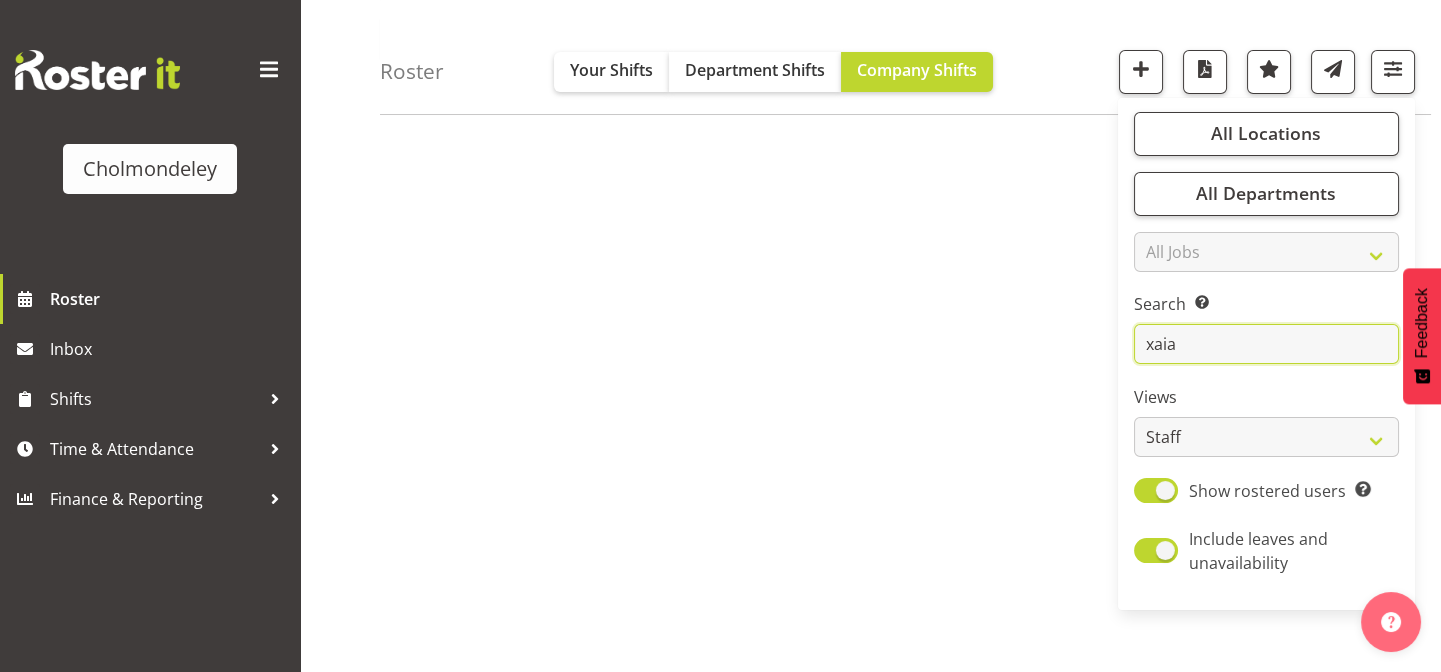 drag, startPoint x: 1166, startPoint y: 348, endPoint x: 1120, endPoint y: 350, distance: 46.043457 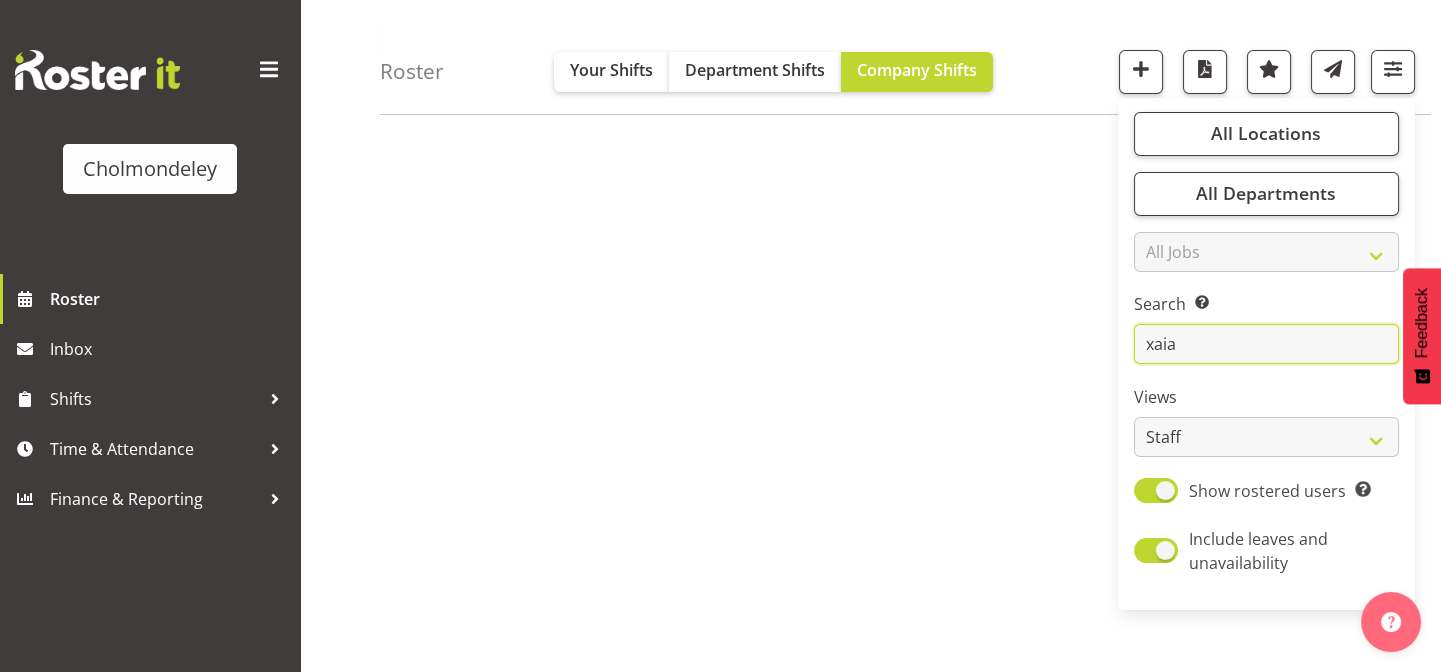 click on "All Locations
Clear
[GEOGRAPHIC_DATA]
Select All
Deselect All
All Departments
Clear
Clinical
Day CYCP
Education
Night Staff
Select All
All Jobs  All Jobs       xaia" at bounding box center (1266, 354) 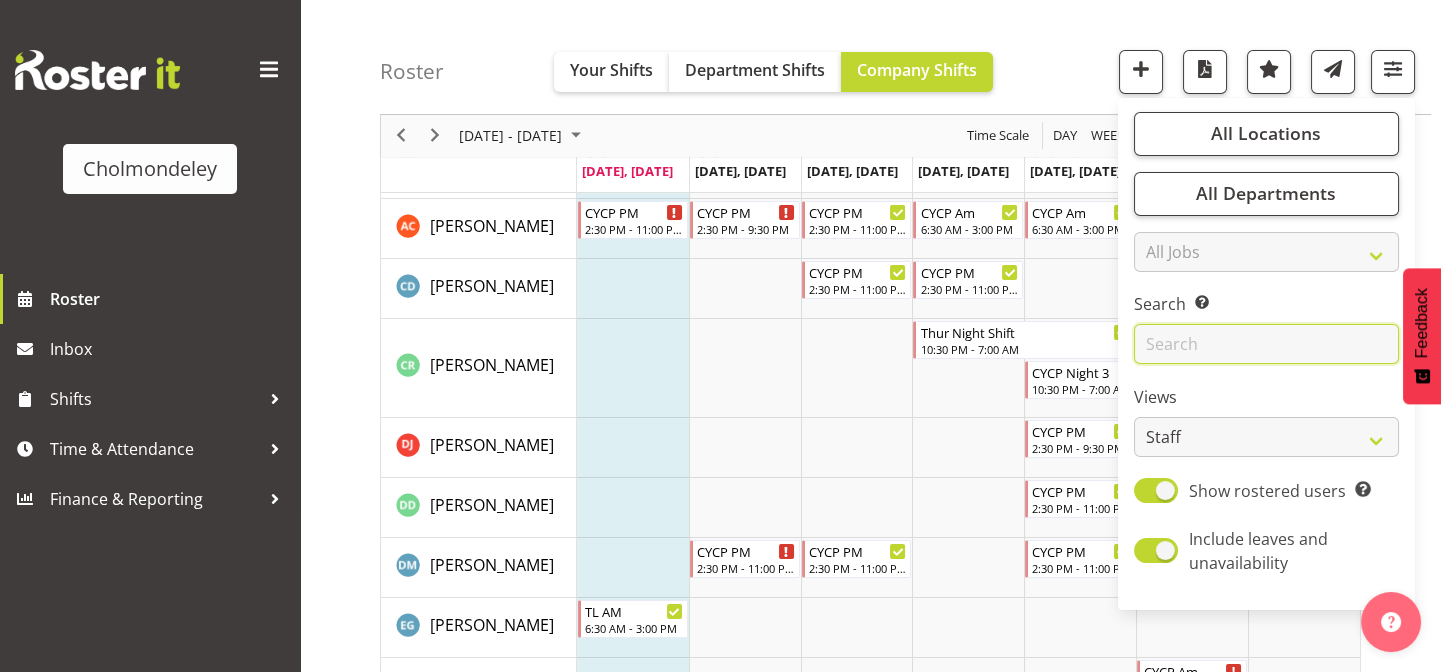 scroll, scrollTop: 202, scrollLeft: 0, axis: vertical 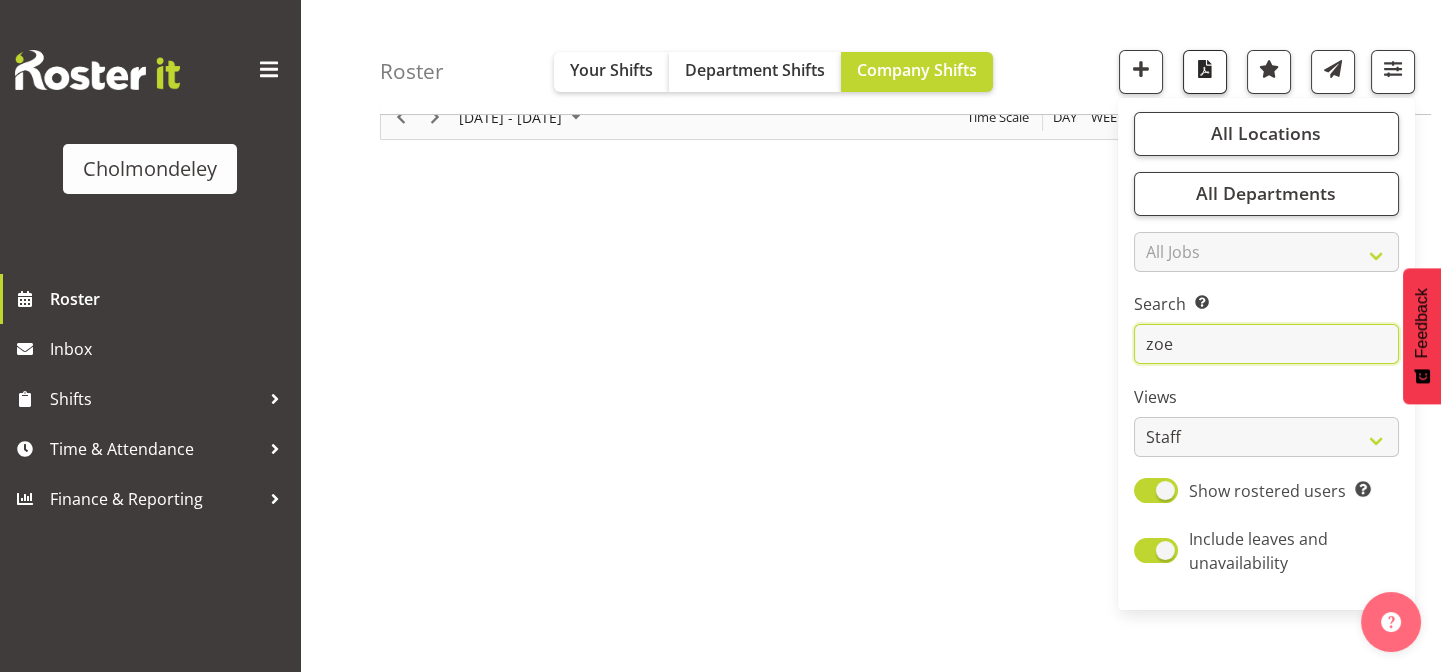 type on "zoe" 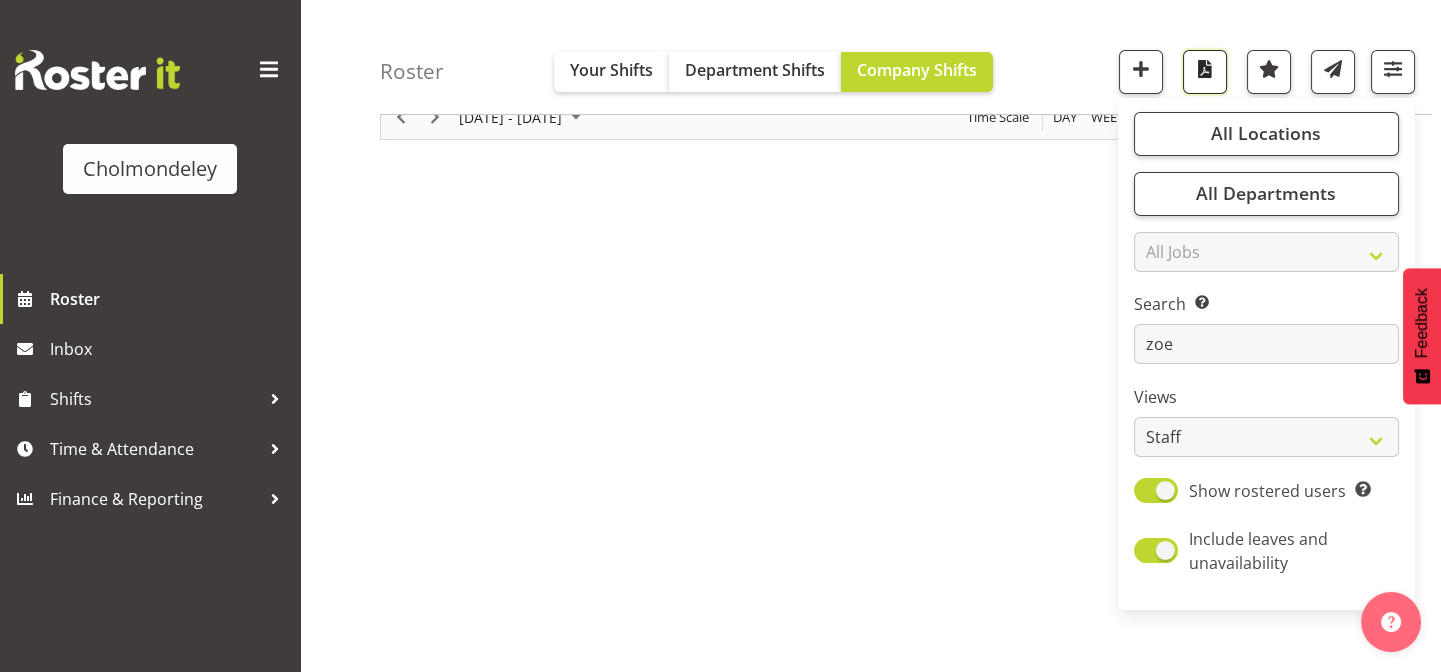 click at bounding box center (1205, 69) 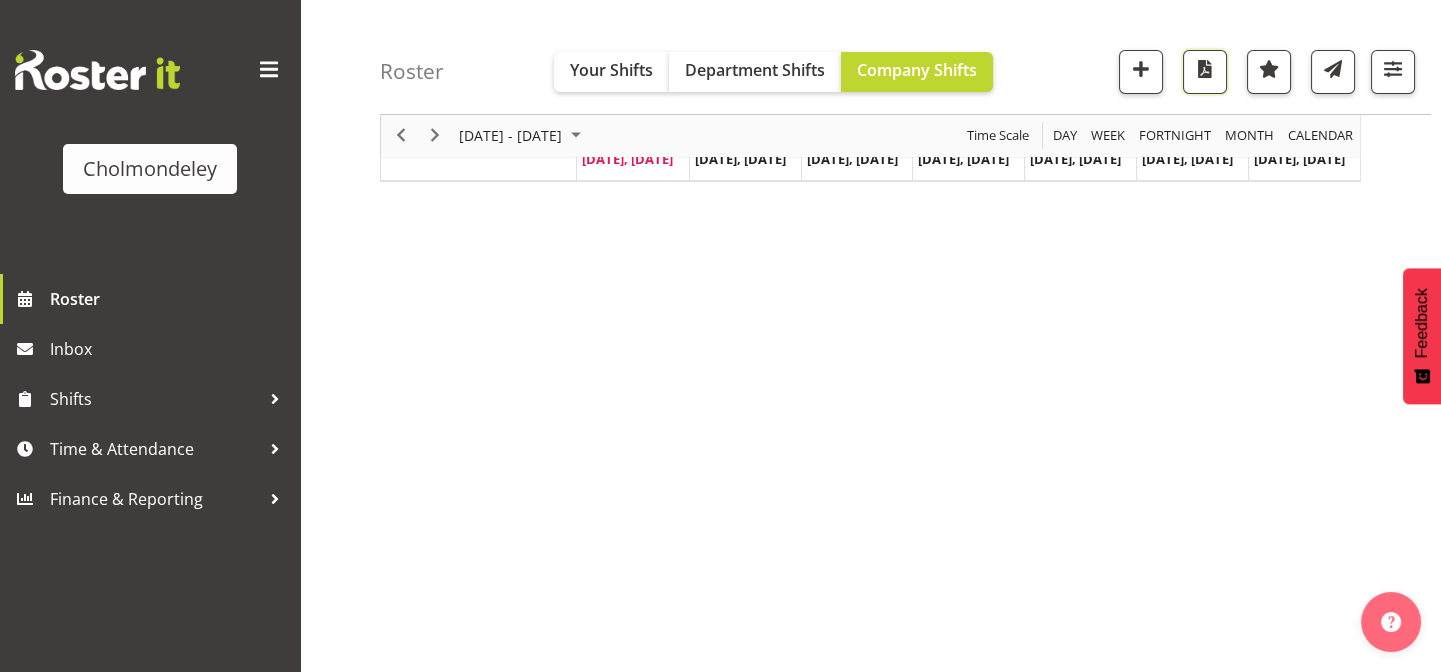 scroll, scrollTop: 0, scrollLeft: 0, axis: both 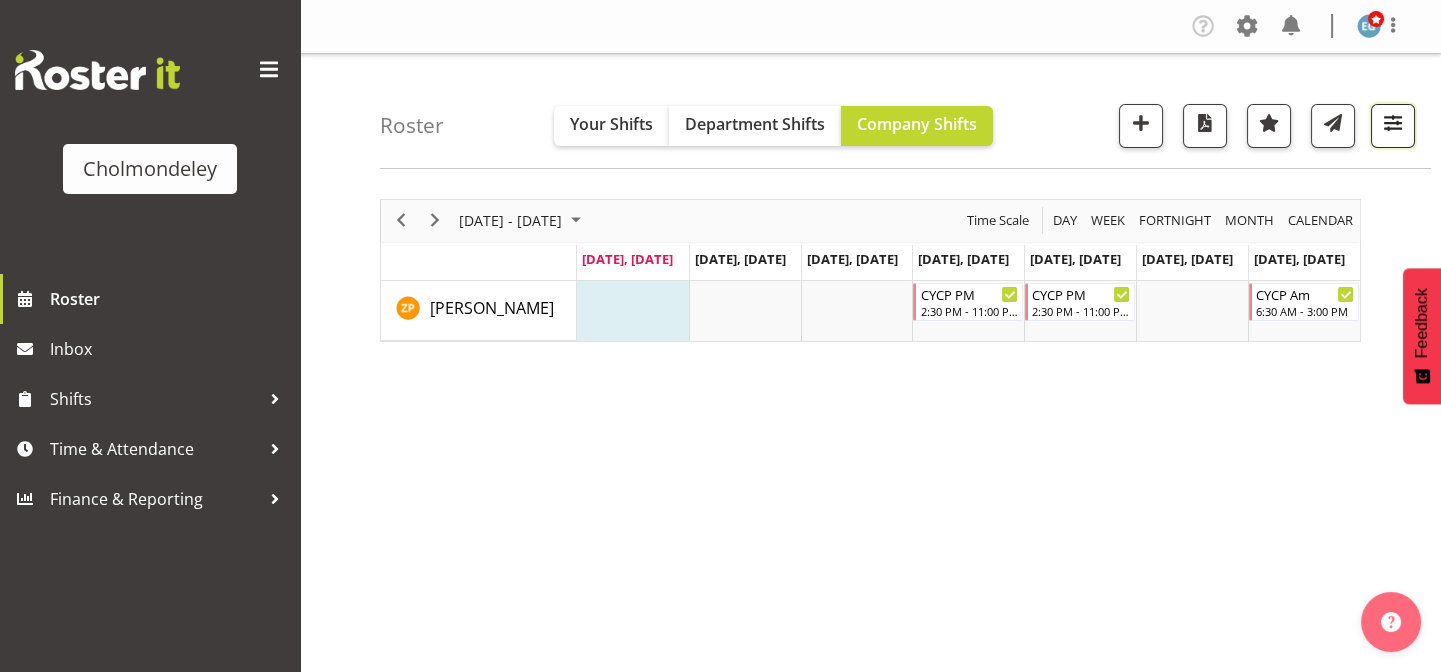 click at bounding box center [1393, 123] 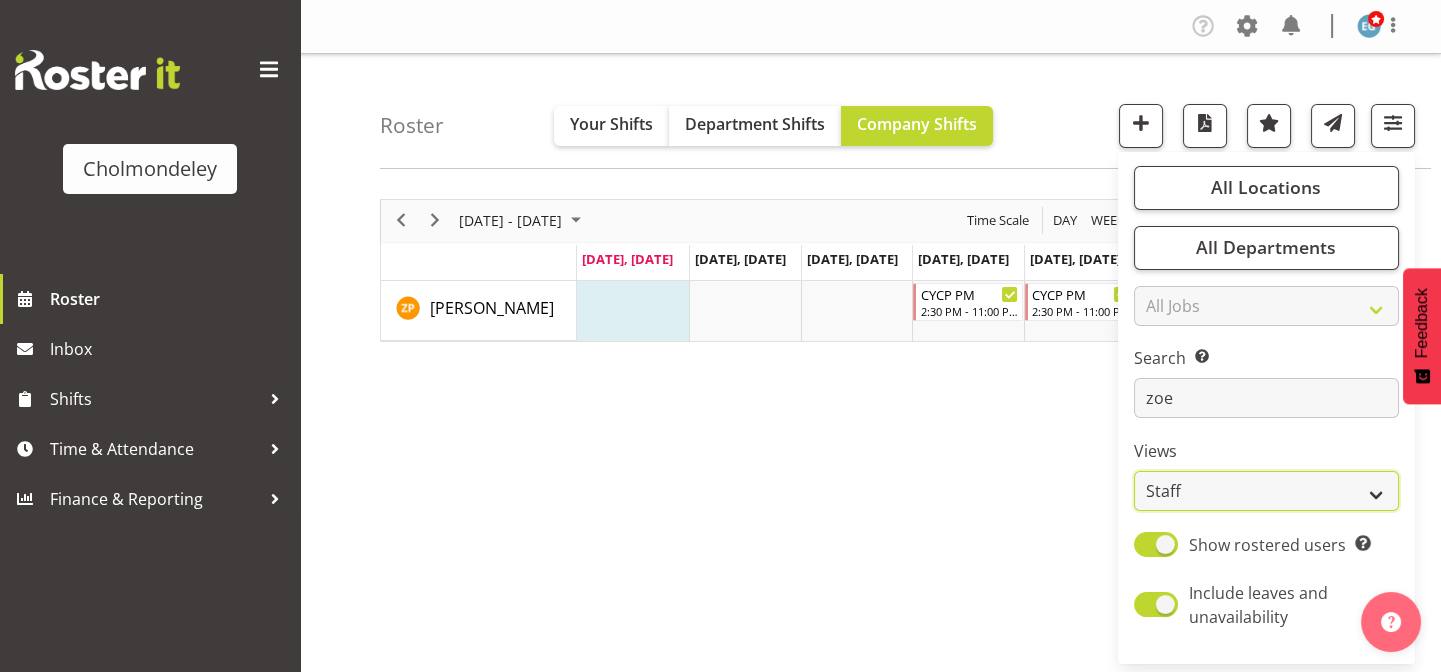 drag, startPoint x: 1272, startPoint y: 490, endPoint x: 1260, endPoint y: 490, distance: 12 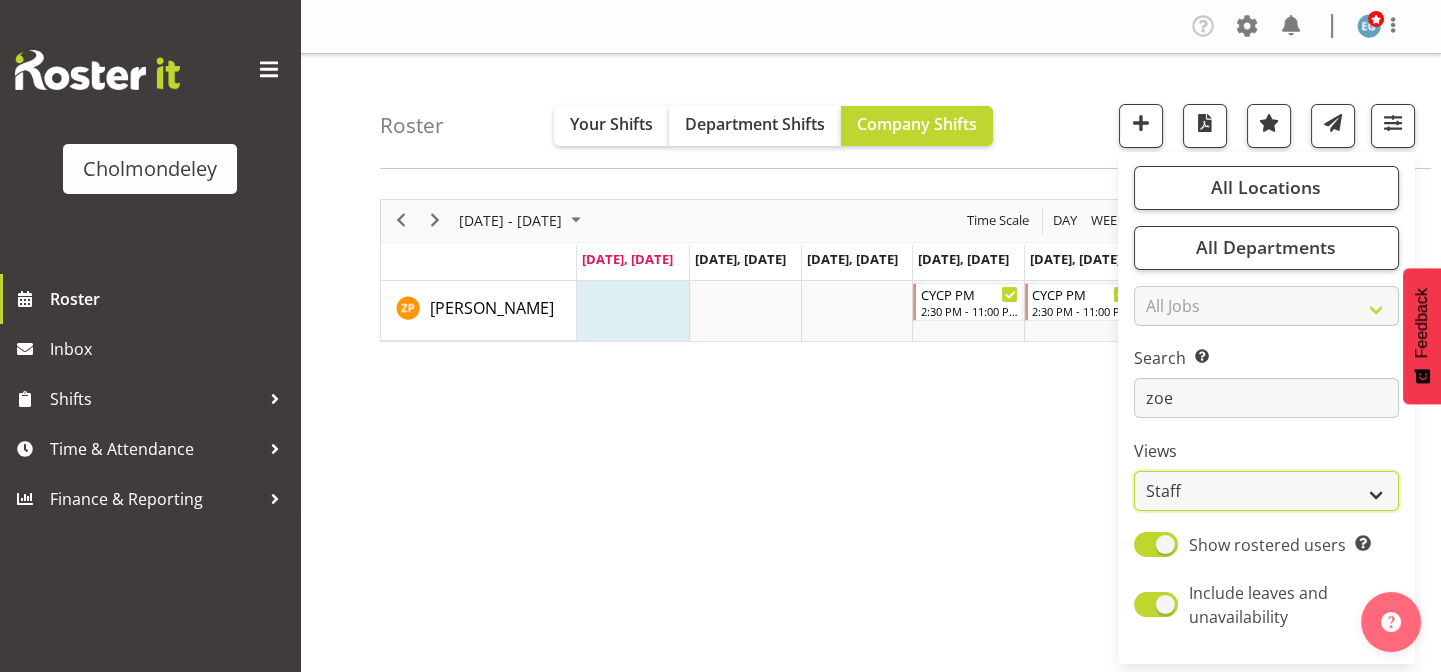 click on "Staff
Role
Shift - Horizontal
Shift - Vertical
Staff - Location" at bounding box center [1266, 491] 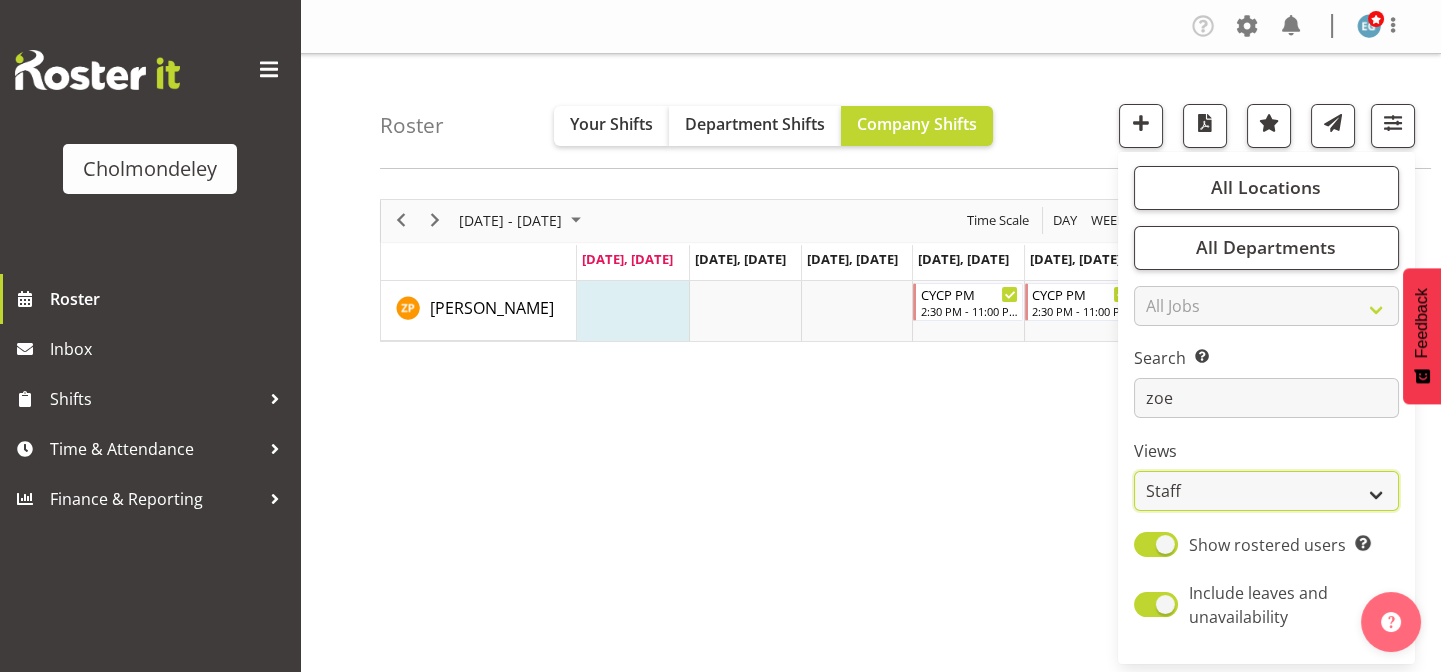 select on "shift" 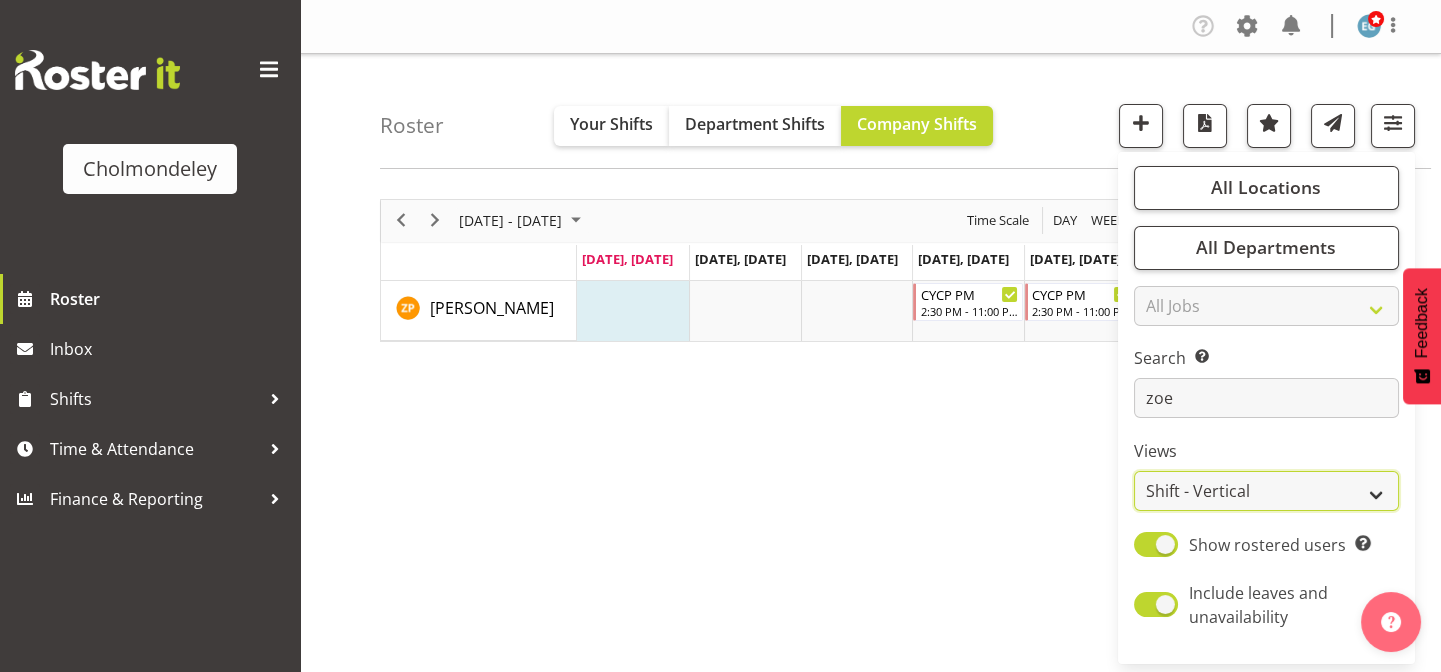 click on "Staff
Role
Shift - Horizontal
Shift - Vertical
Staff - Location" at bounding box center [1266, 491] 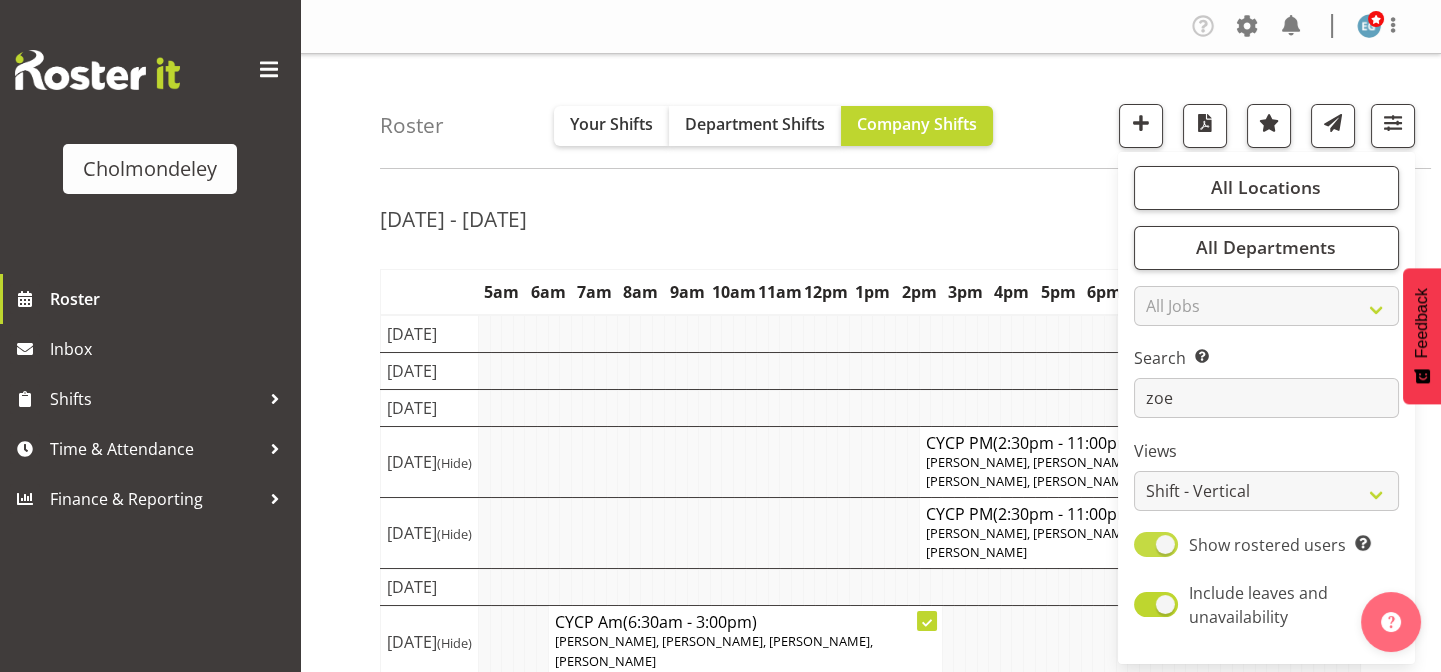 click at bounding box center (1156, 544) 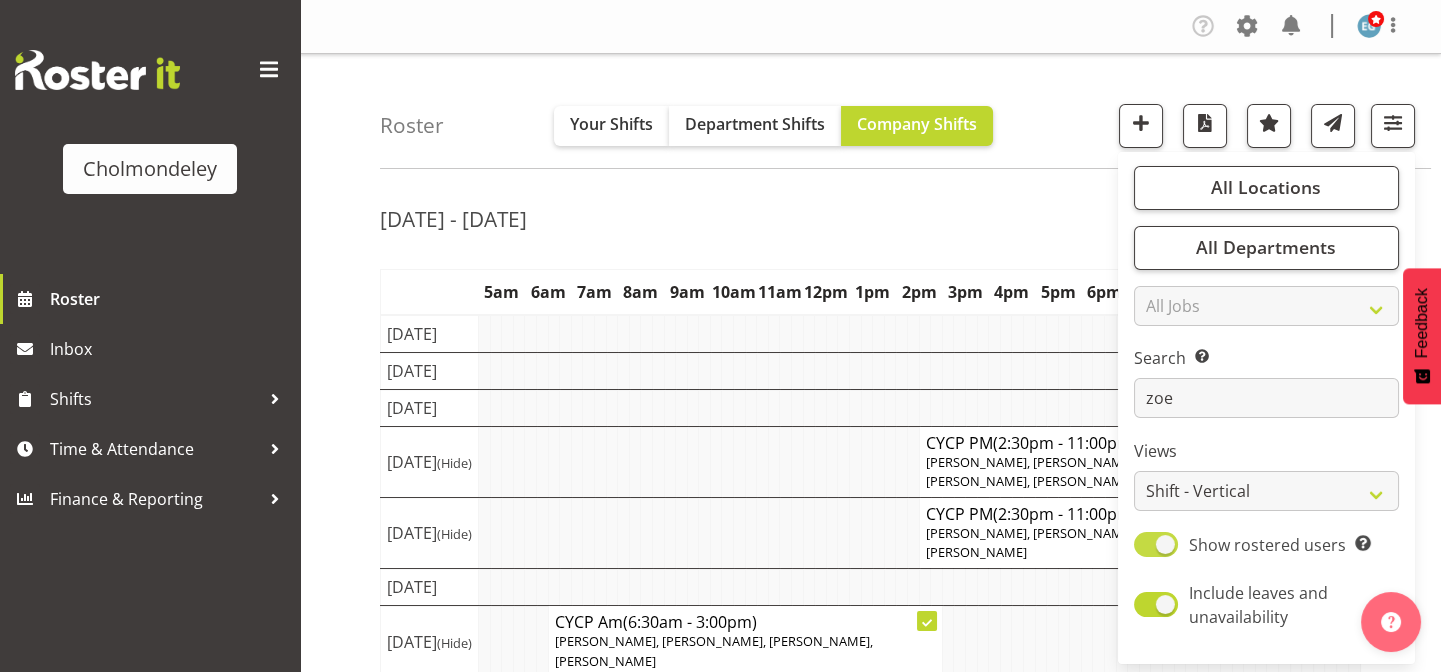 click on "Show rostered users   Show only rostered employees" at bounding box center (1140, 544) 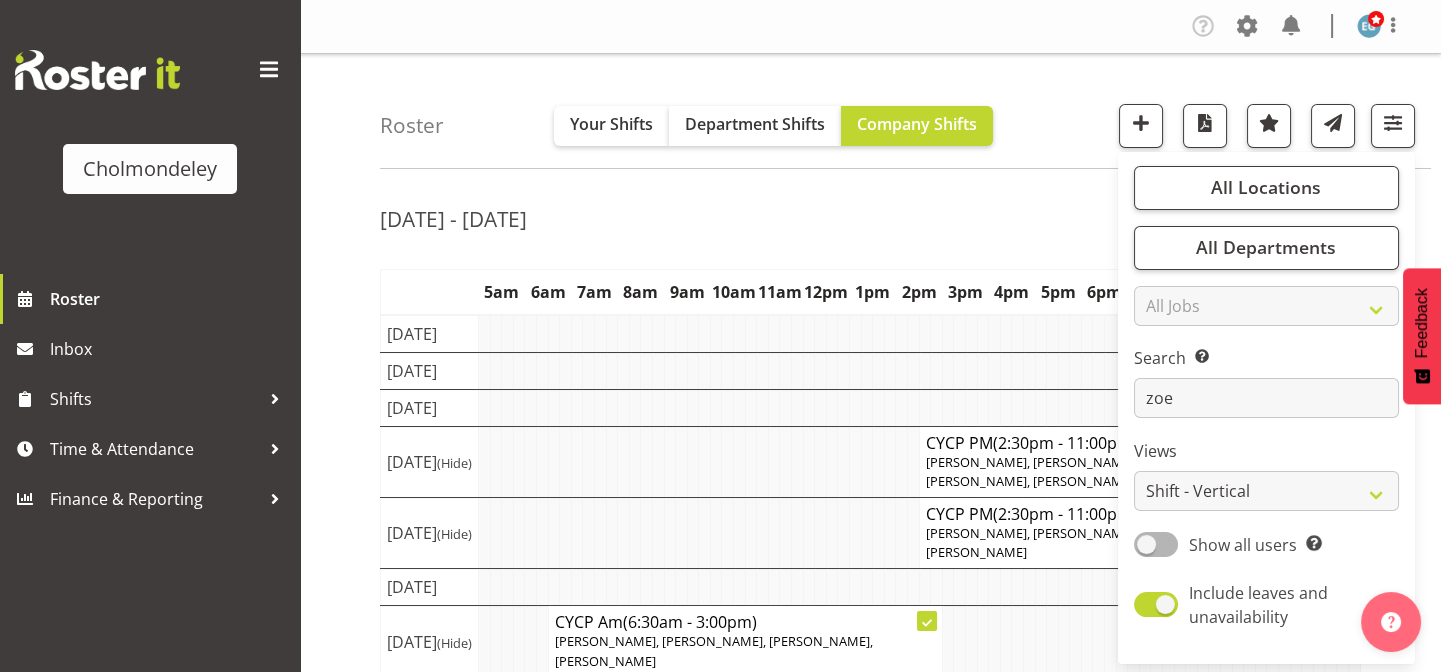 click on "Roster   Your Shifts
Department Shifts
Company Shifts
All Locations
[GEOGRAPHIC_DATA]
Select All
Deselect All
All Departments
Clear
Clinical
Day CYCP
Education
All Jobs  All Jobs       zoe" at bounding box center [870, 519] 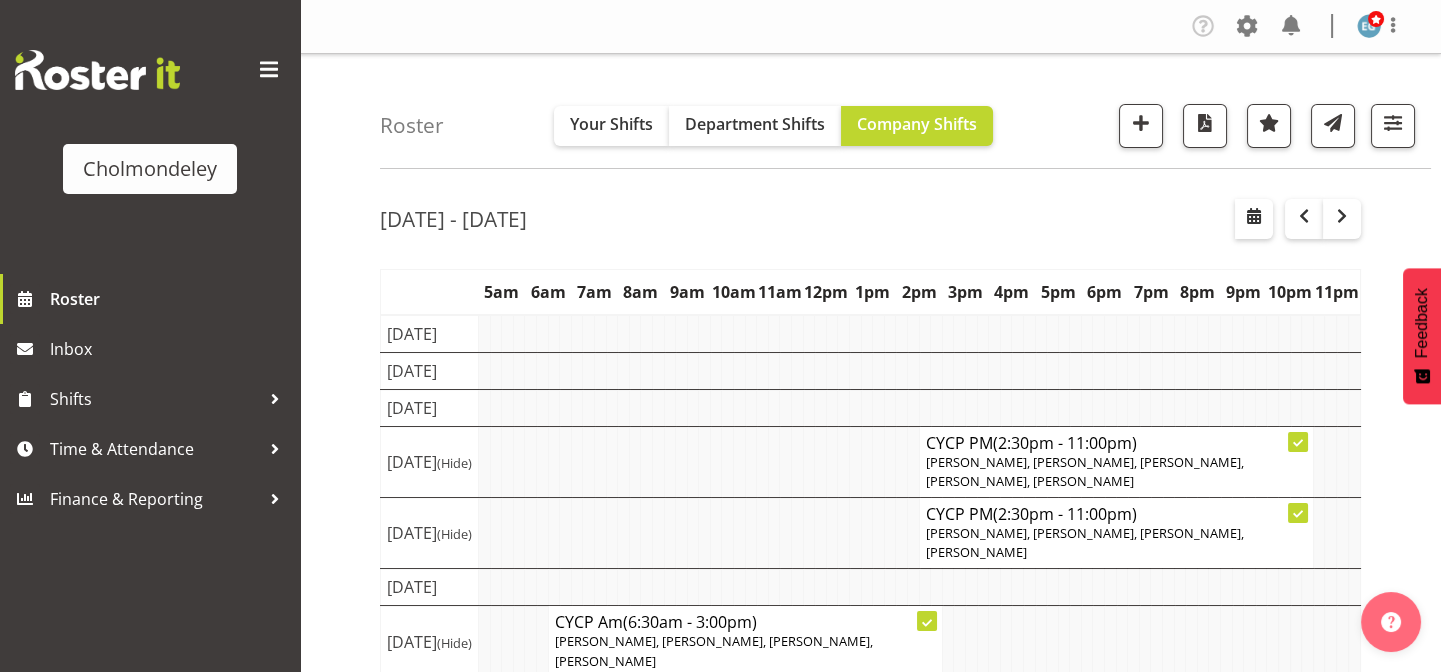 click on "Roster   Your Shifts
Department Shifts
Company Shifts
All Locations
[GEOGRAPHIC_DATA]
Select All
Deselect All
All Departments
Clear
Clinical
Day CYCP
Education
All Jobs  All Jobs       zoe" at bounding box center (905, 111) 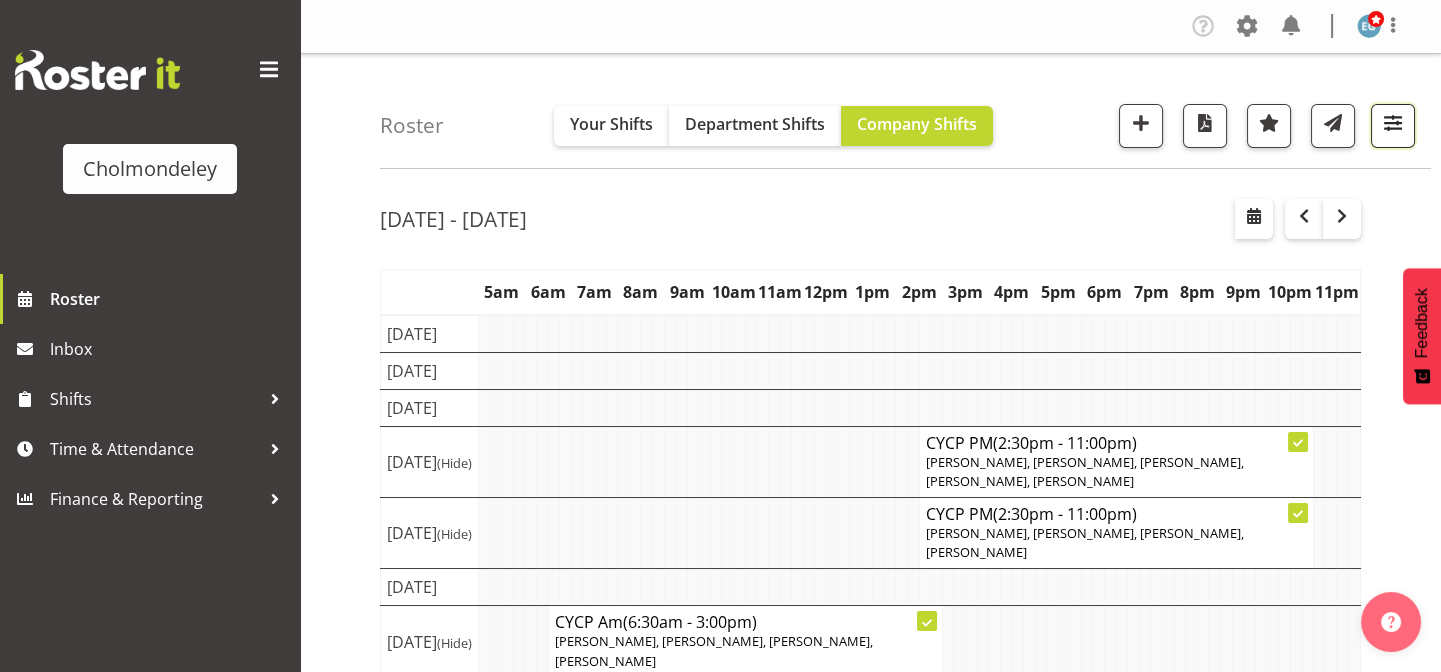 click at bounding box center (1393, 123) 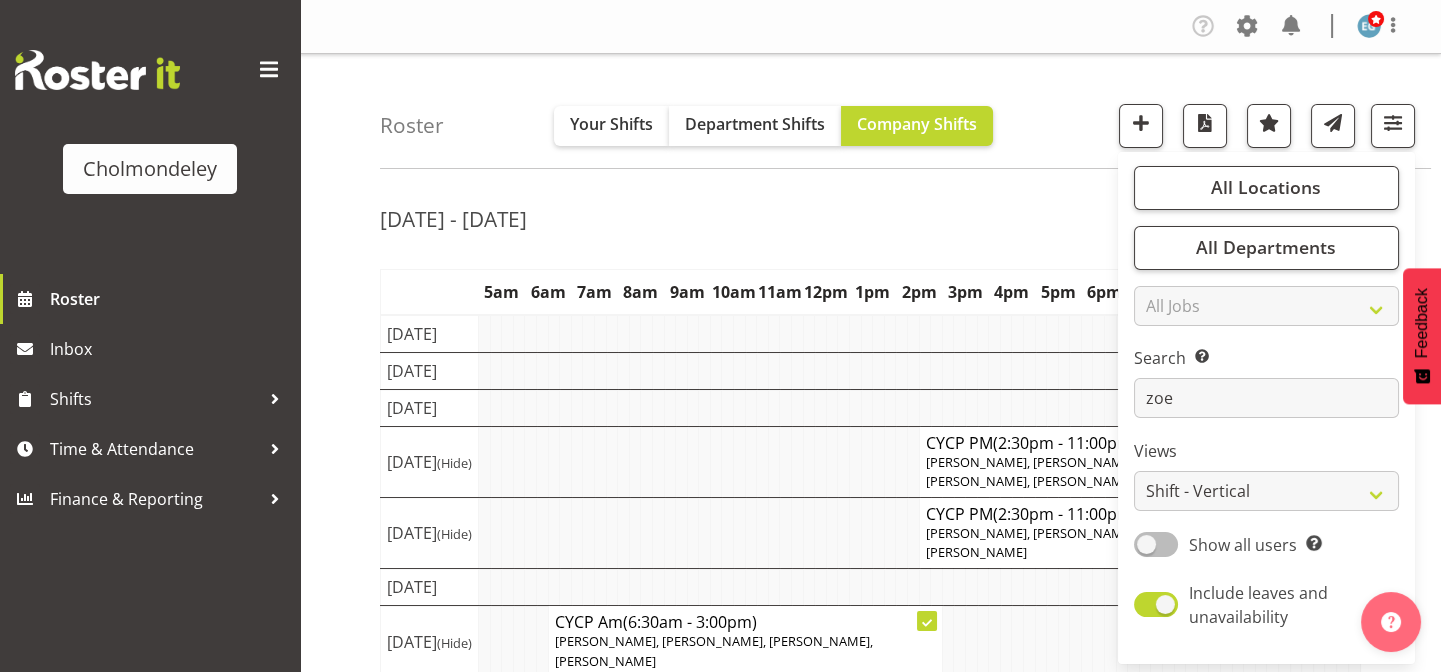 click at bounding box center (1156, 544) 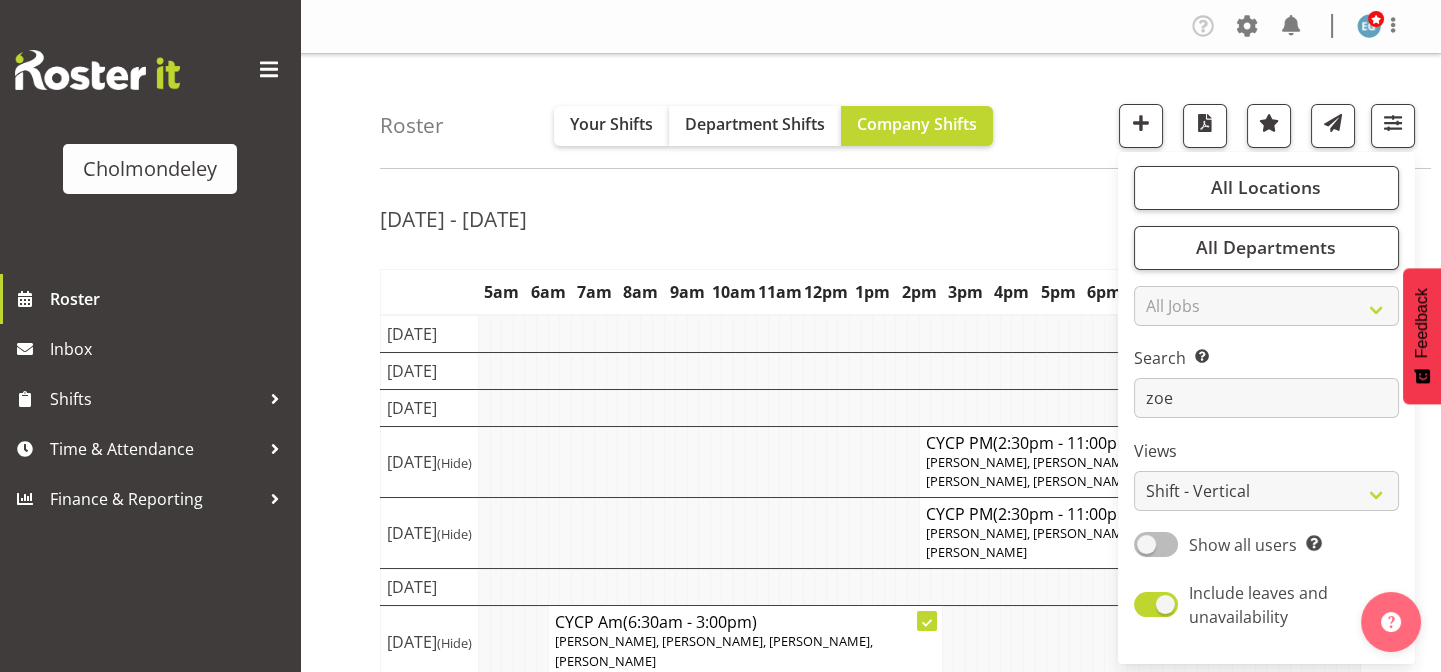 click on "Show all users   Show only rostered employees" at bounding box center [1140, 544] 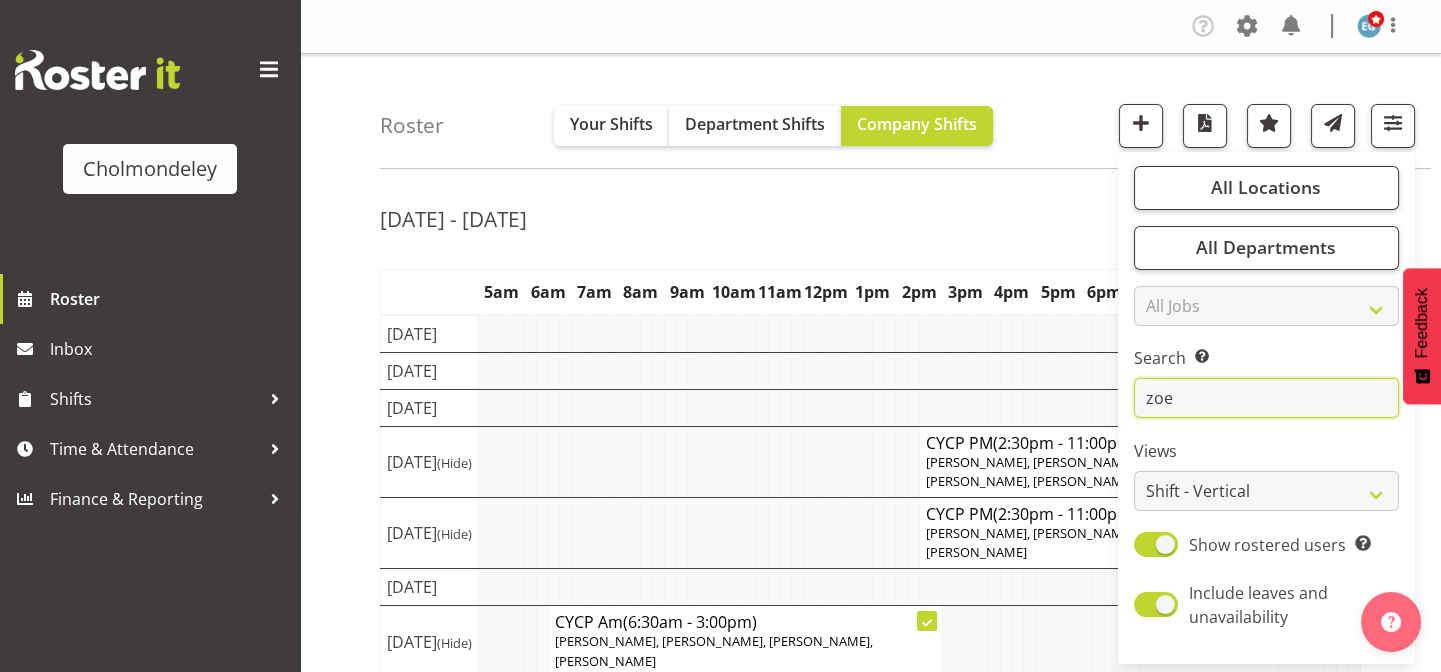 click on "zoe" at bounding box center (1266, 398) 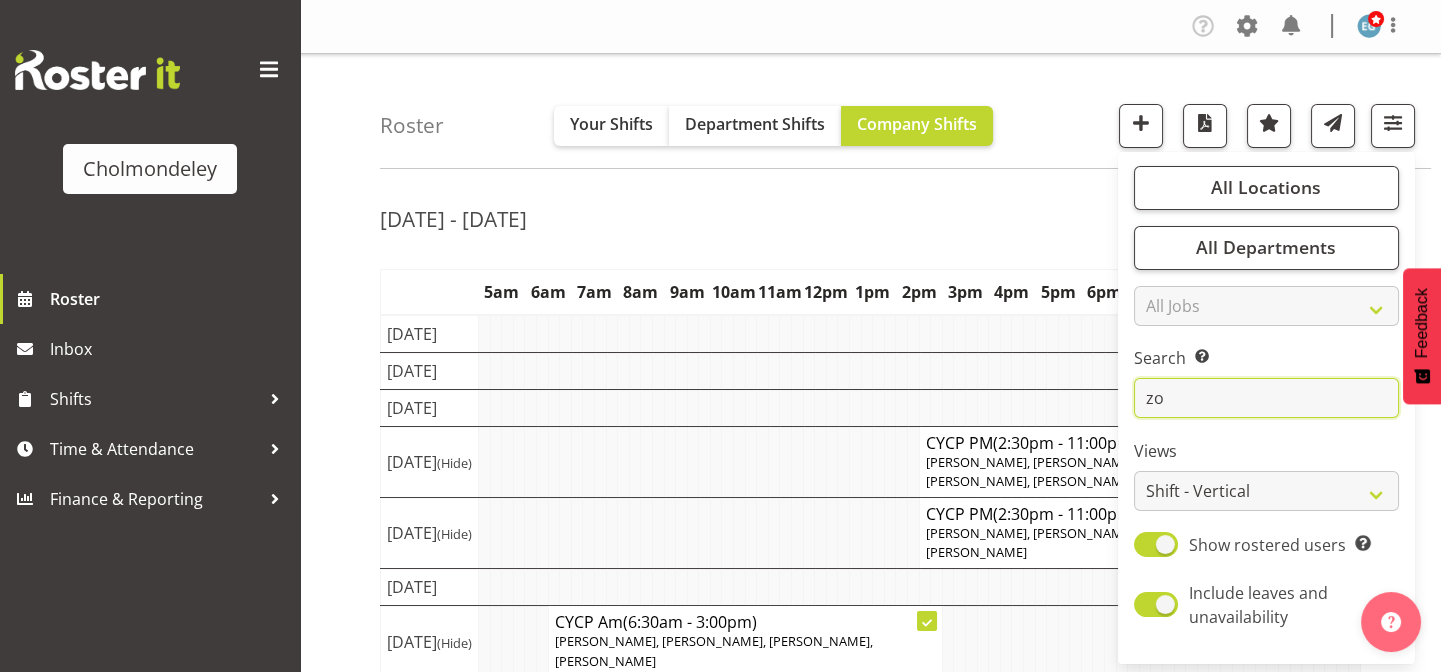 type on "z" 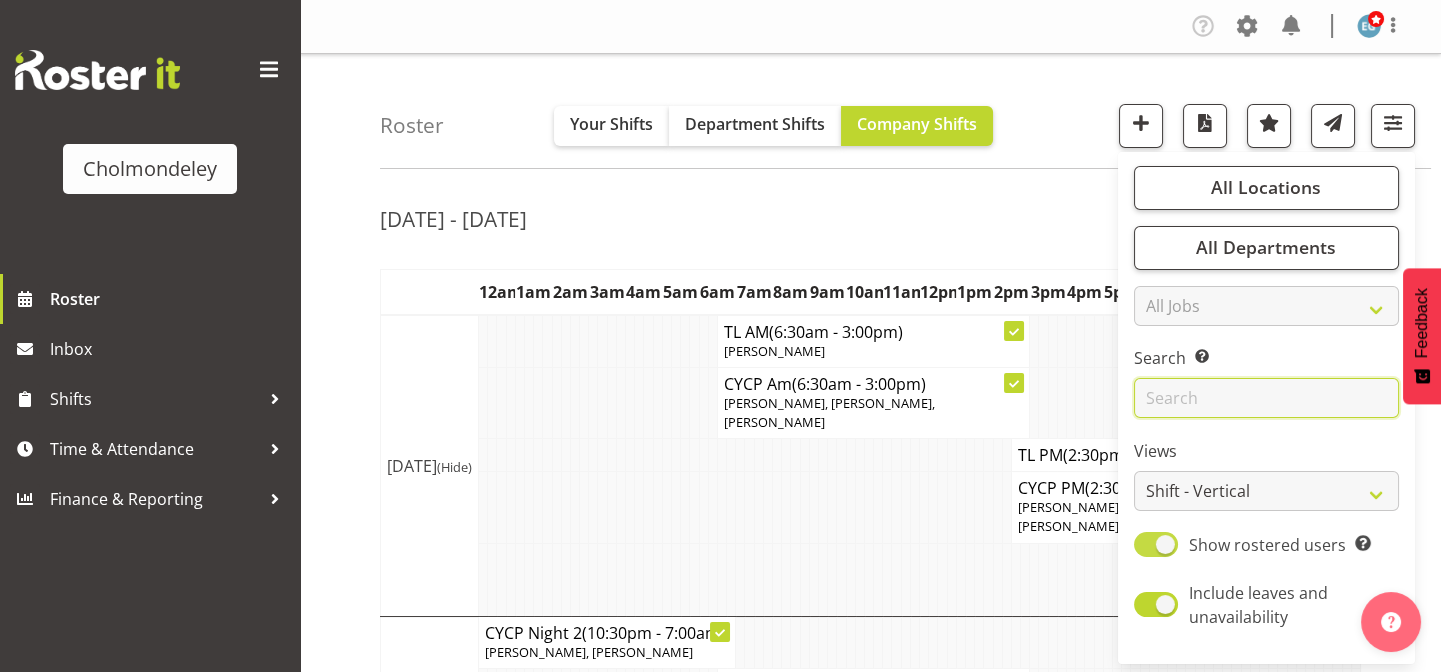 type 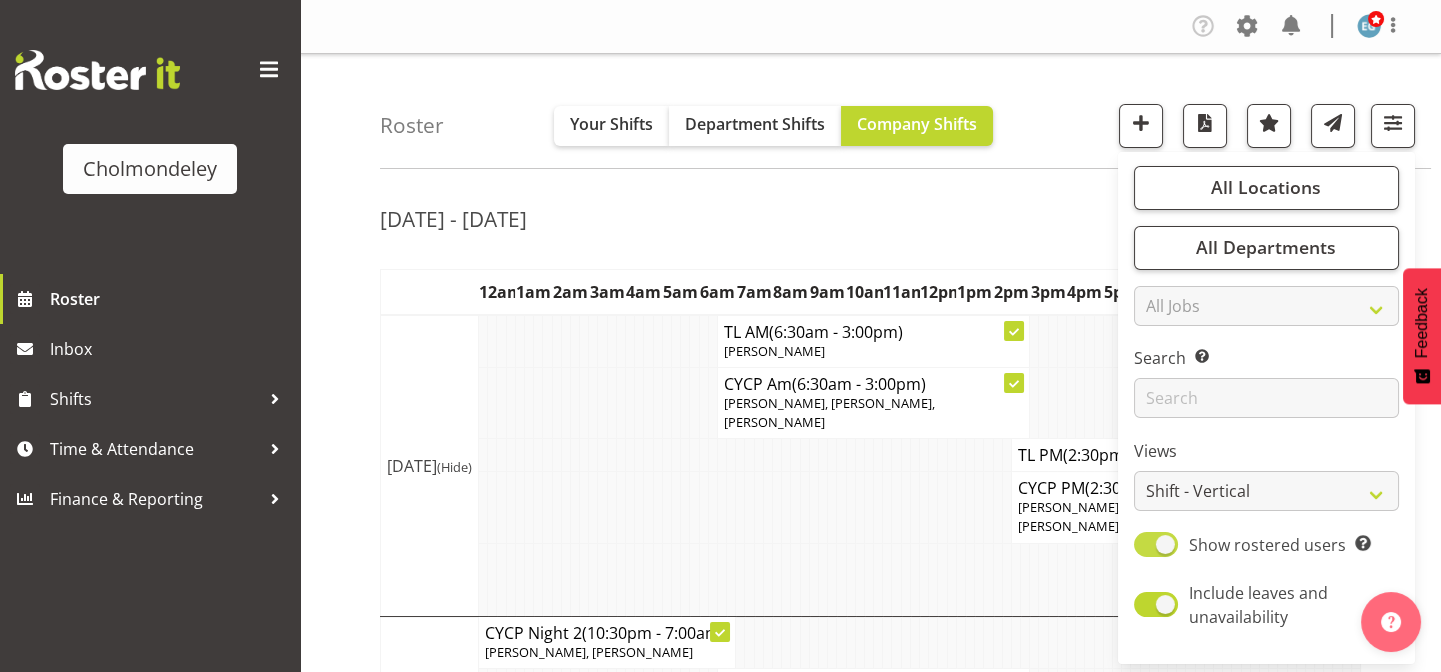 click at bounding box center [1156, 544] 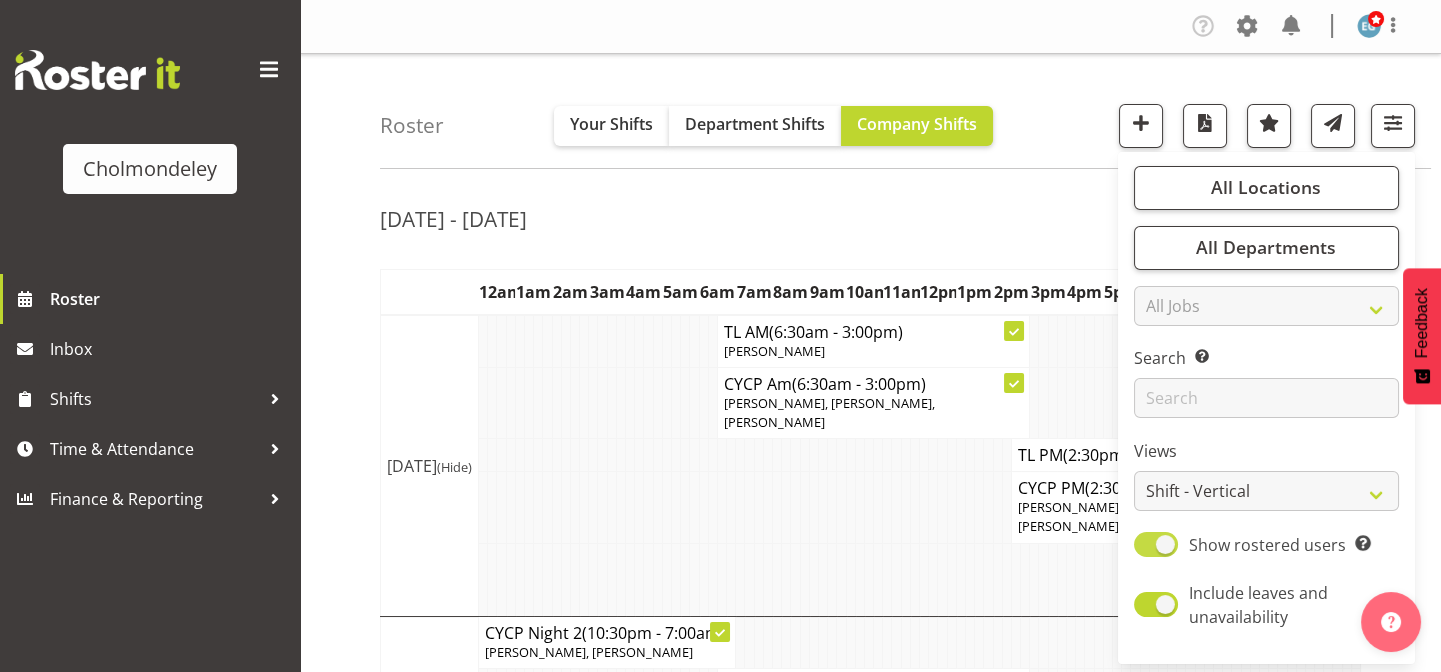 click on "Show rostered users   Show only rostered employees" at bounding box center [1140, 544] 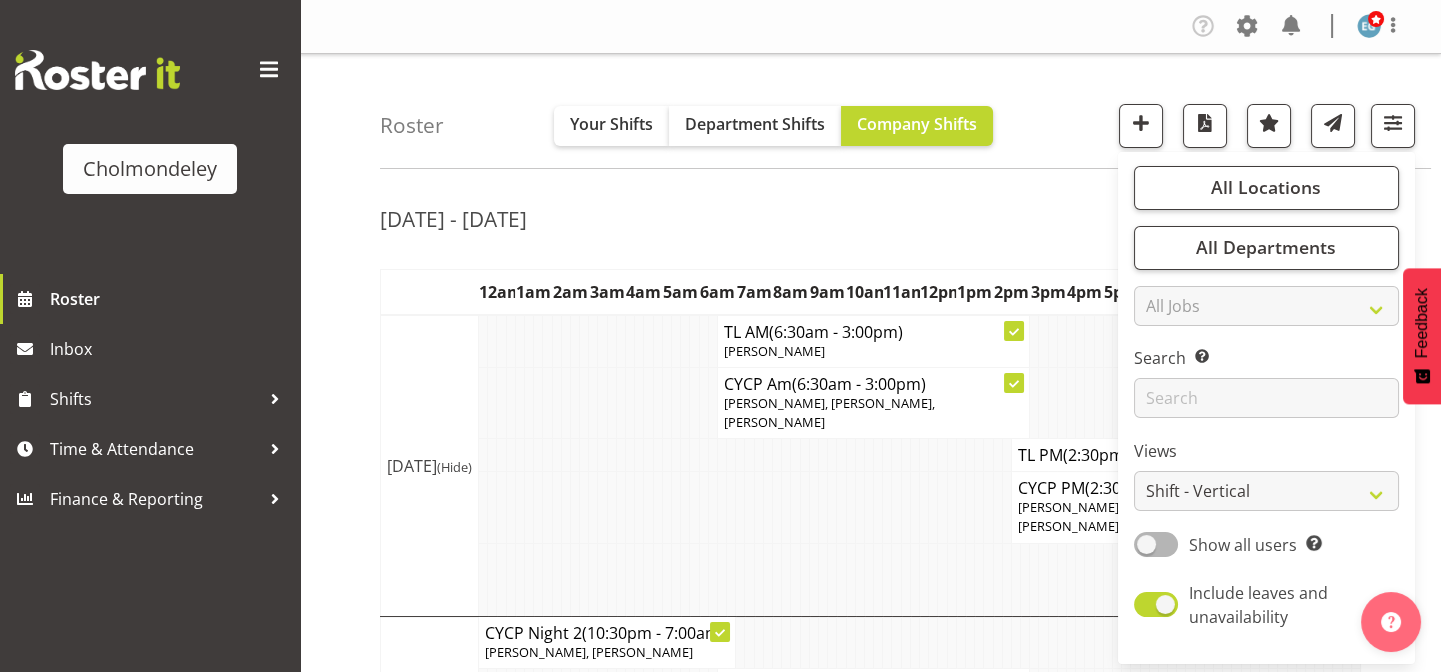 click on "Roster   Your Shifts
Department Shifts
Company Shifts
All Locations
[GEOGRAPHIC_DATA]
Select All
Deselect All
All Departments
Clear
Clinical
Day CYCP
Education
All Jobs  All Jobs" at bounding box center [905, 111] 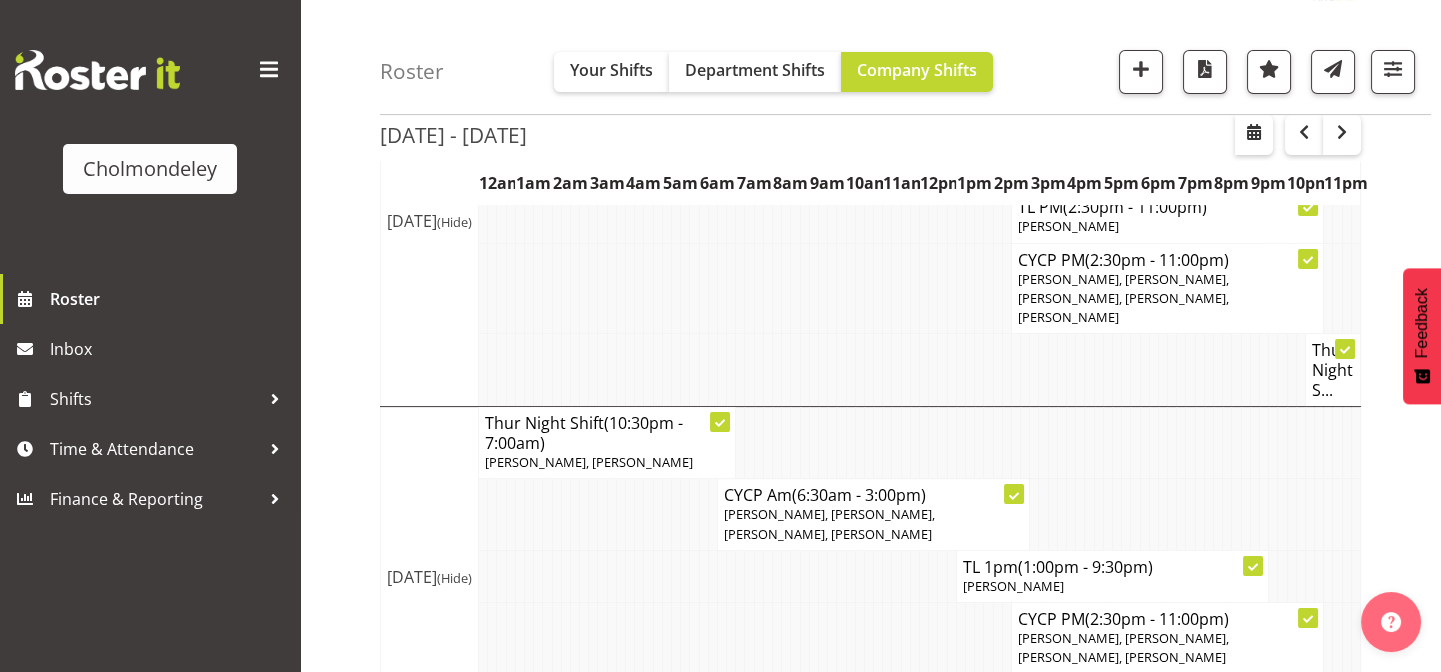 scroll, scrollTop: 1131, scrollLeft: 0, axis: vertical 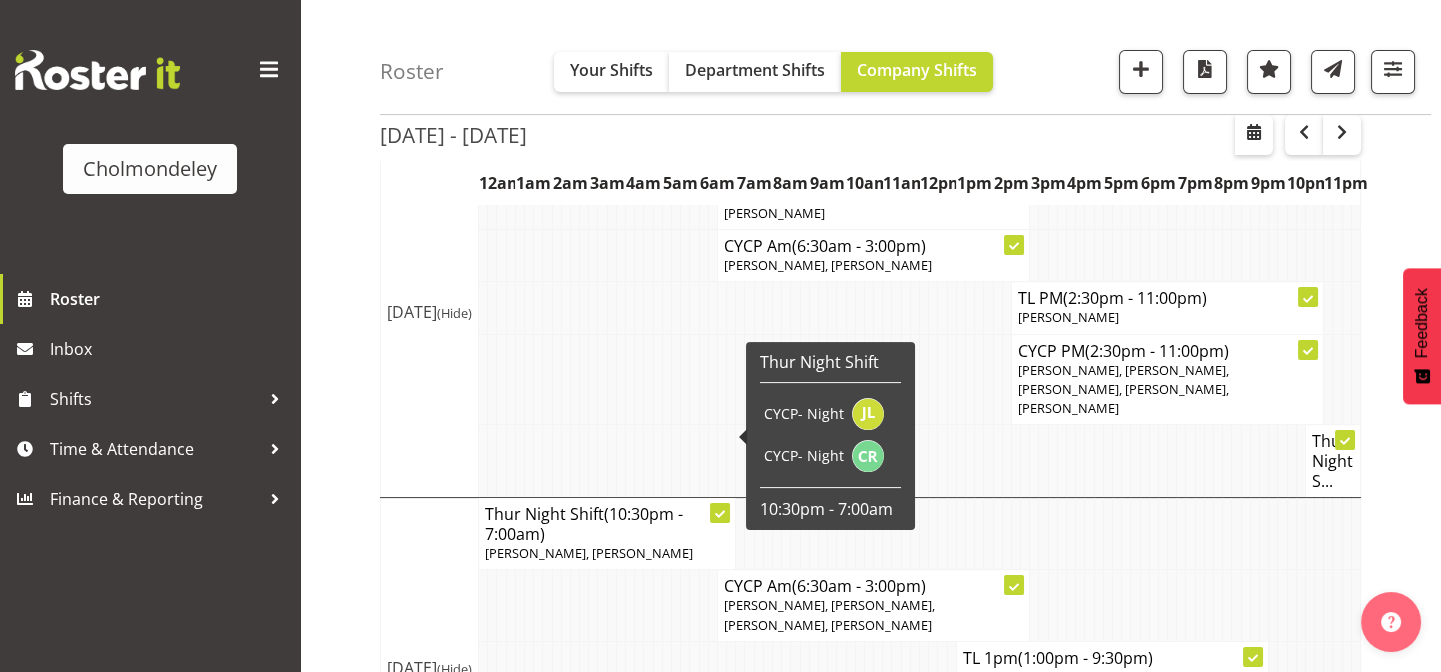 click at bounding box center (720, 513) 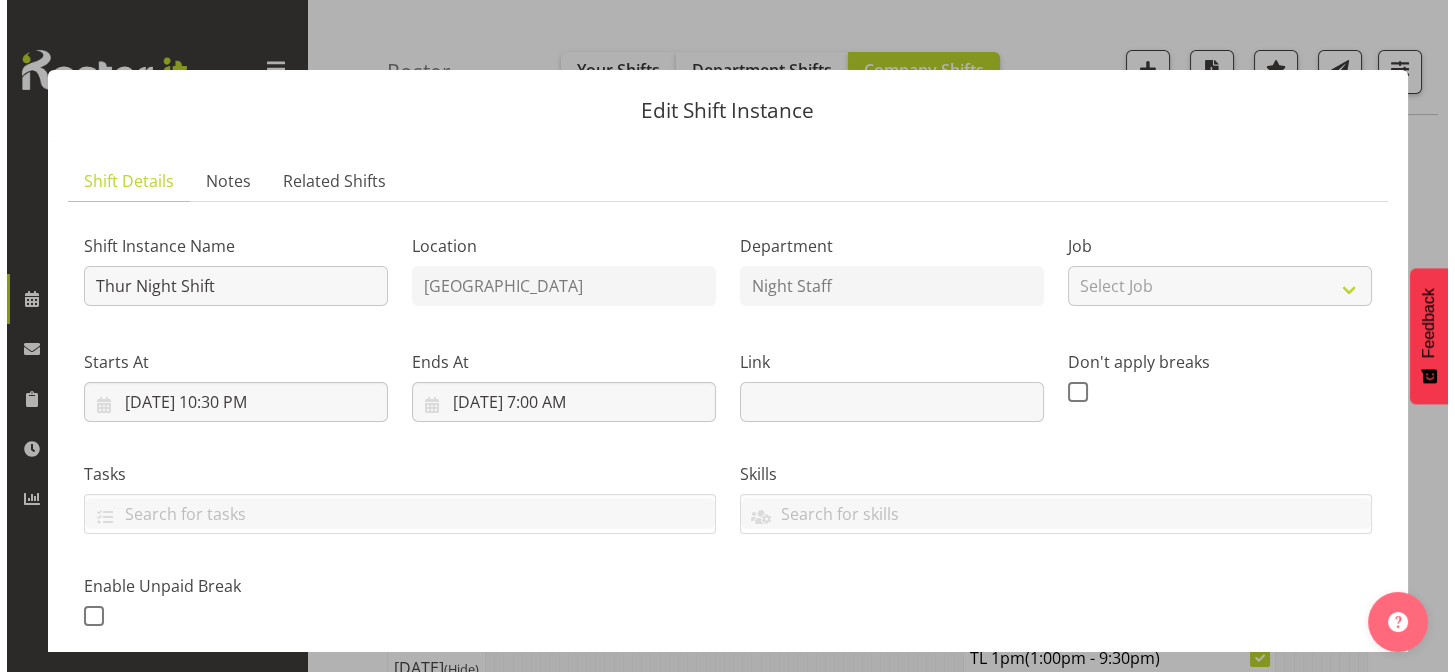 scroll, scrollTop: 1111, scrollLeft: 0, axis: vertical 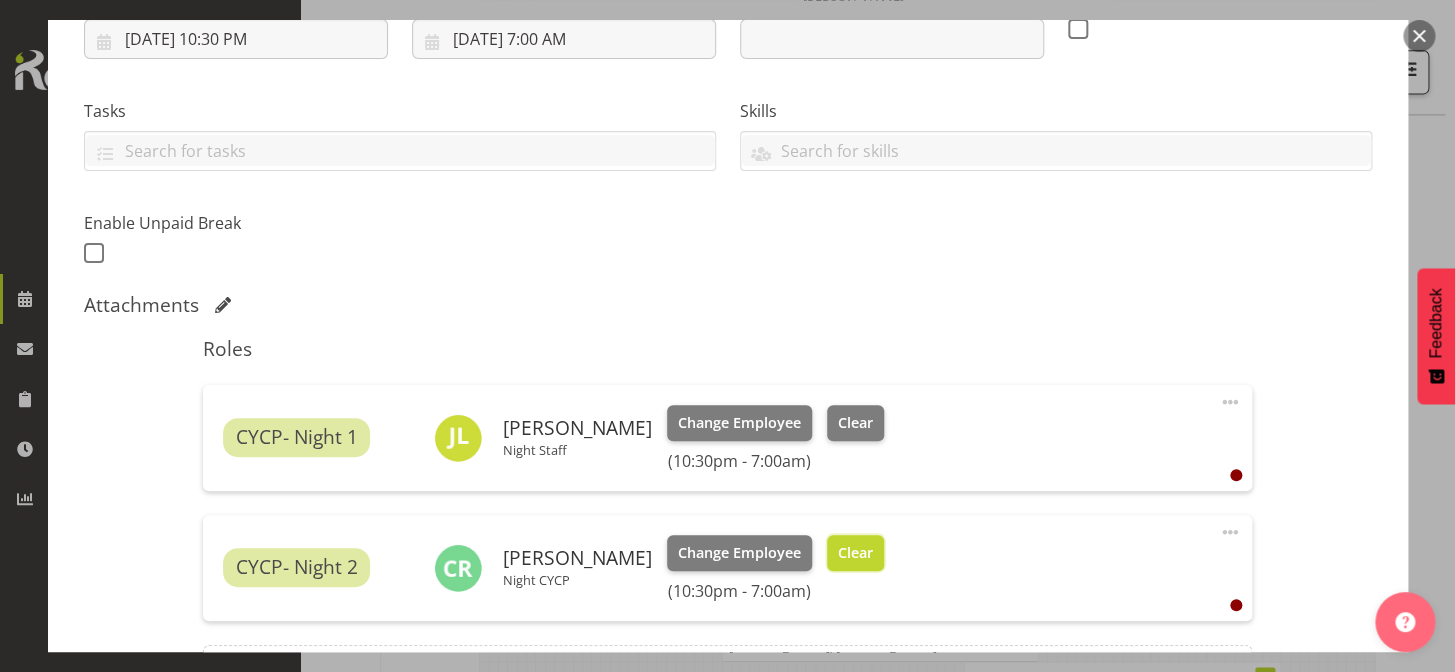click on "Clear" at bounding box center (855, 553) 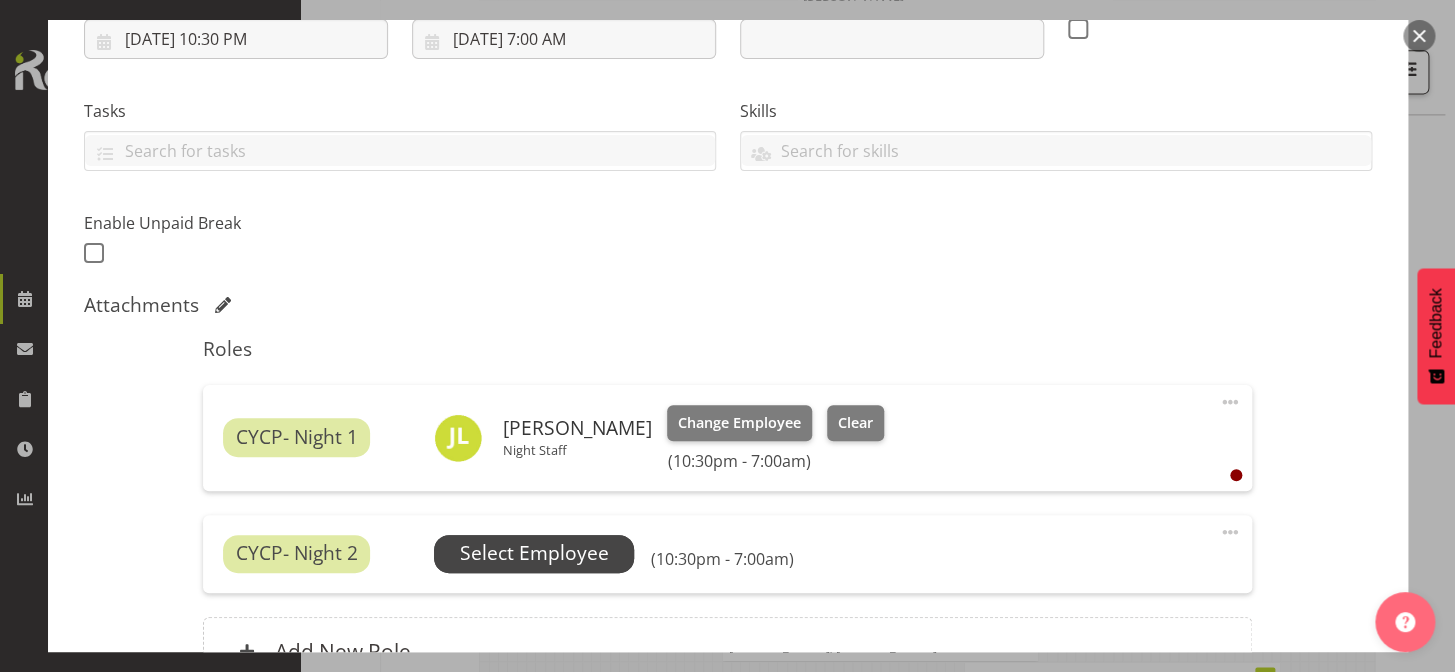 click on "Select Employee" at bounding box center [534, 553] 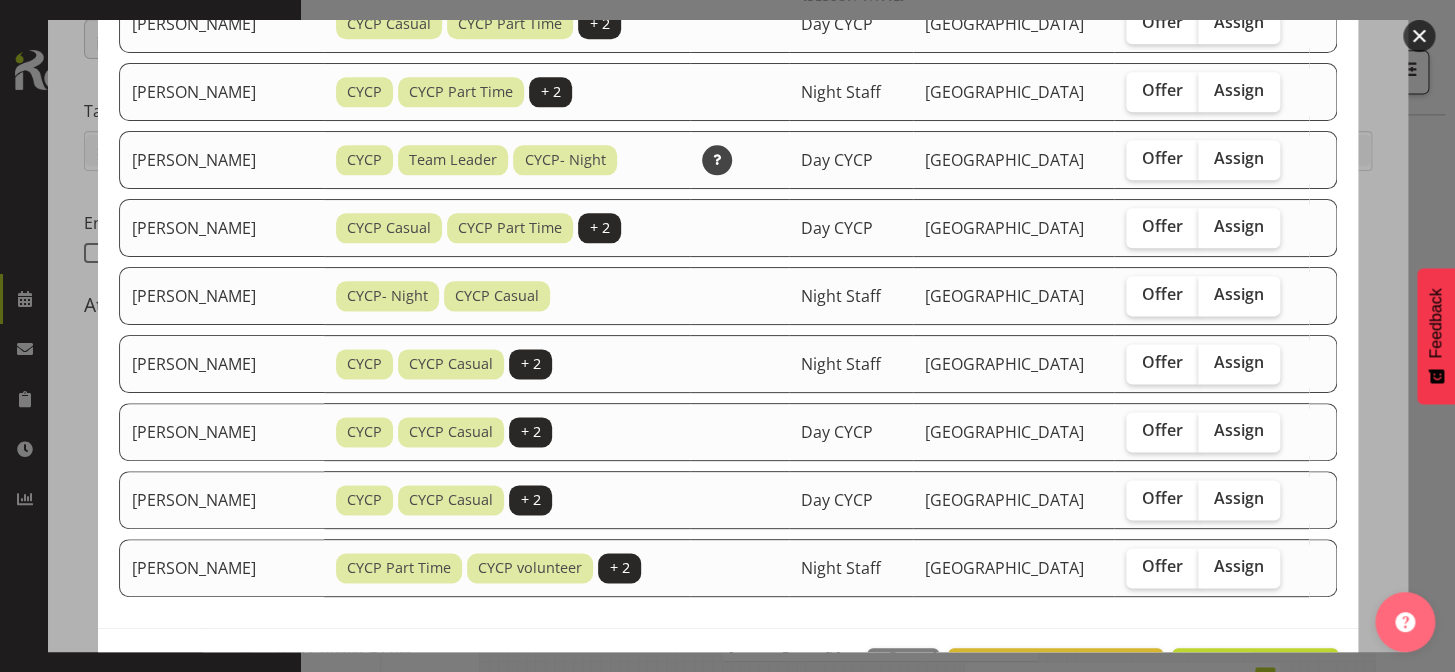scroll, scrollTop: 818, scrollLeft: 0, axis: vertical 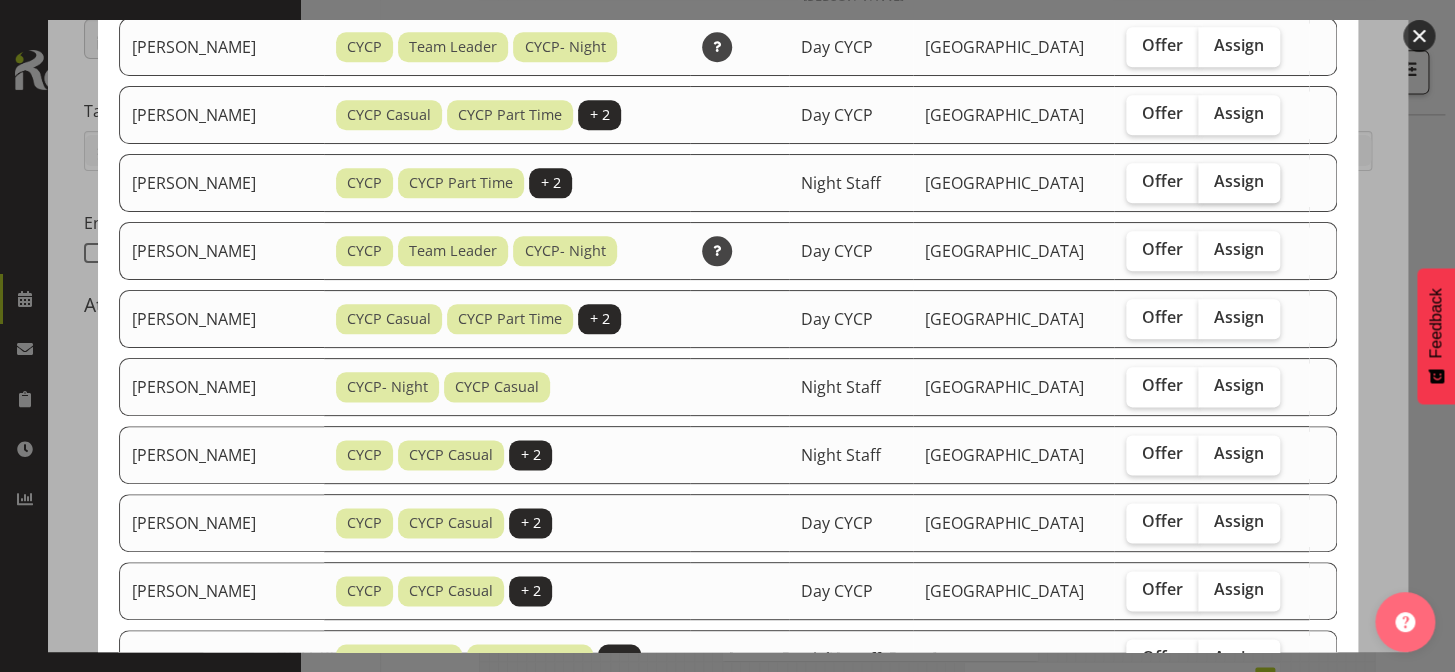 click on "Assign" at bounding box center (1239, 181) 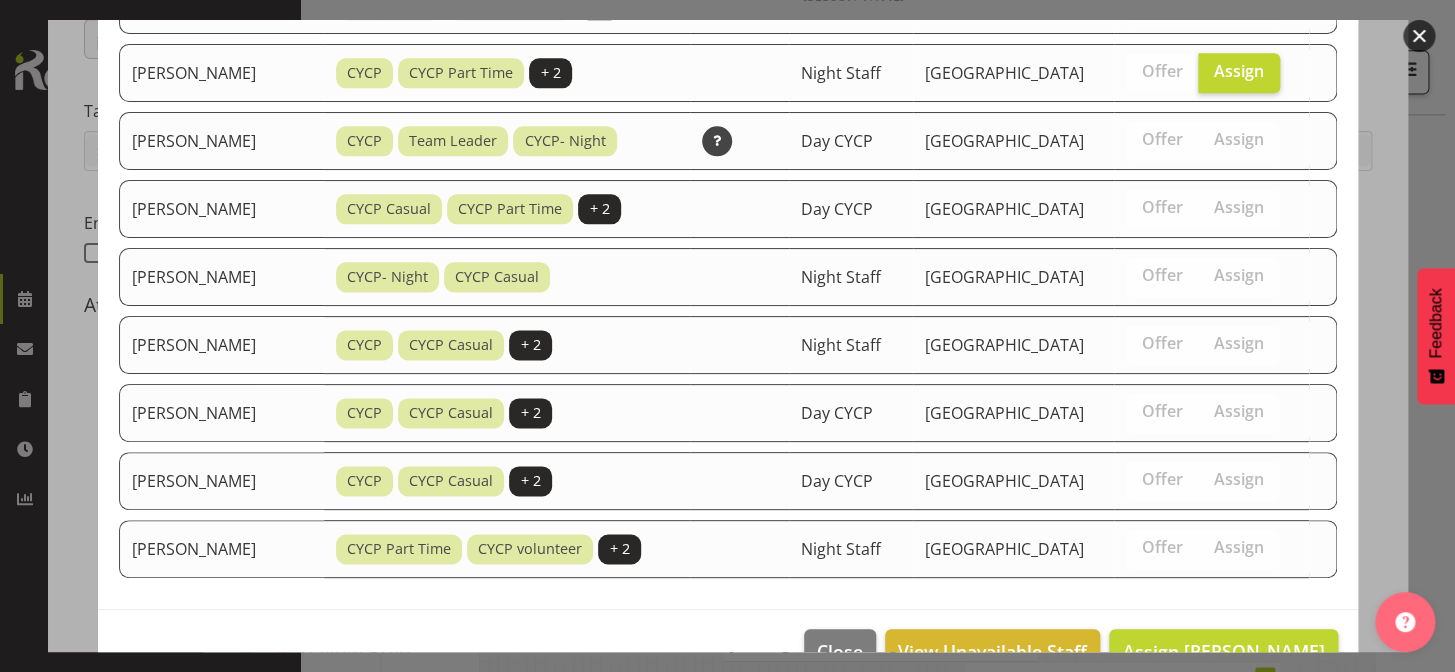 scroll, scrollTop: 975, scrollLeft: 0, axis: vertical 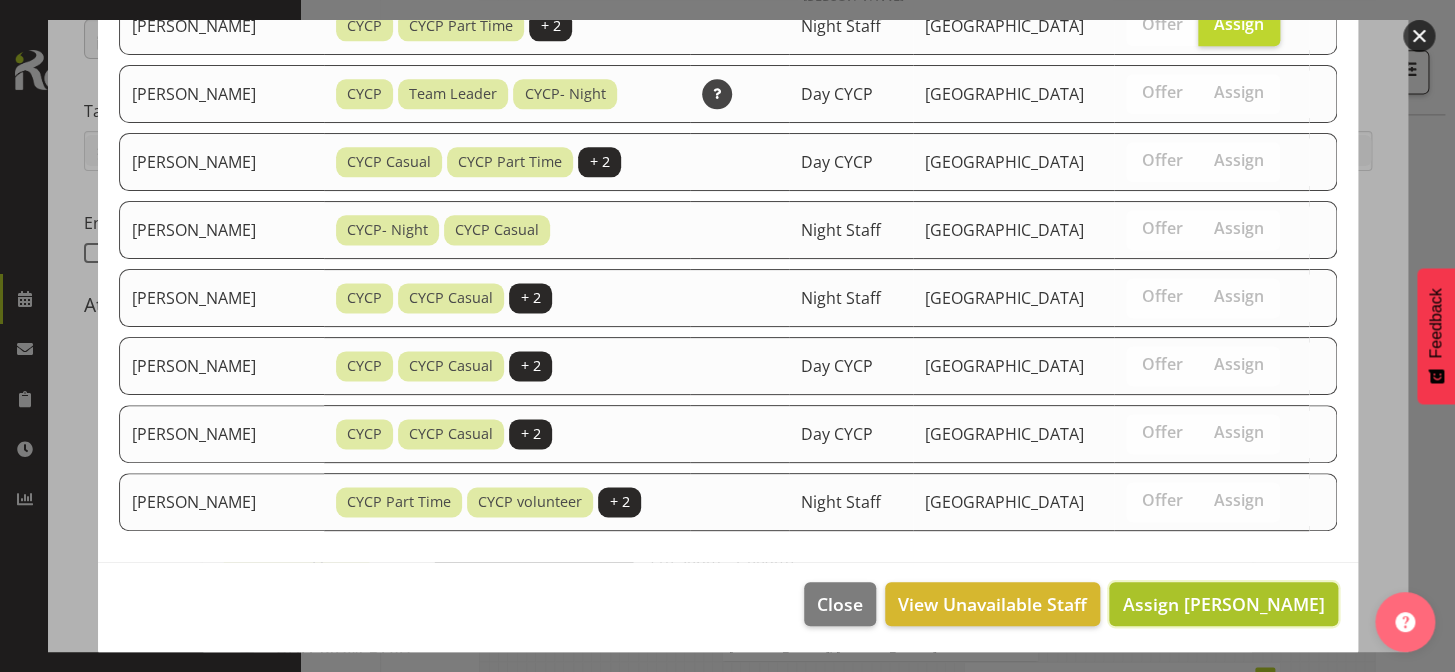 click on "Assign [PERSON_NAME]" at bounding box center (1223, 604) 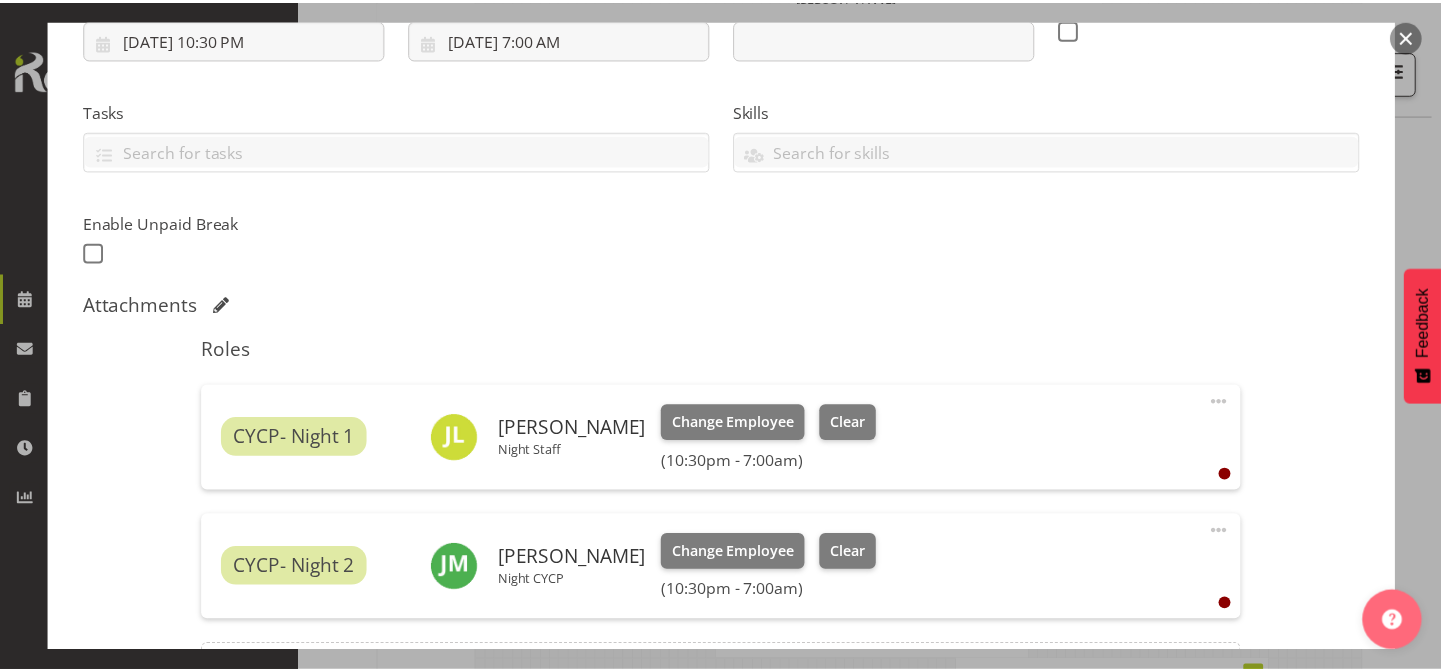 scroll, scrollTop: 1131, scrollLeft: 0, axis: vertical 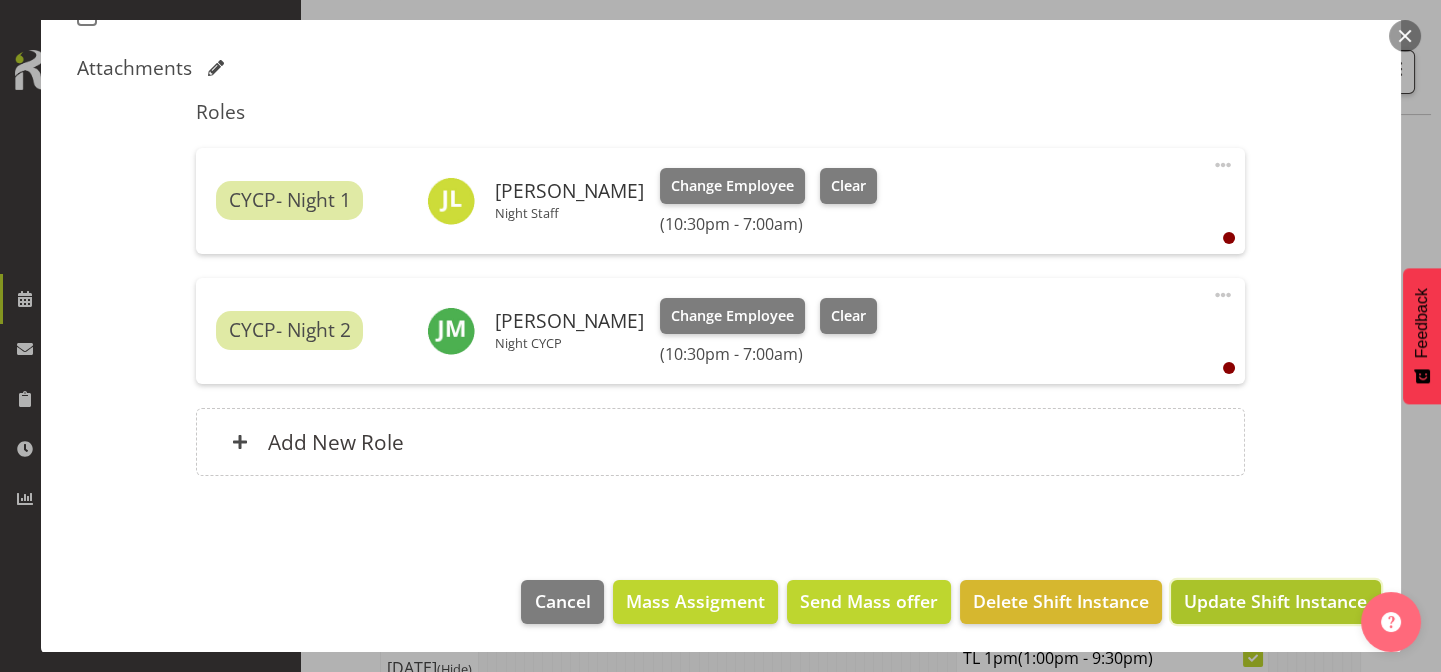 click on "Update Shift Instance" at bounding box center [1275, 601] 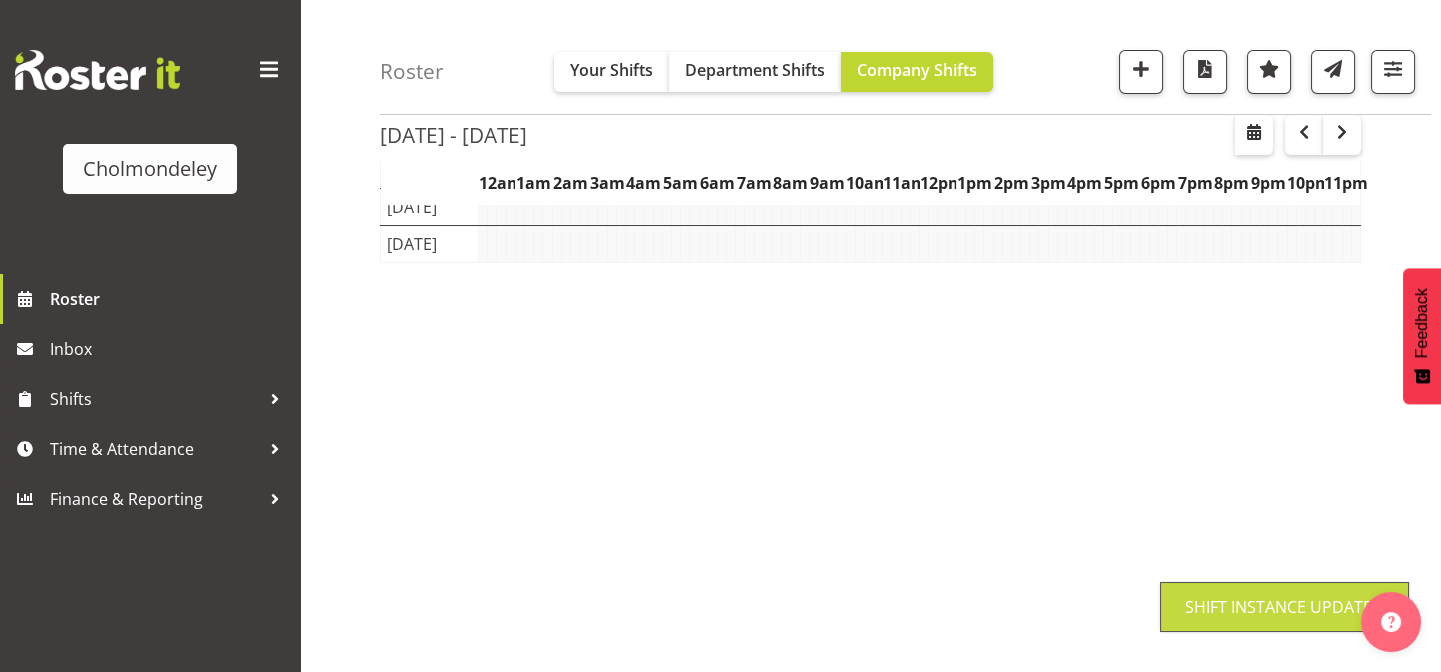 scroll, scrollTop: 311, scrollLeft: 0, axis: vertical 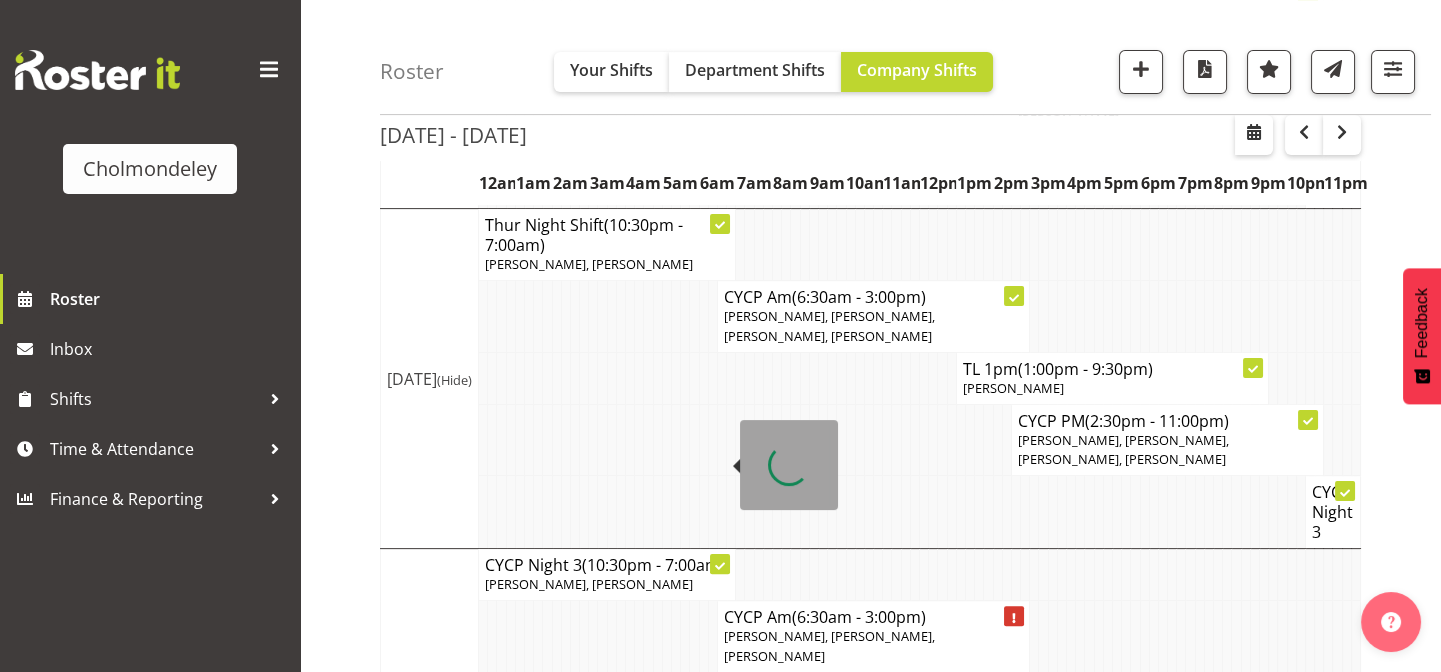 click at bounding box center [720, 564] 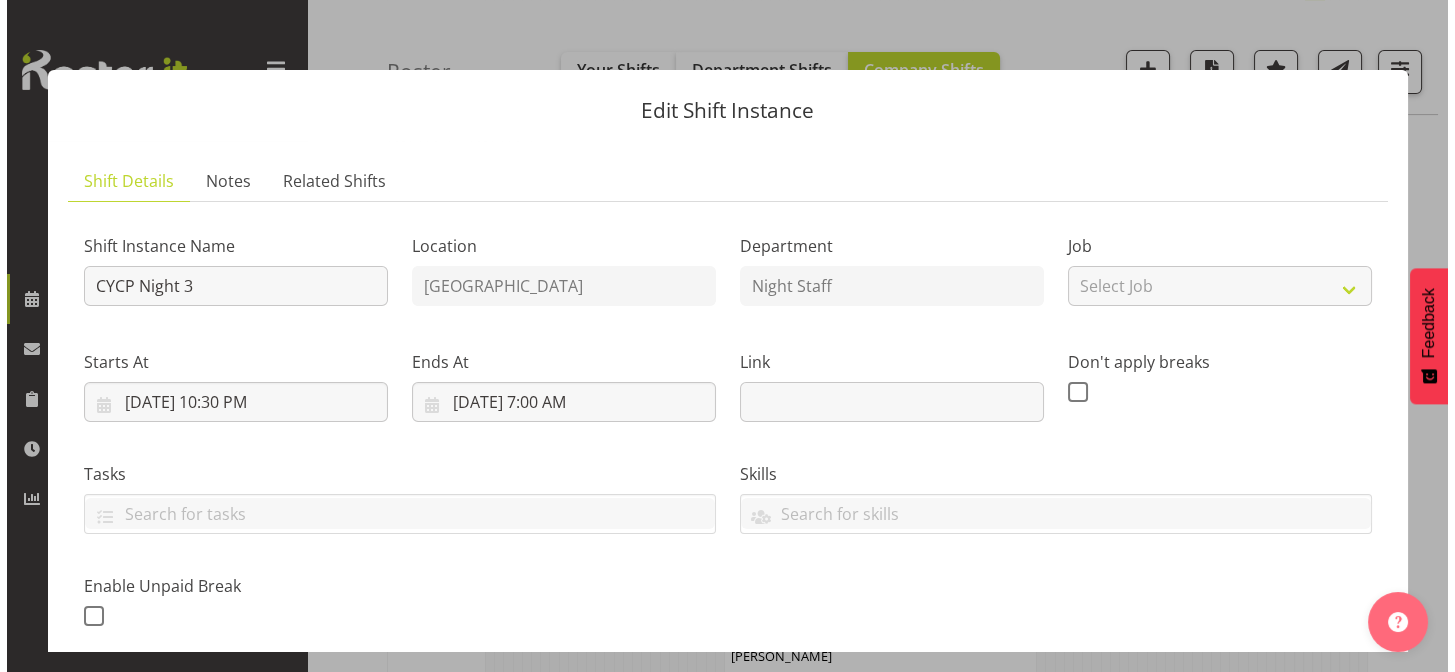scroll, scrollTop: 1400, scrollLeft: 0, axis: vertical 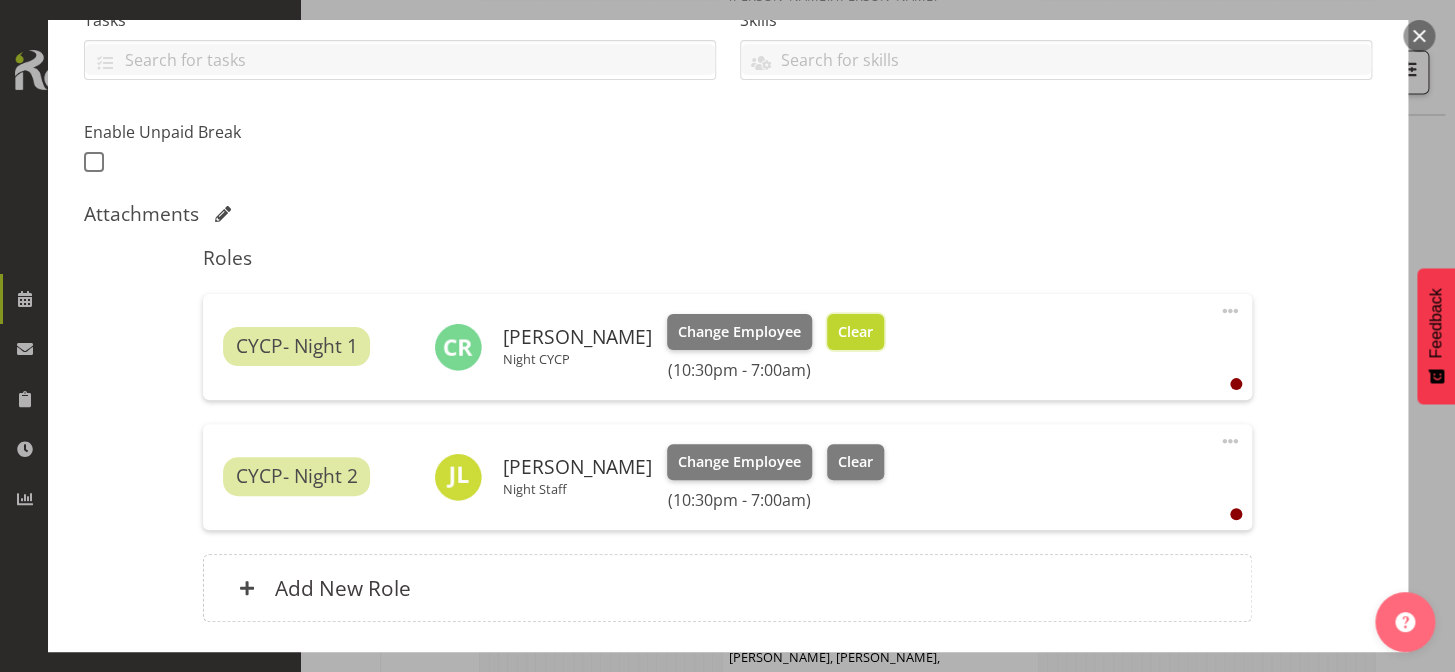 click on "Clear" at bounding box center [855, 332] 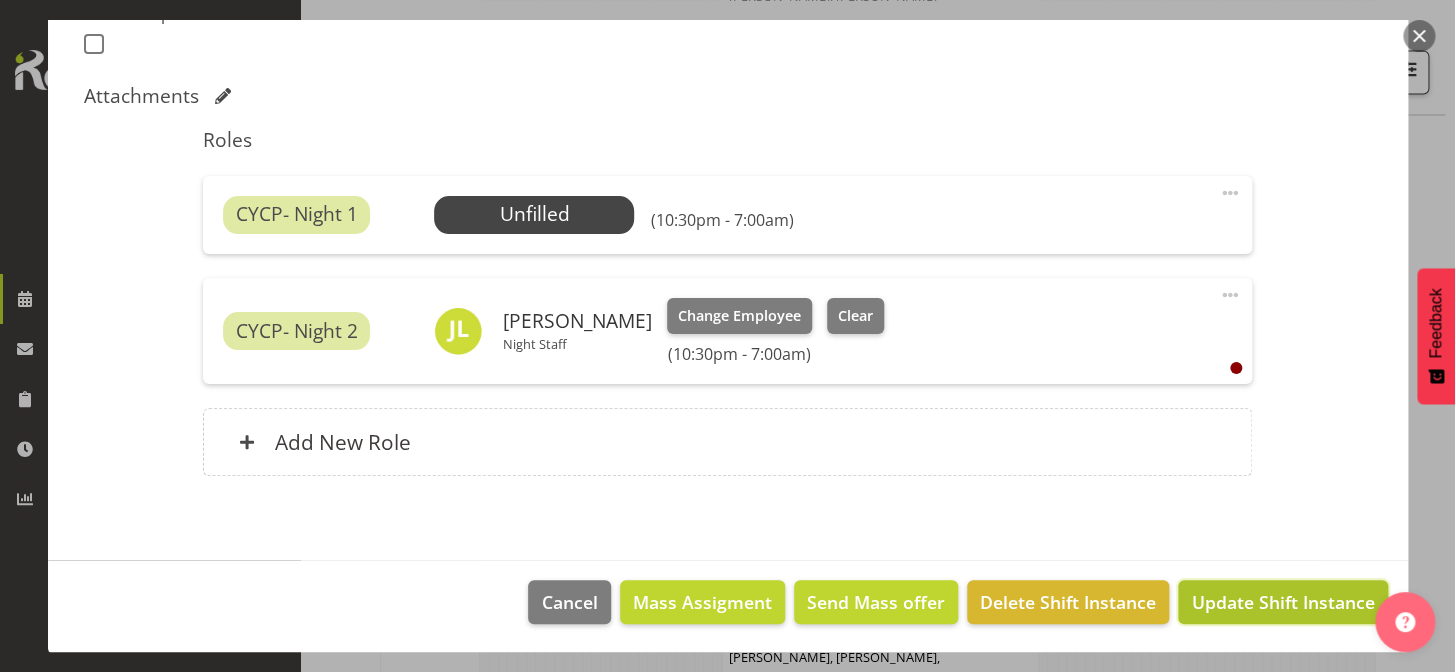 click on "Update Shift Instance" at bounding box center [1282, 602] 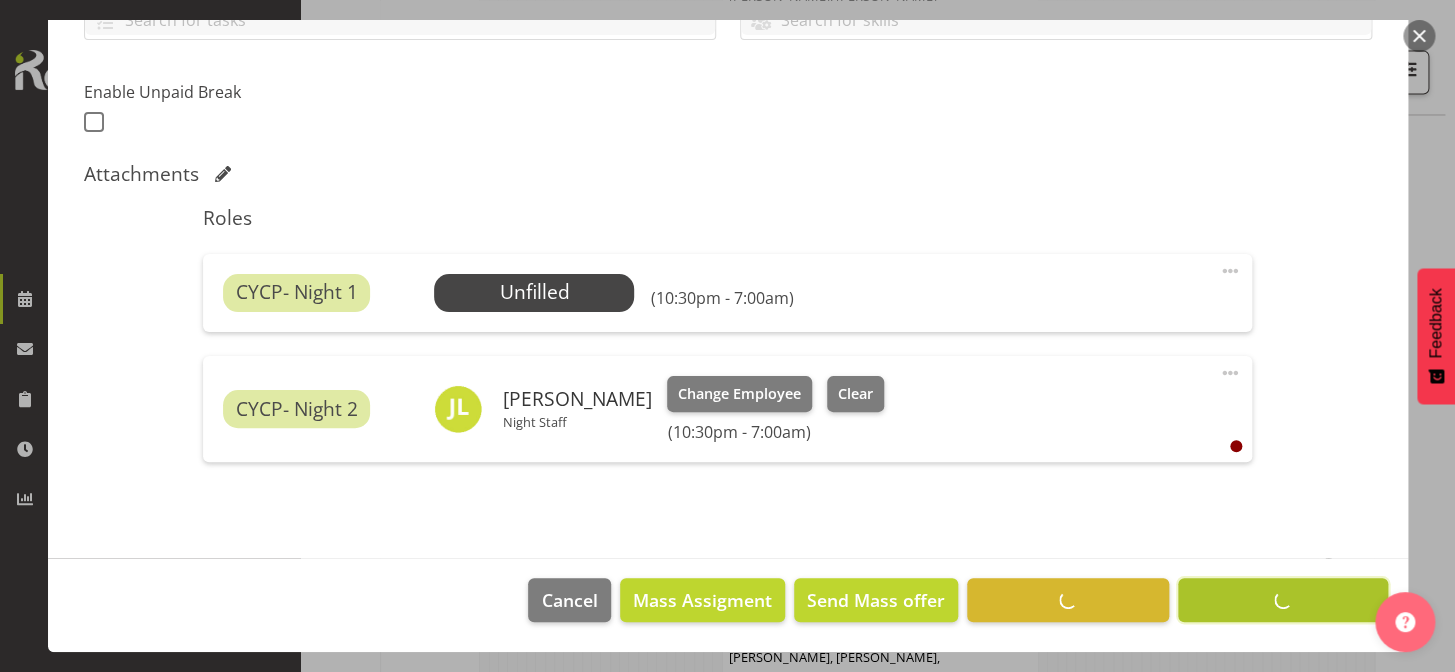 scroll, scrollTop: 493, scrollLeft: 0, axis: vertical 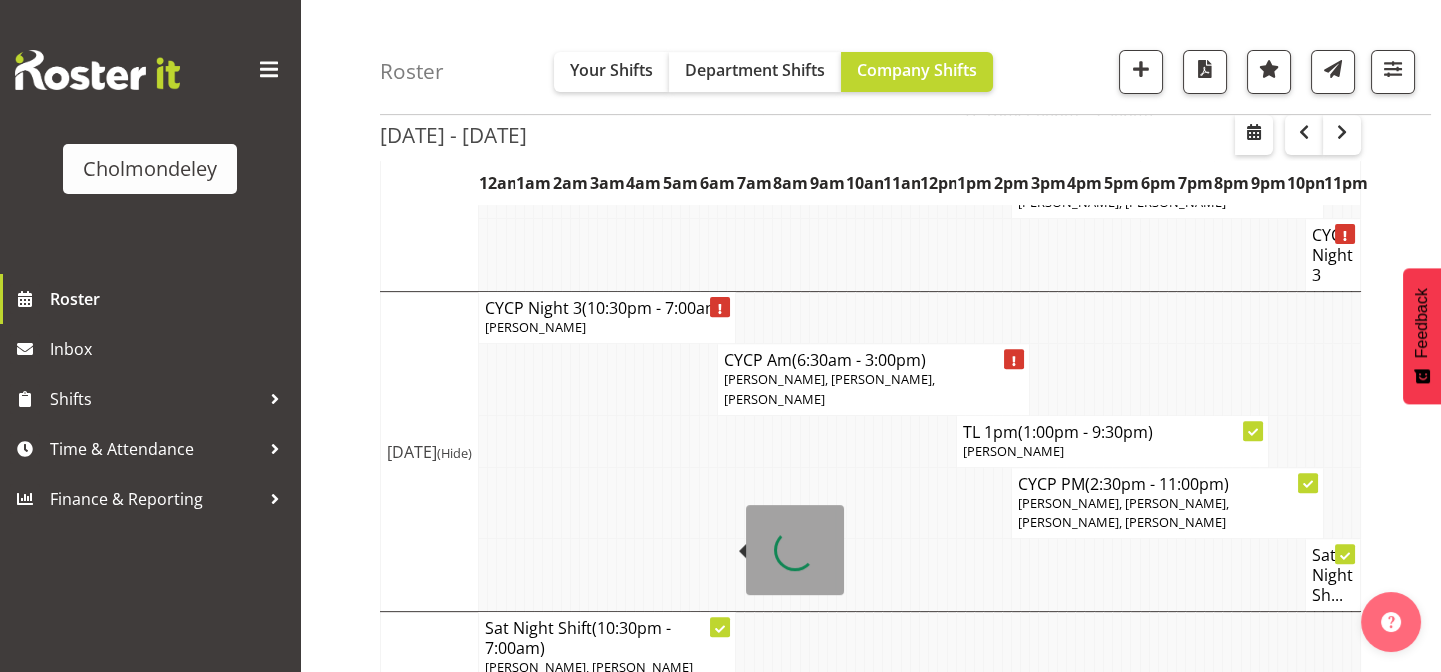 click 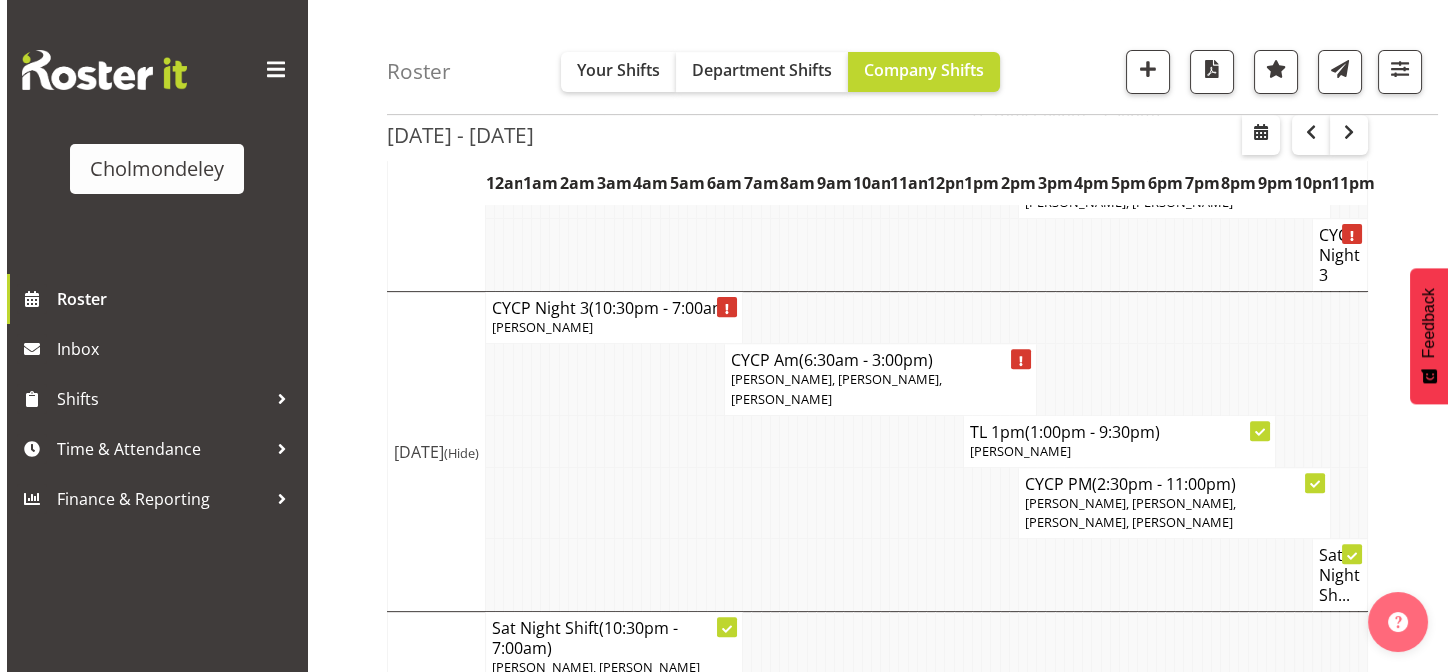 scroll, scrollTop: 1637, scrollLeft: 0, axis: vertical 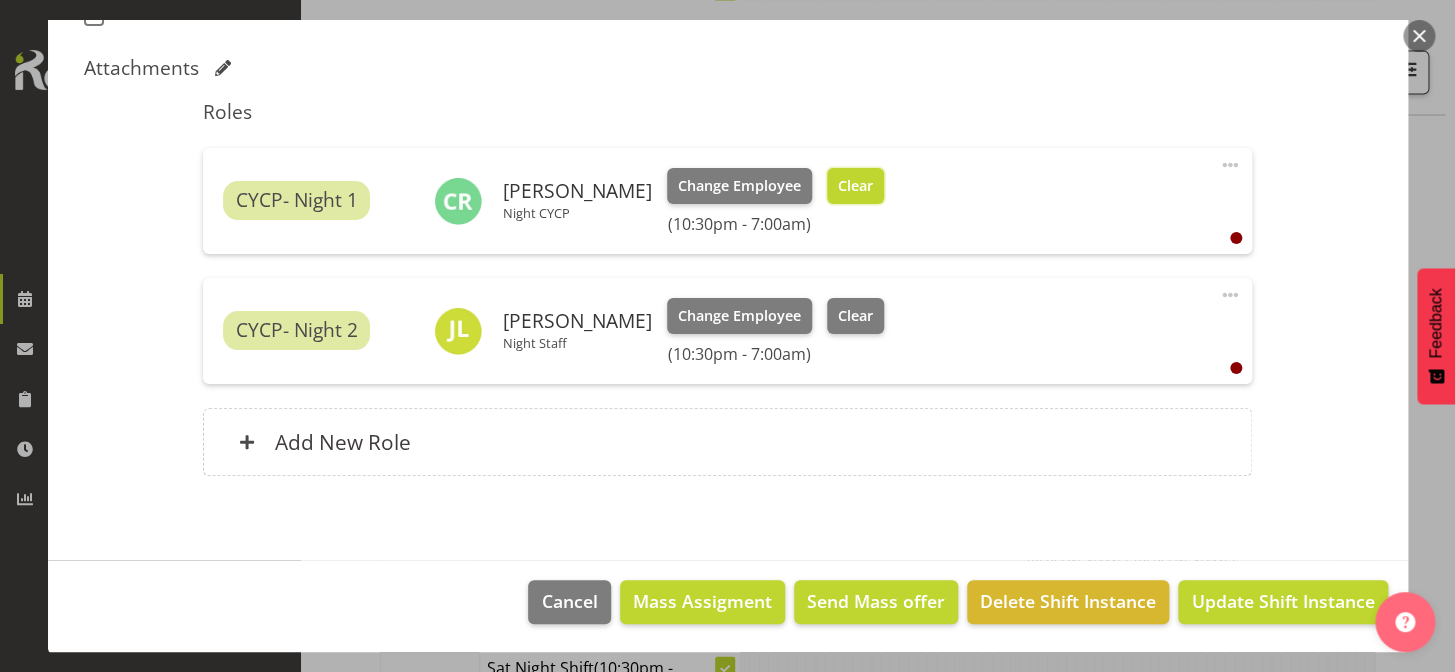 click on "Clear" at bounding box center (855, 186) 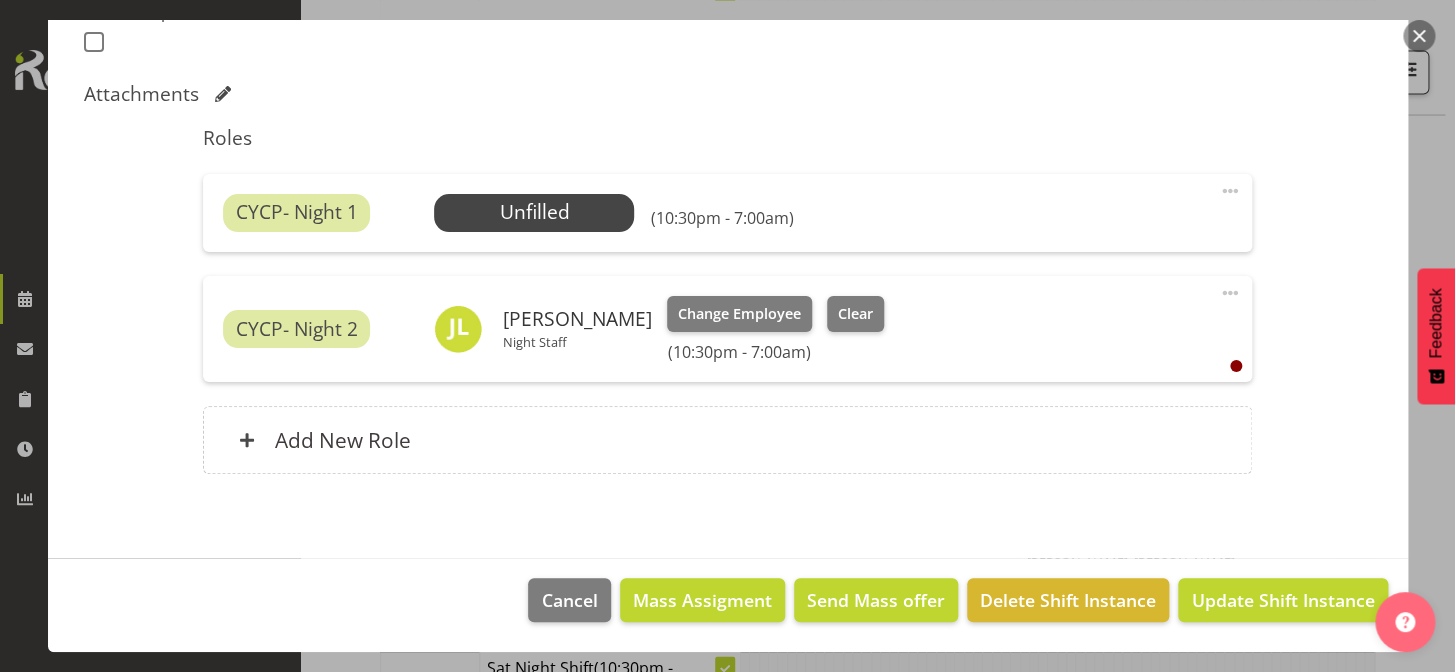 scroll, scrollTop: 572, scrollLeft: 0, axis: vertical 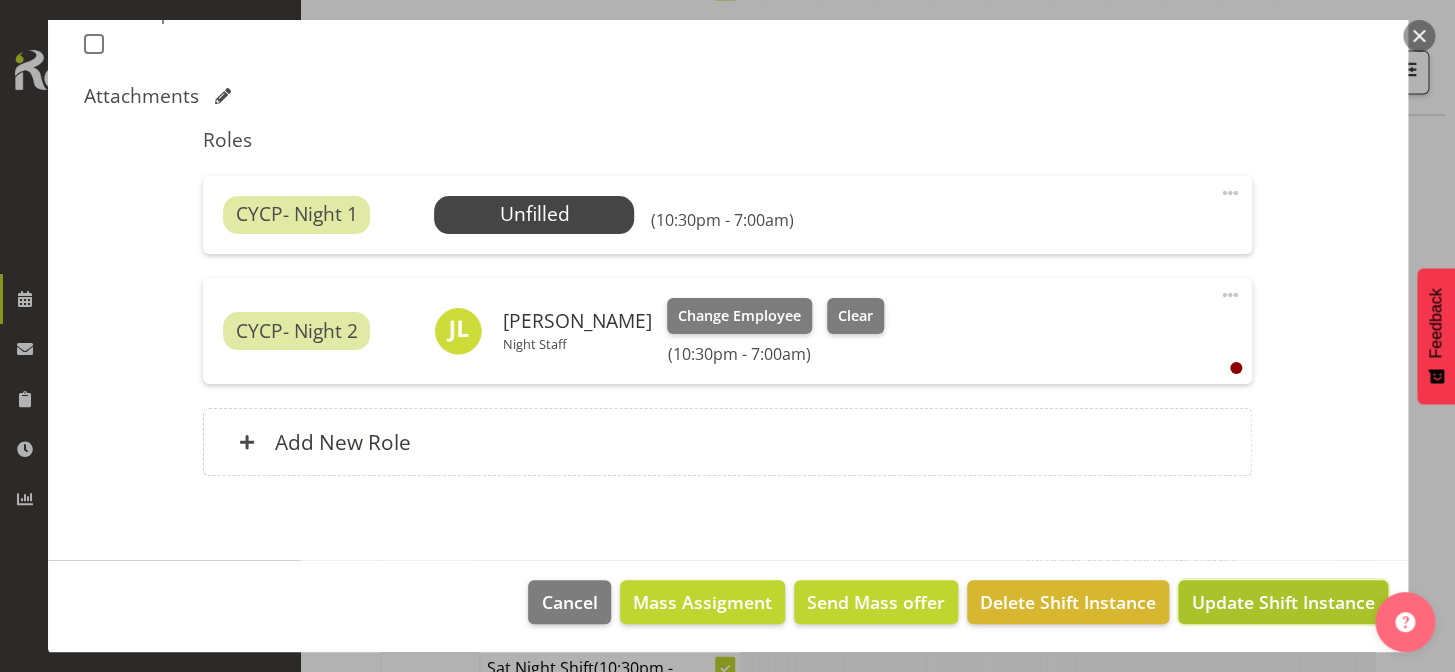 click on "Update Shift Instance" at bounding box center [1282, 602] 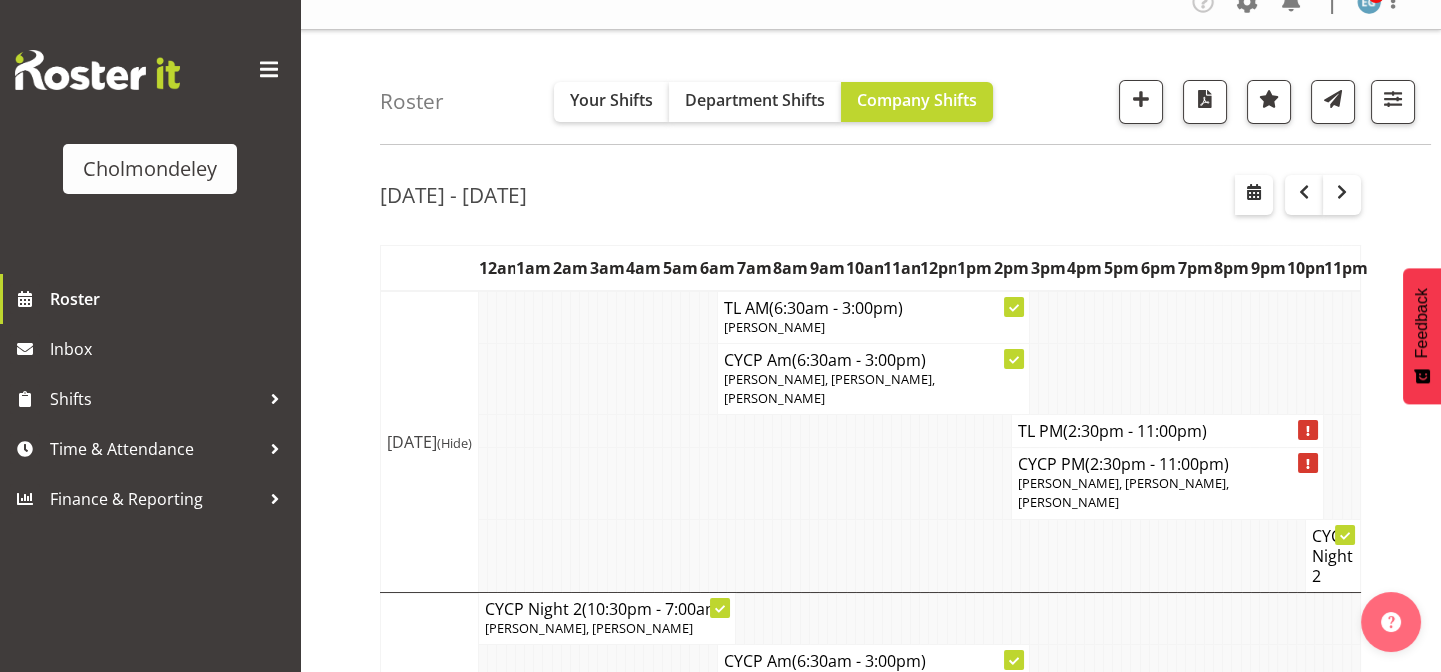 scroll, scrollTop: 0, scrollLeft: 0, axis: both 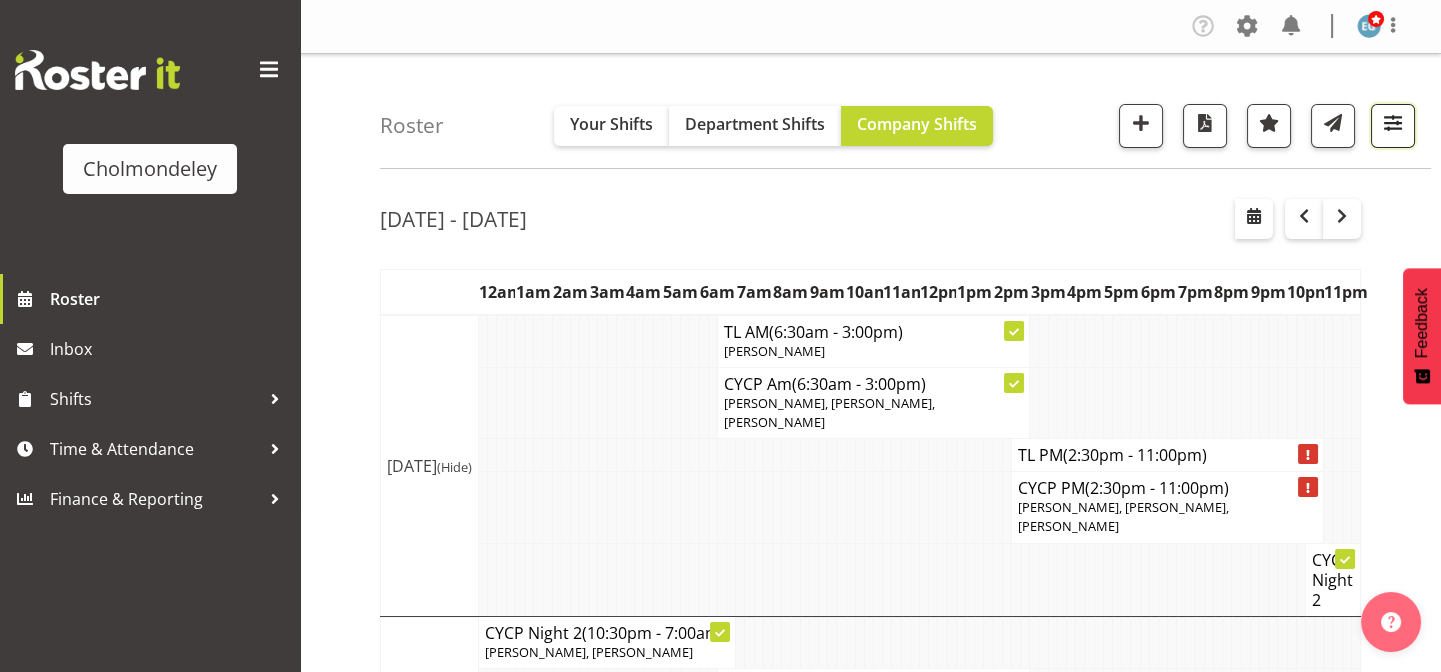click at bounding box center [1393, 123] 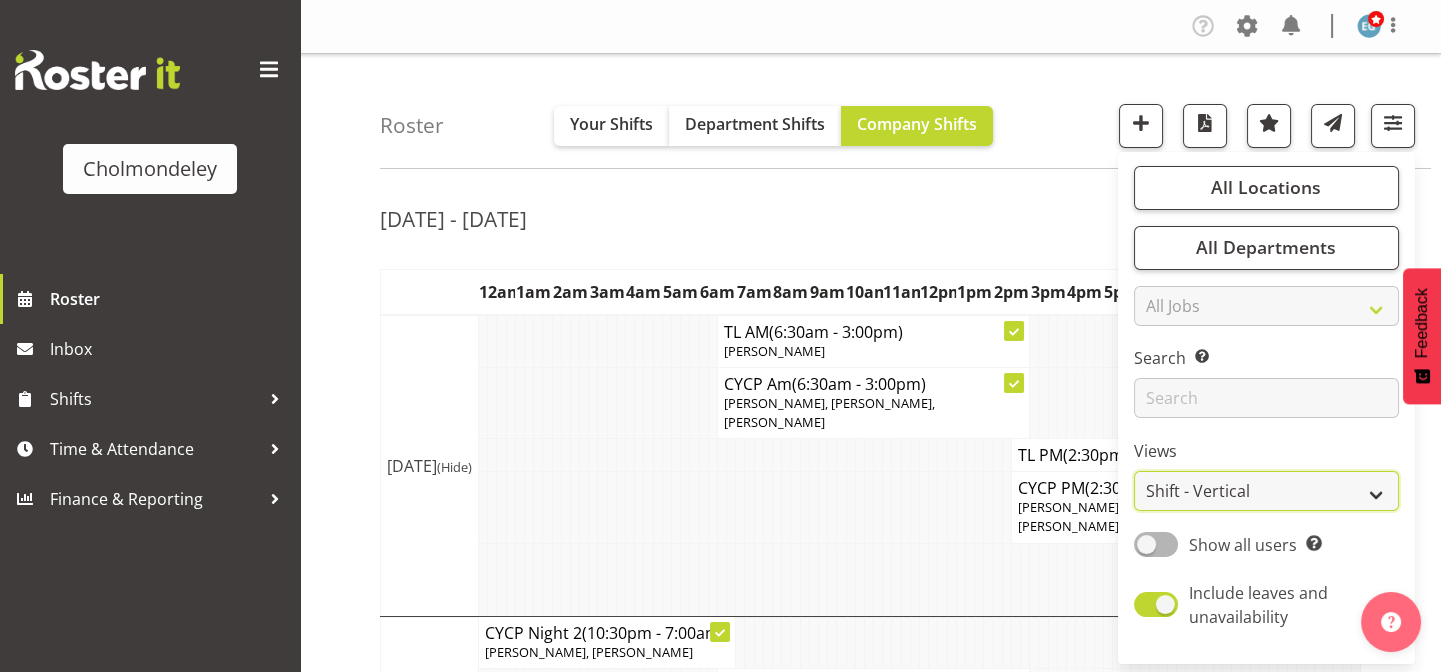click on "Staff
Role
Shift - Horizontal
Shift - Vertical
Staff - Location" at bounding box center [1266, 491] 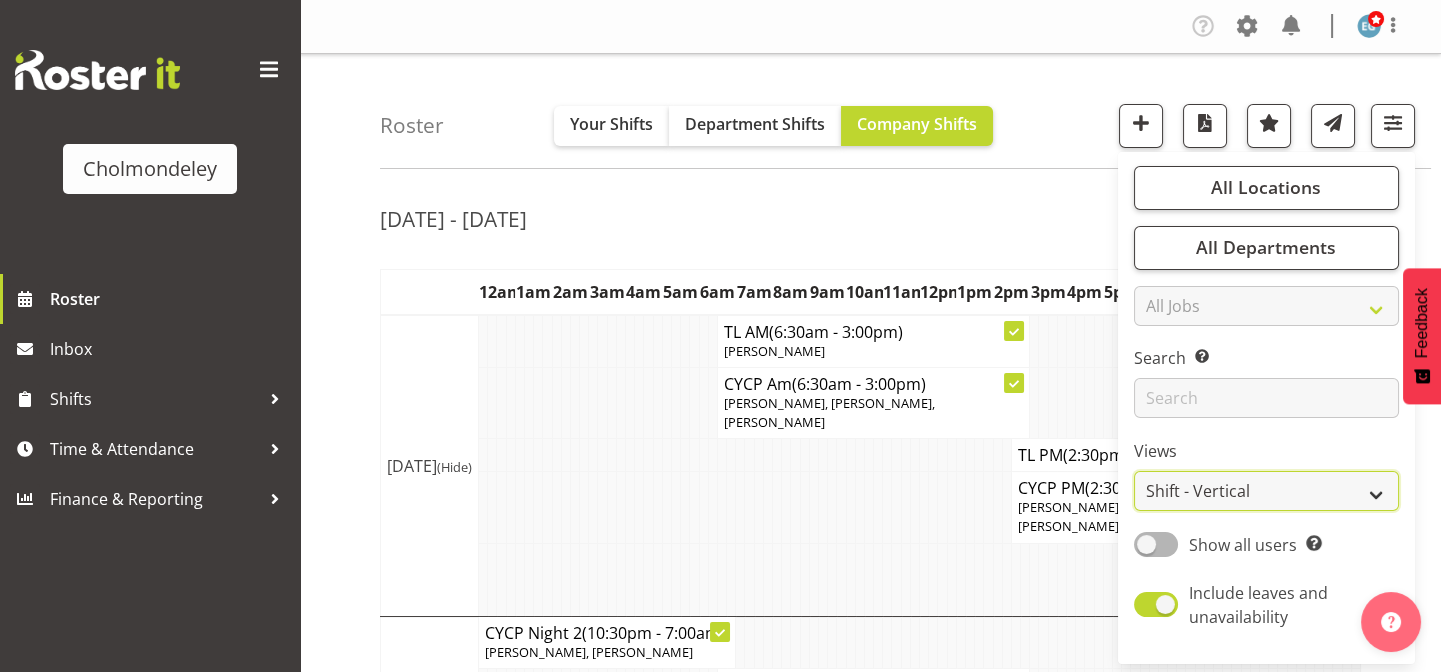 select on "staff" 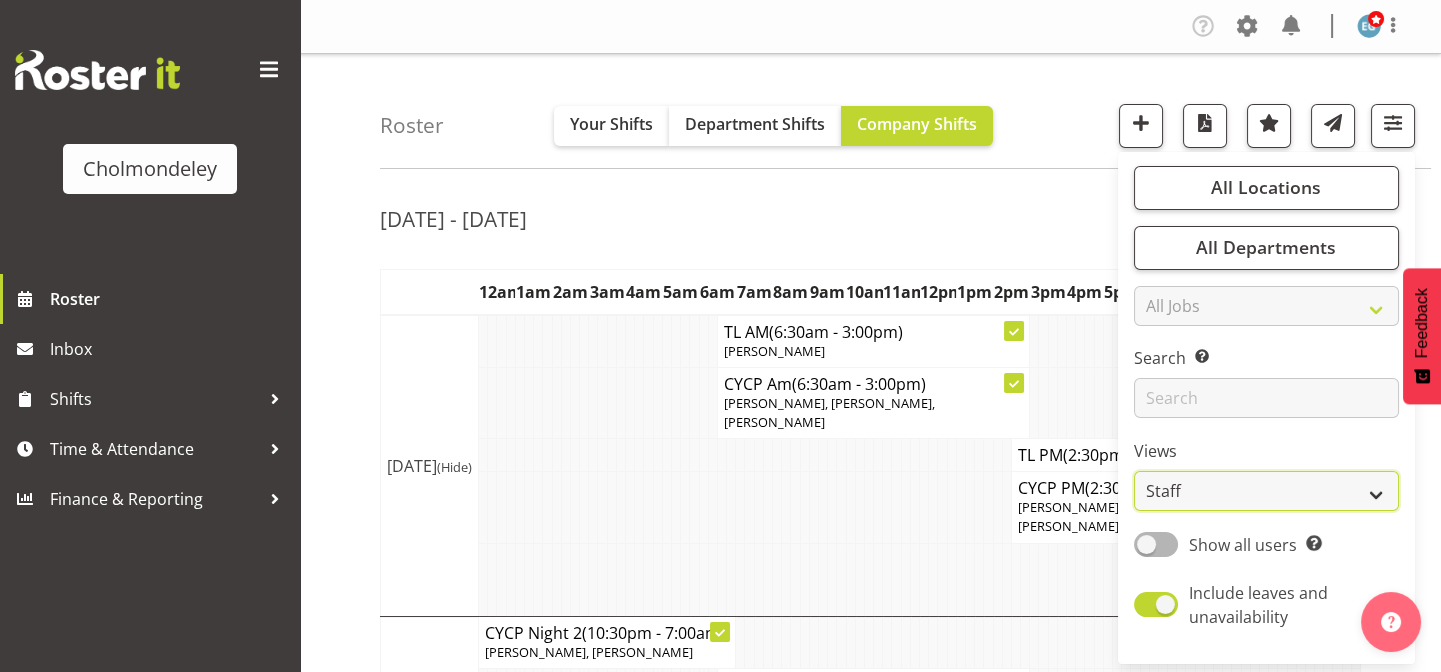 click on "Staff
Role
Shift - Horizontal
Shift - Vertical
Staff - Location" at bounding box center (1266, 491) 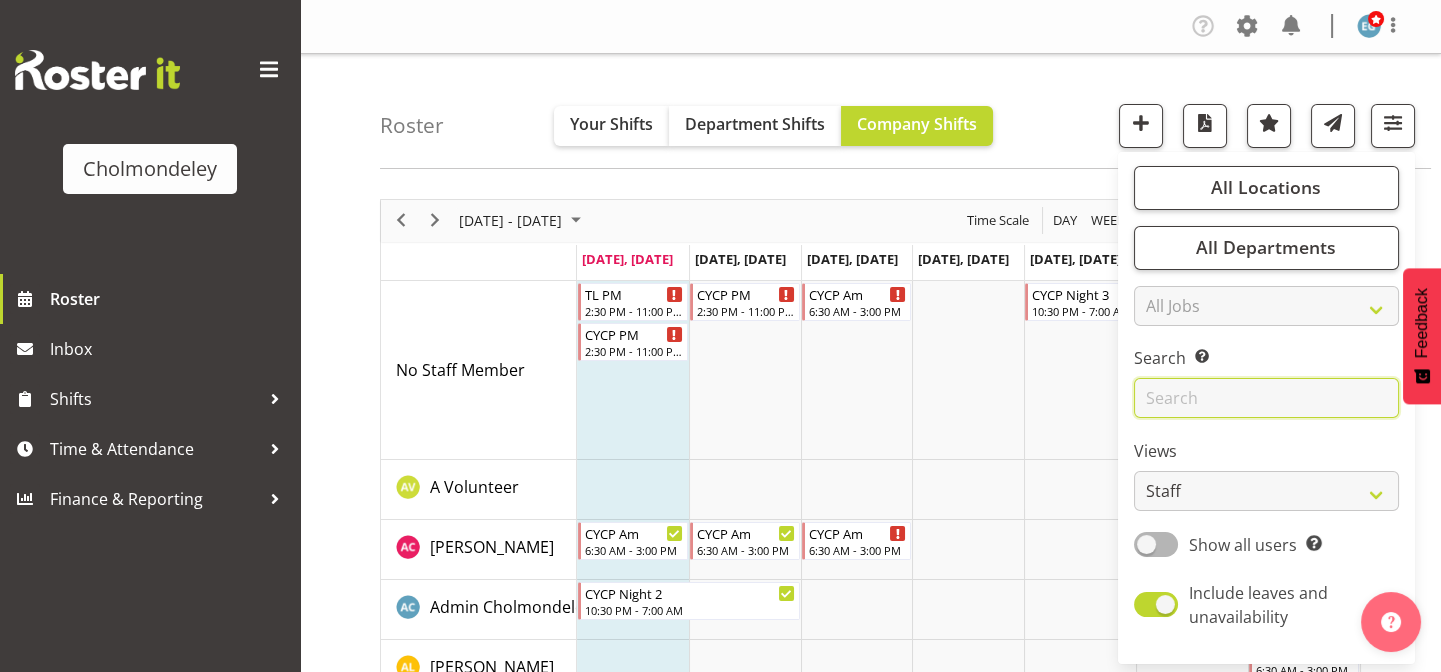 click at bounding box center (1266, 398) 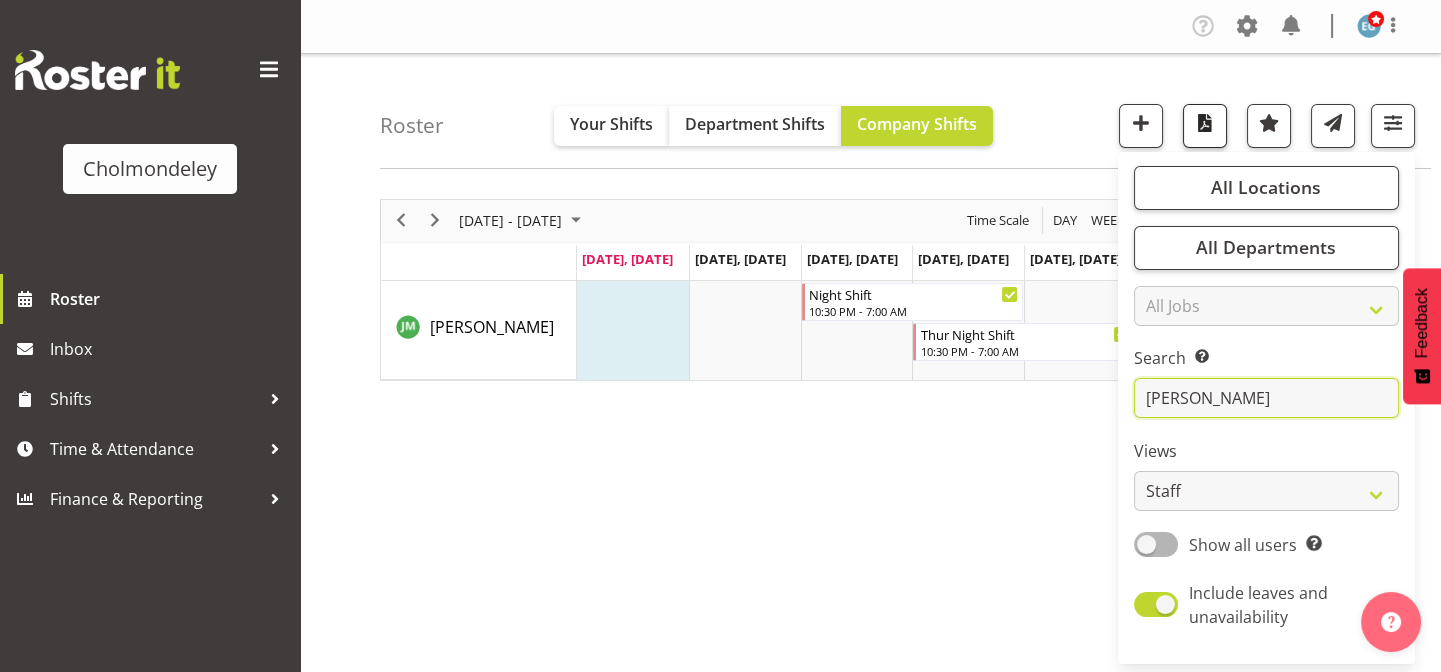 type on "[PERSON_NAME]" 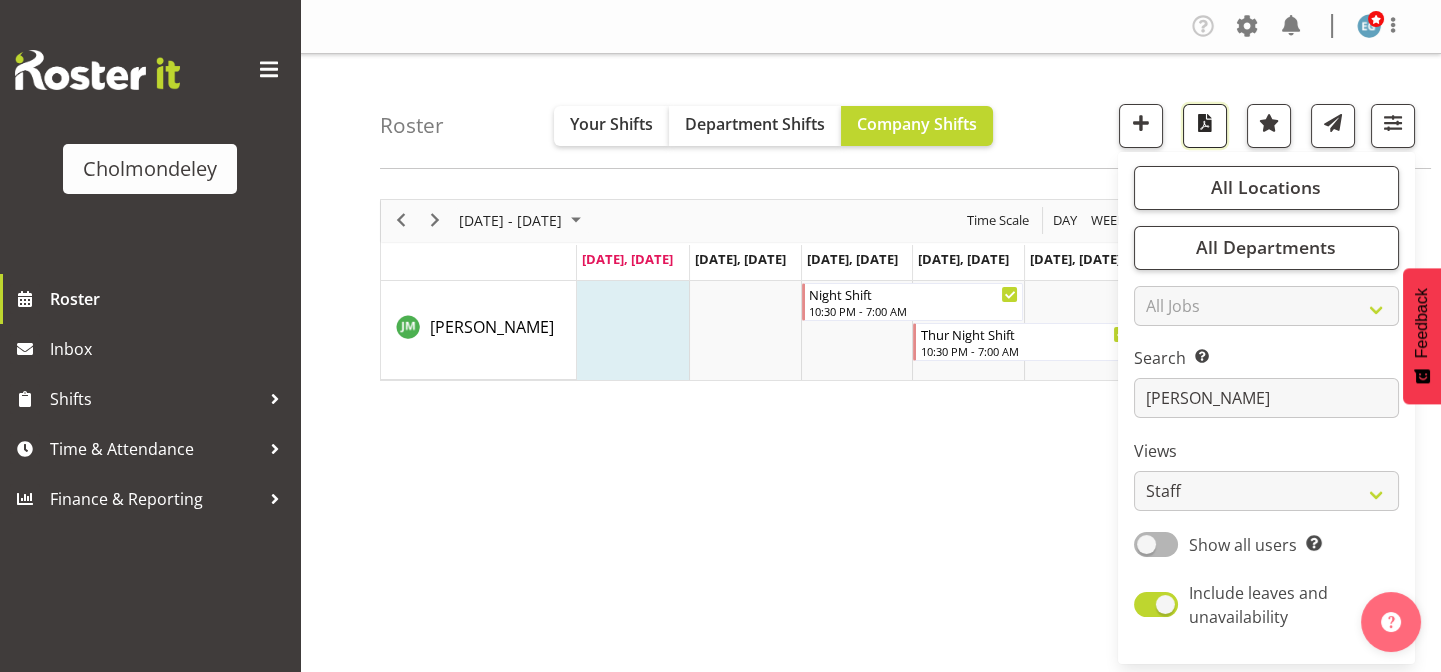 click at bounding box center [1205, 123] 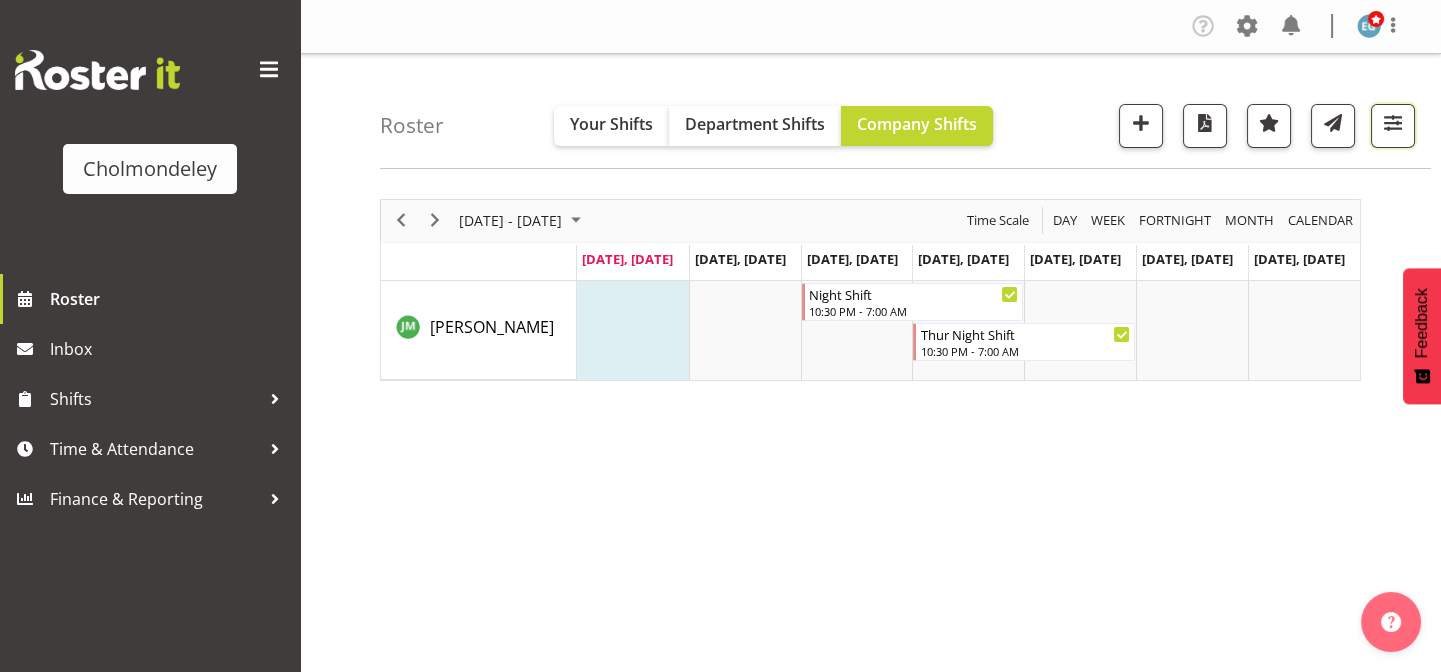 drag, startPoint x: 1372, startPoint y: 118, endPoint x: 1380, endPoint y: 155, distance: 37.85499 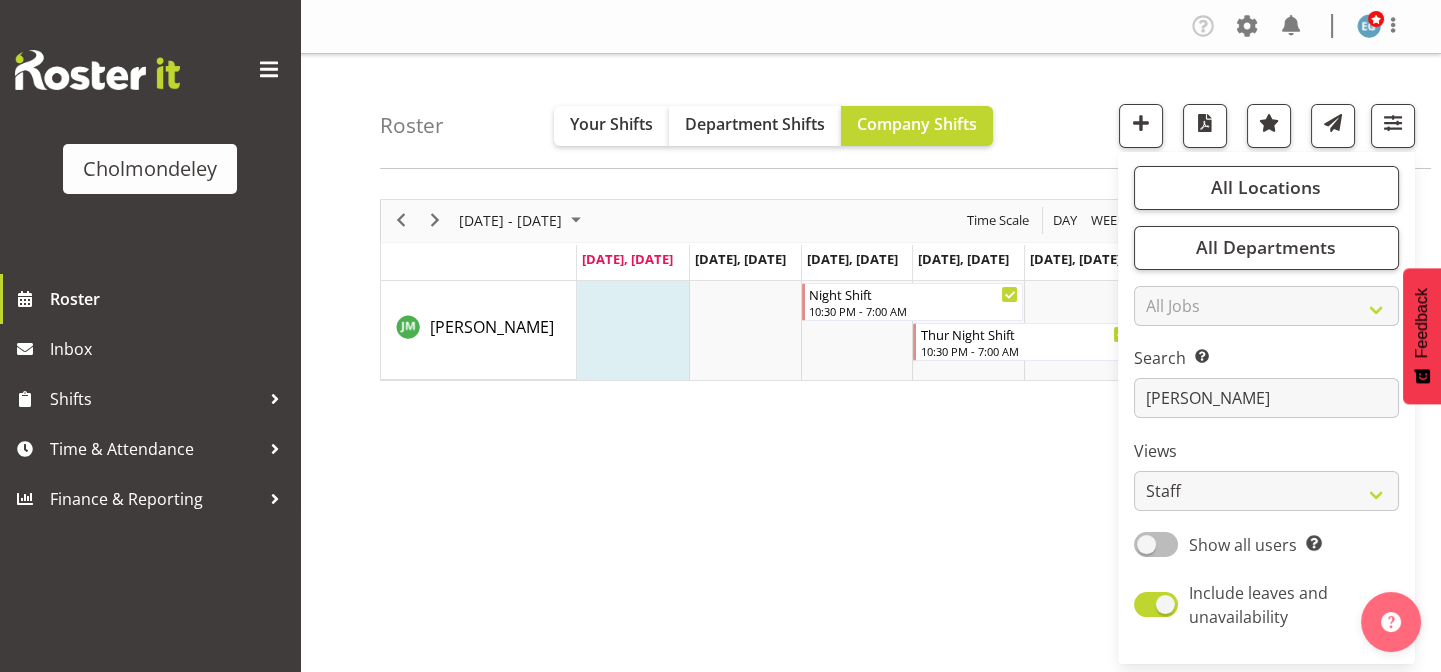 drag, startPoint x: 1160, startPoint y: 546, endPoint x: 1156, endPoint y: 450, distance: 96.0833 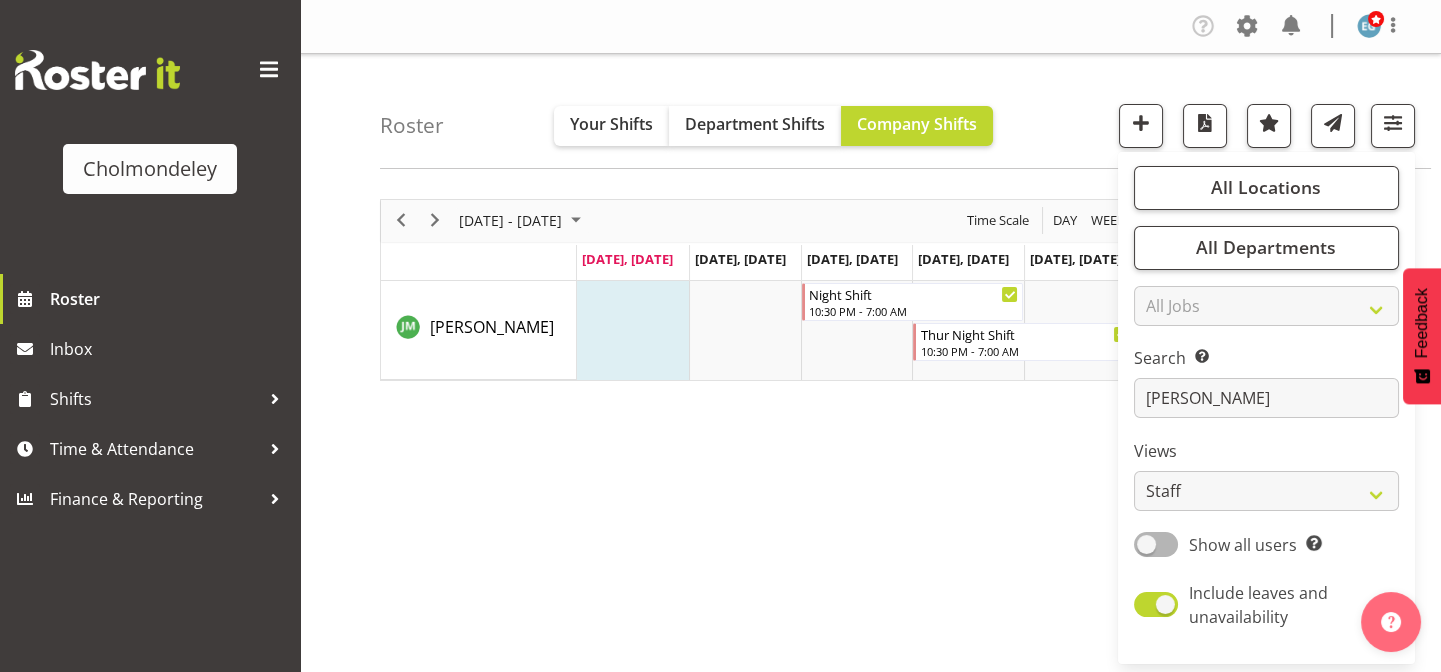 click at bounding box center [1156, 544] 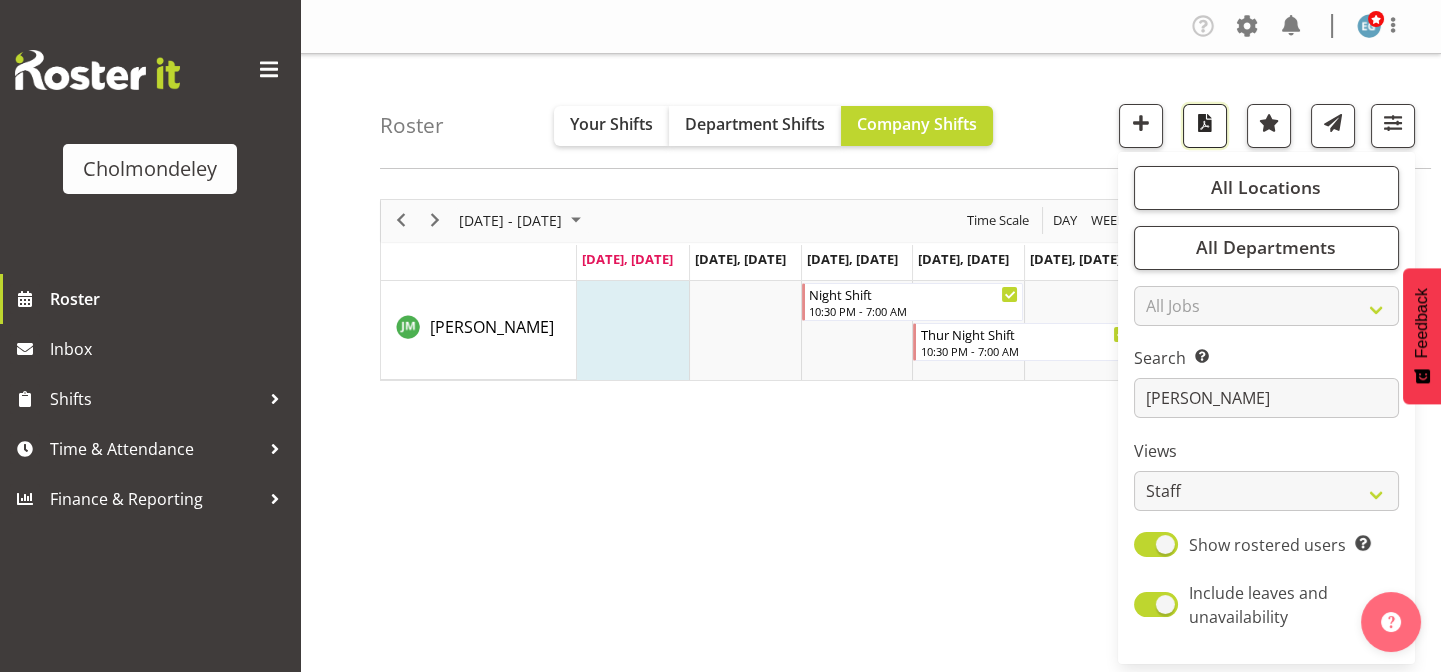 click at bounding box center [1205, 123] 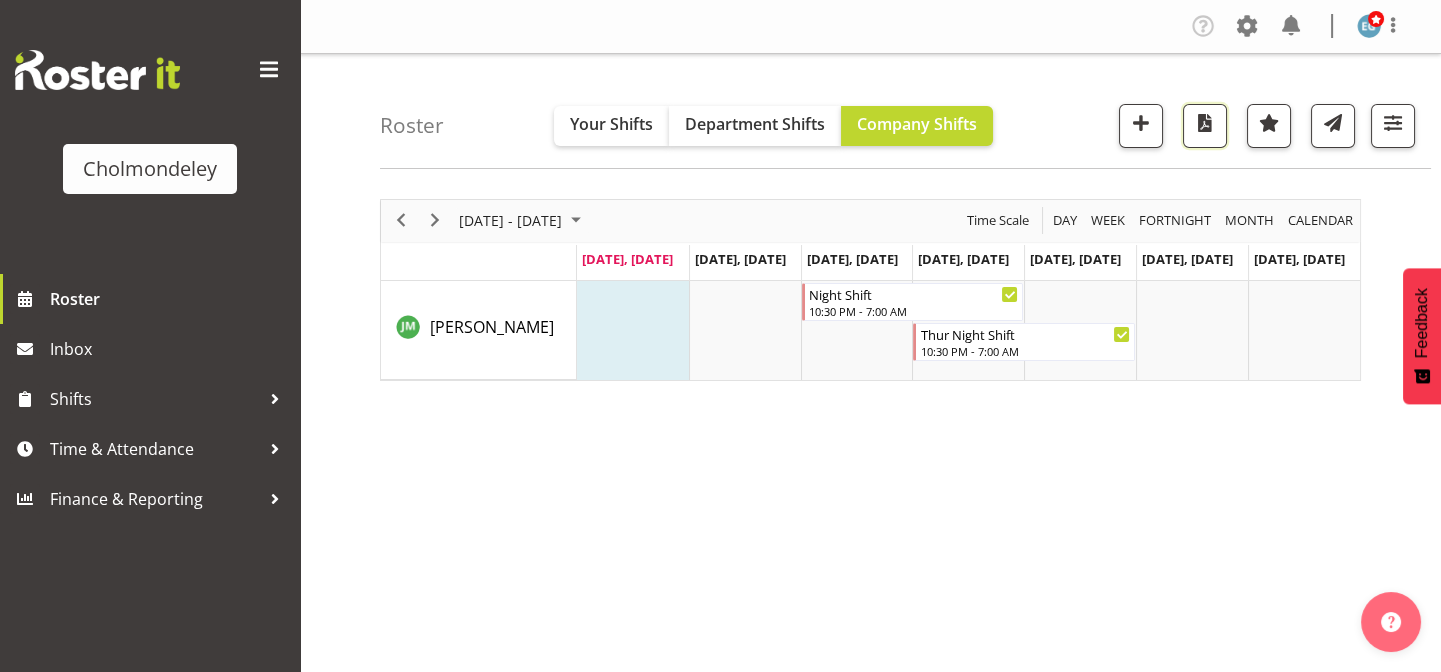scroll, scrollTop: 311, scrollLeft: 0, axis: vertical 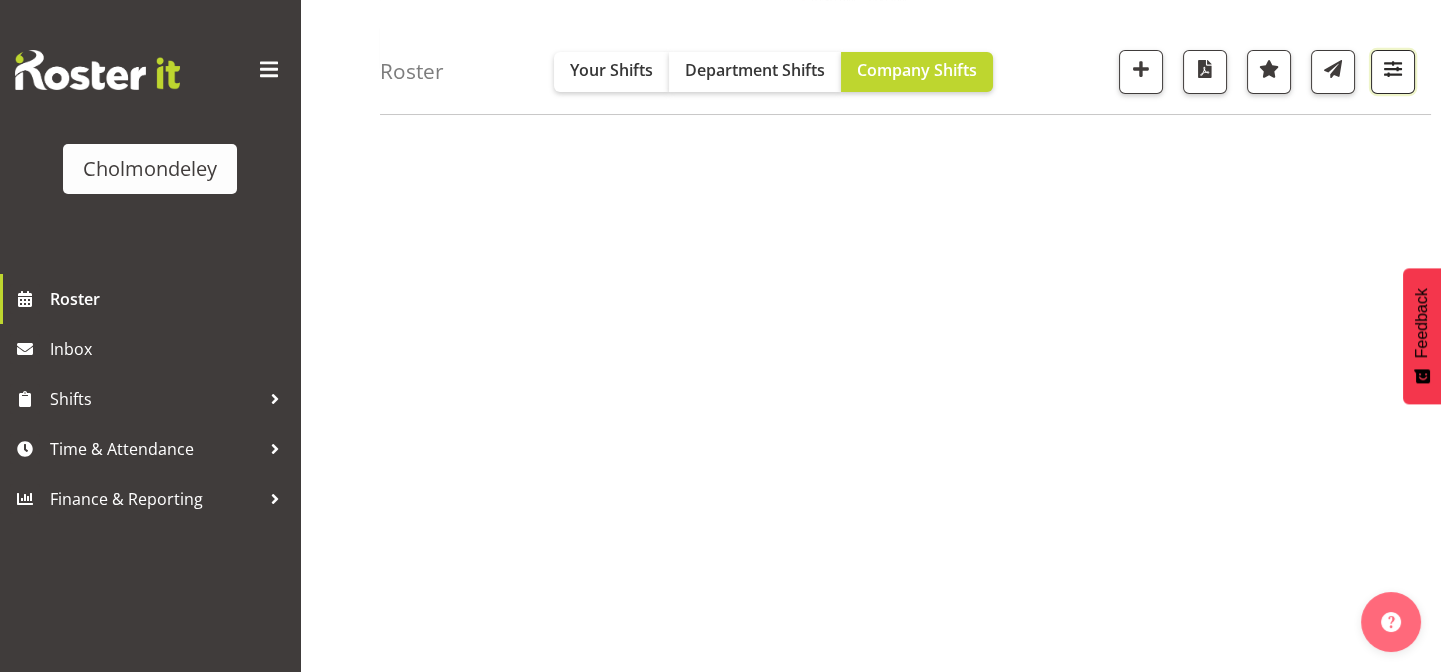 click at bounding box center [1393, 69] 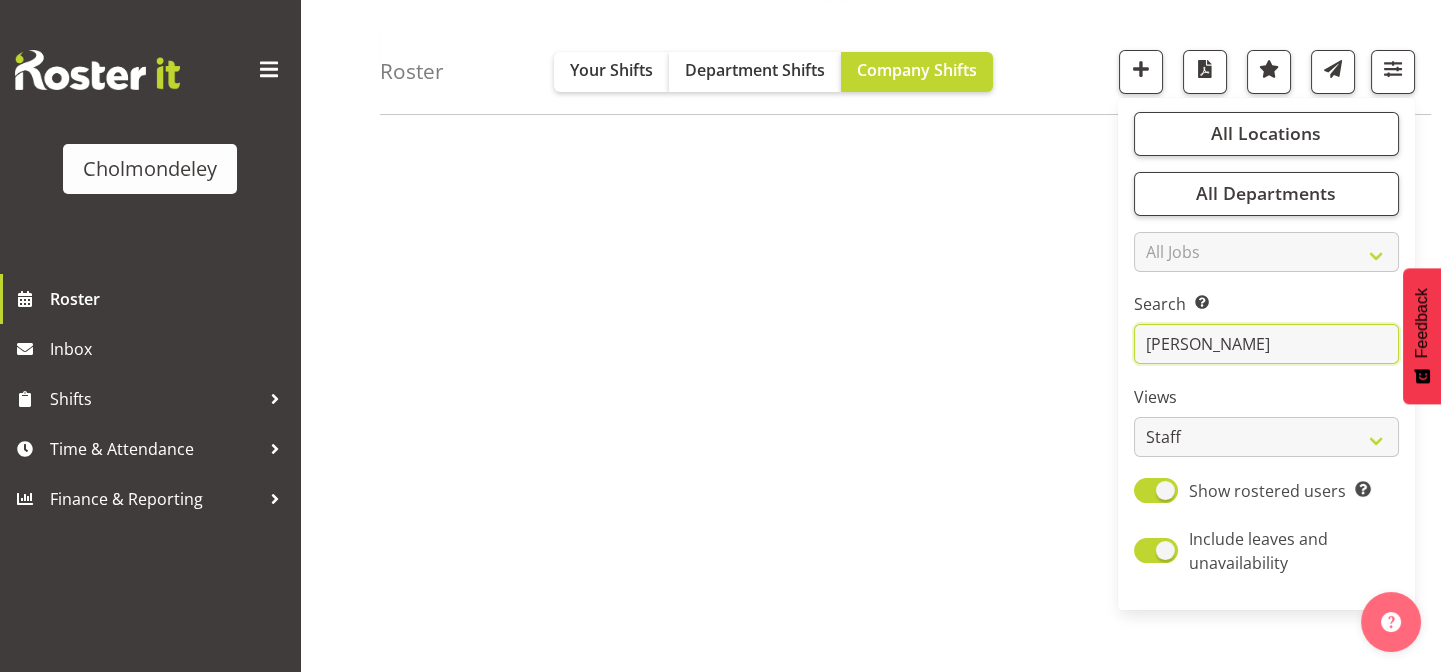 click on "[PERSON_NAME]" at bounding box center [1266, 345] 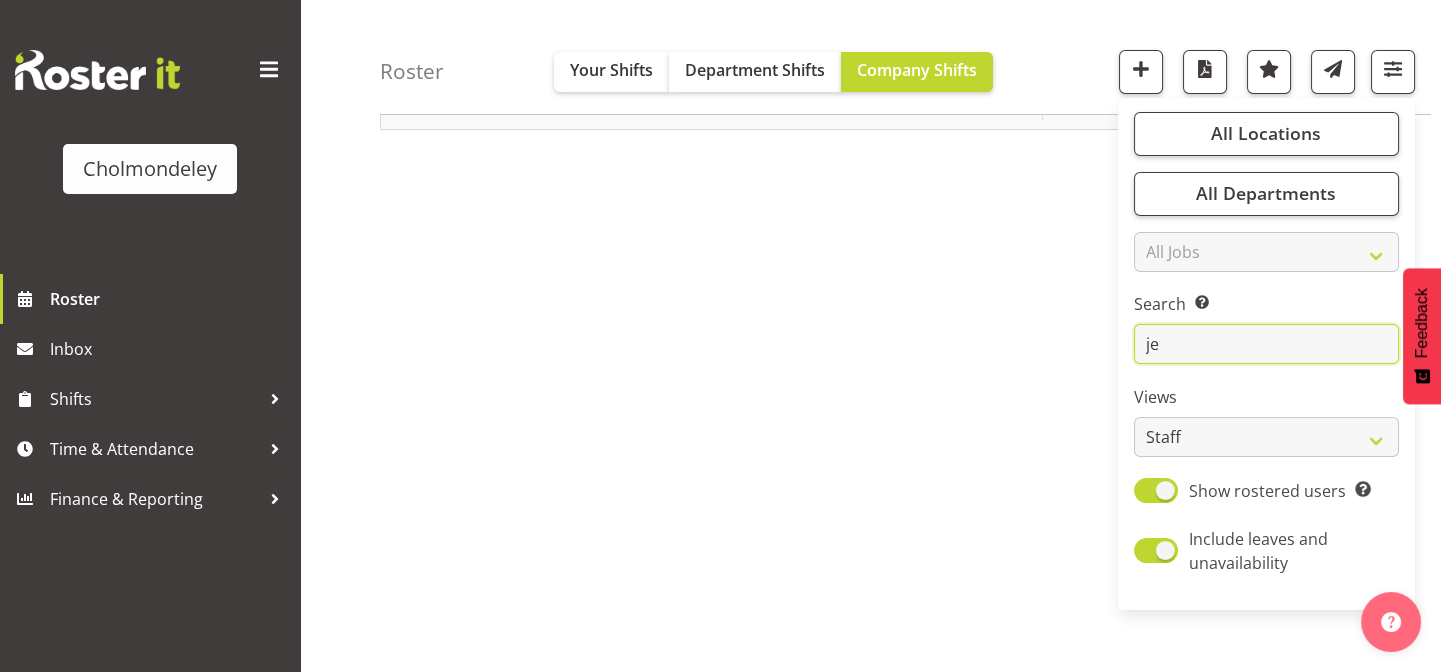 type on "j" 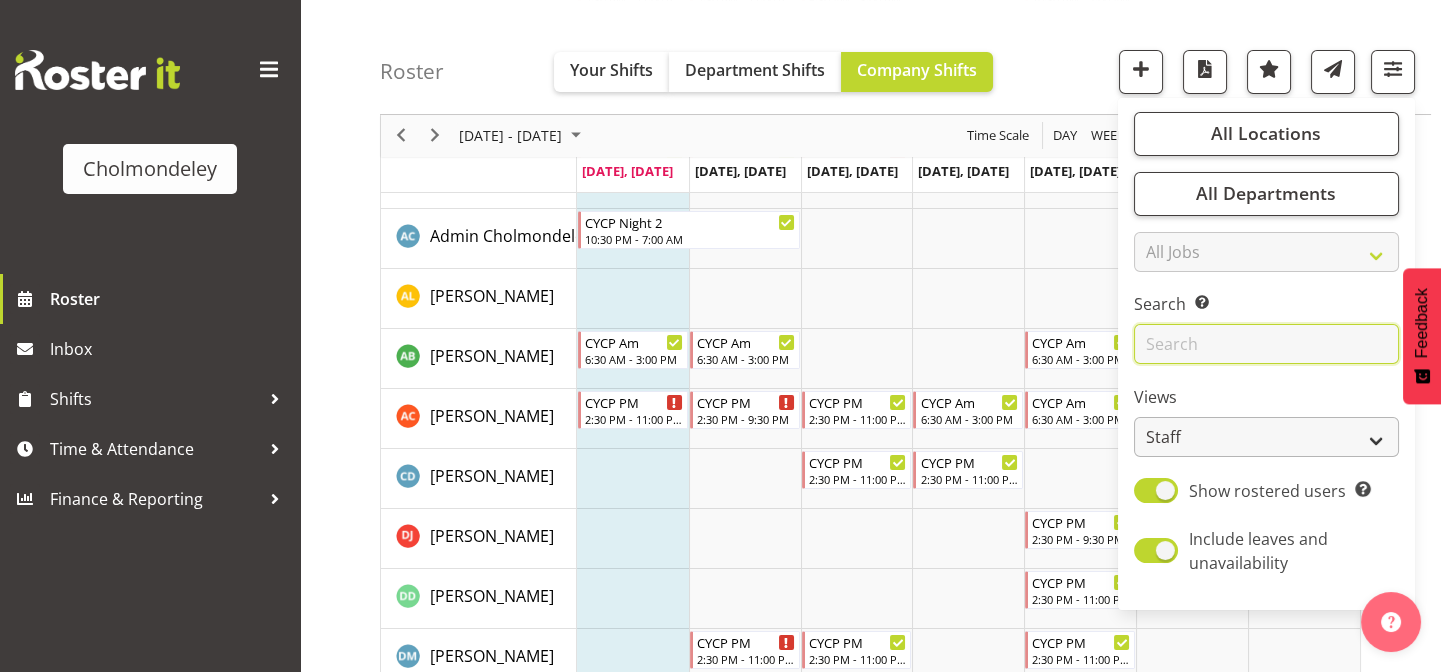 scroll, scrollTop: 960, scrollLeft: 0, axis: vertical 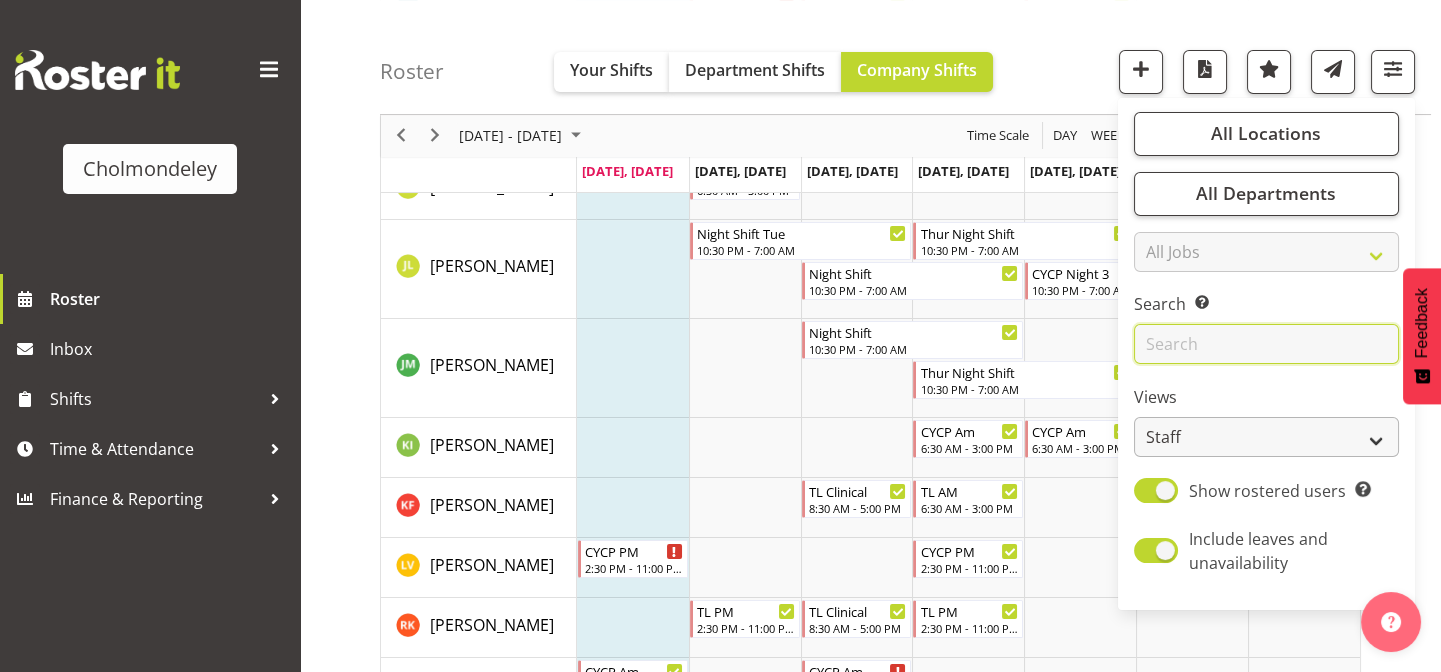 type 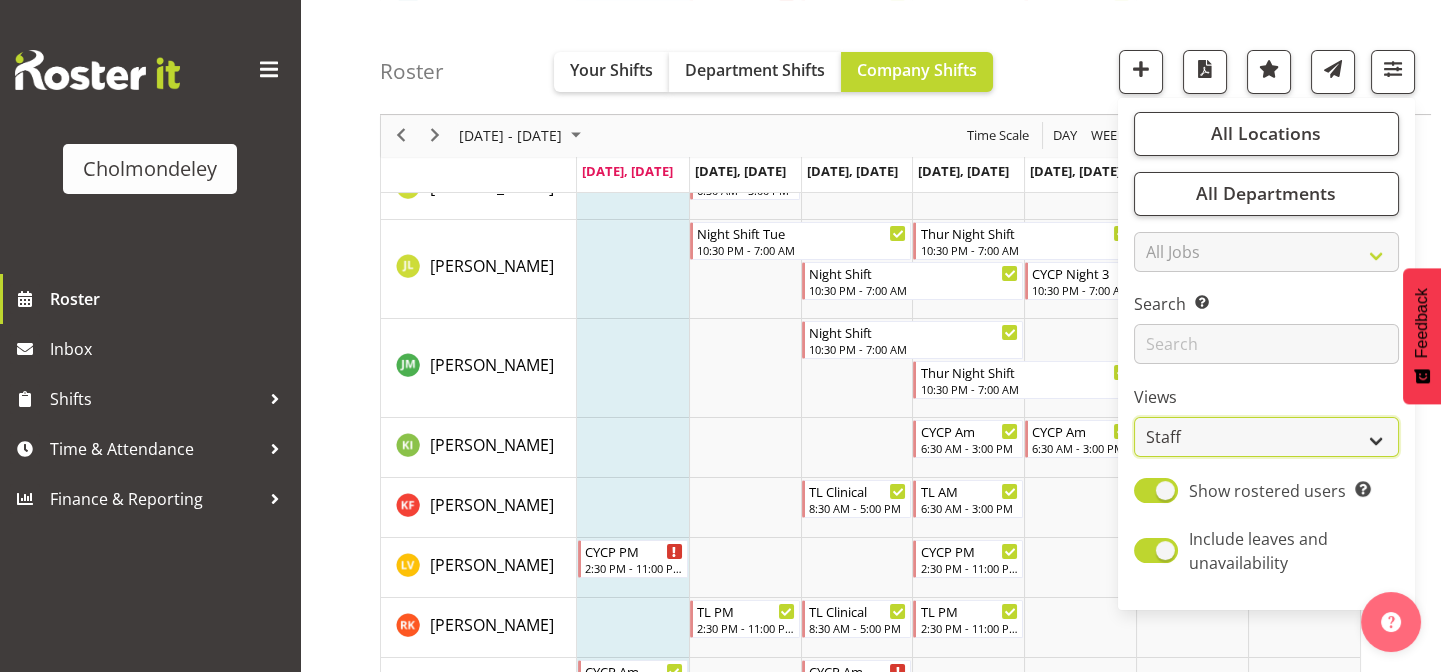 click on "Staff
Role
Shift - Horizontal
Shift - Vertical
Staff - Location" at bounding box center [1266, 438] 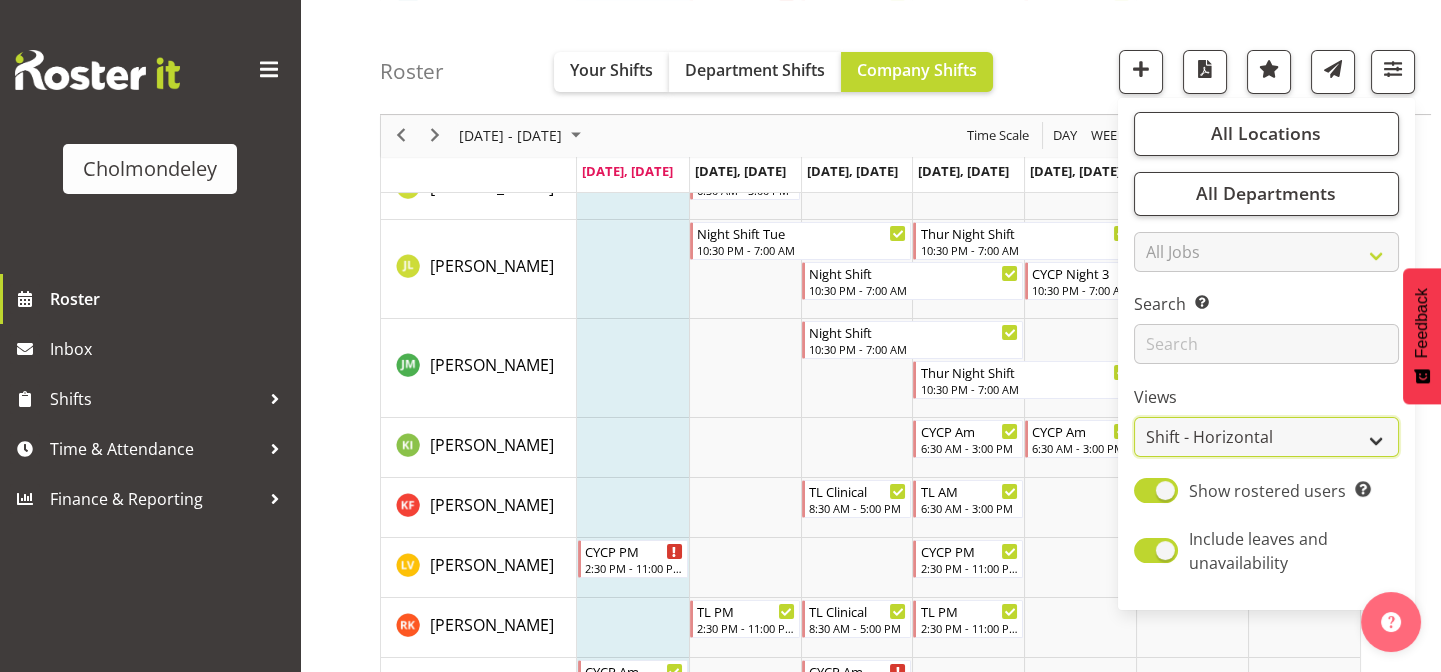 click on "Staff
Role
Shift - Horizontal
Shift - Vertical
Staff - Location" at bounding box center [1266, 438] 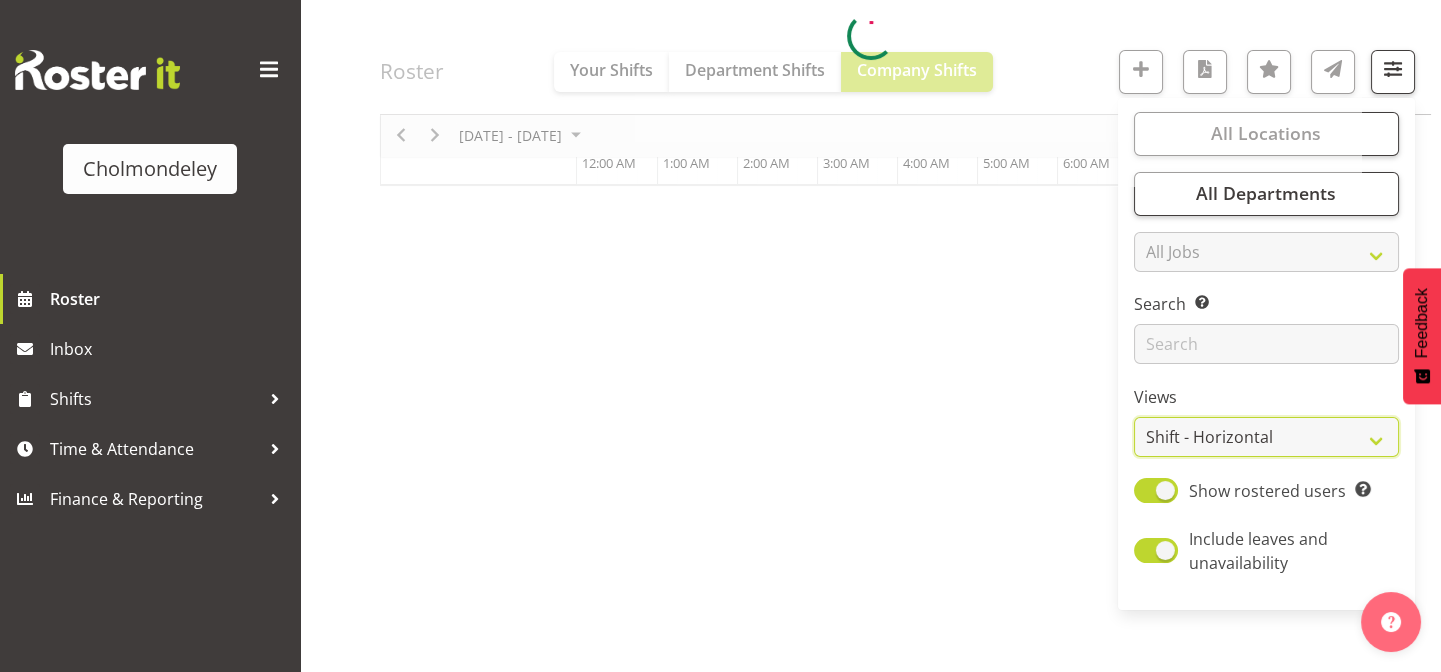 scroll, scrollTop: 311, scrollLeft: 0, axis: vertical 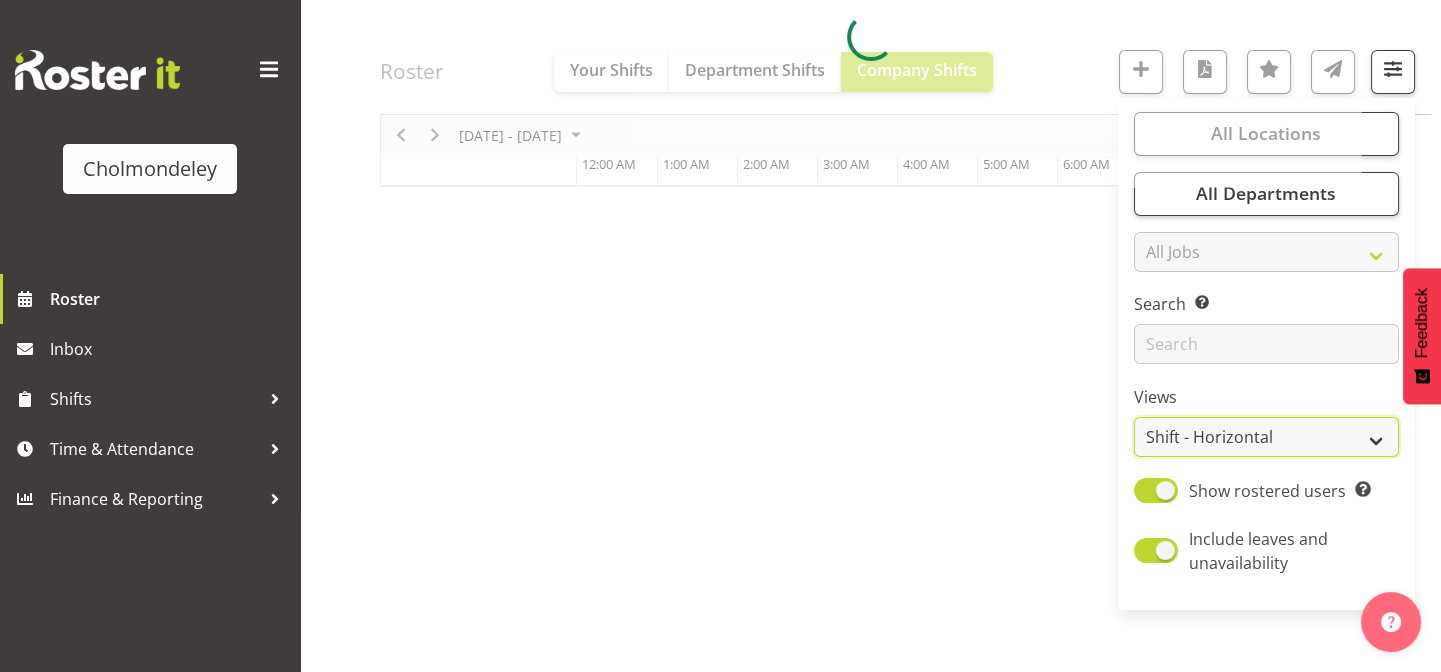 click on "Staff
Role
Shift - Horizontal
Shift - Vertical
Staff - Location" at bounding box center [1266, 438] 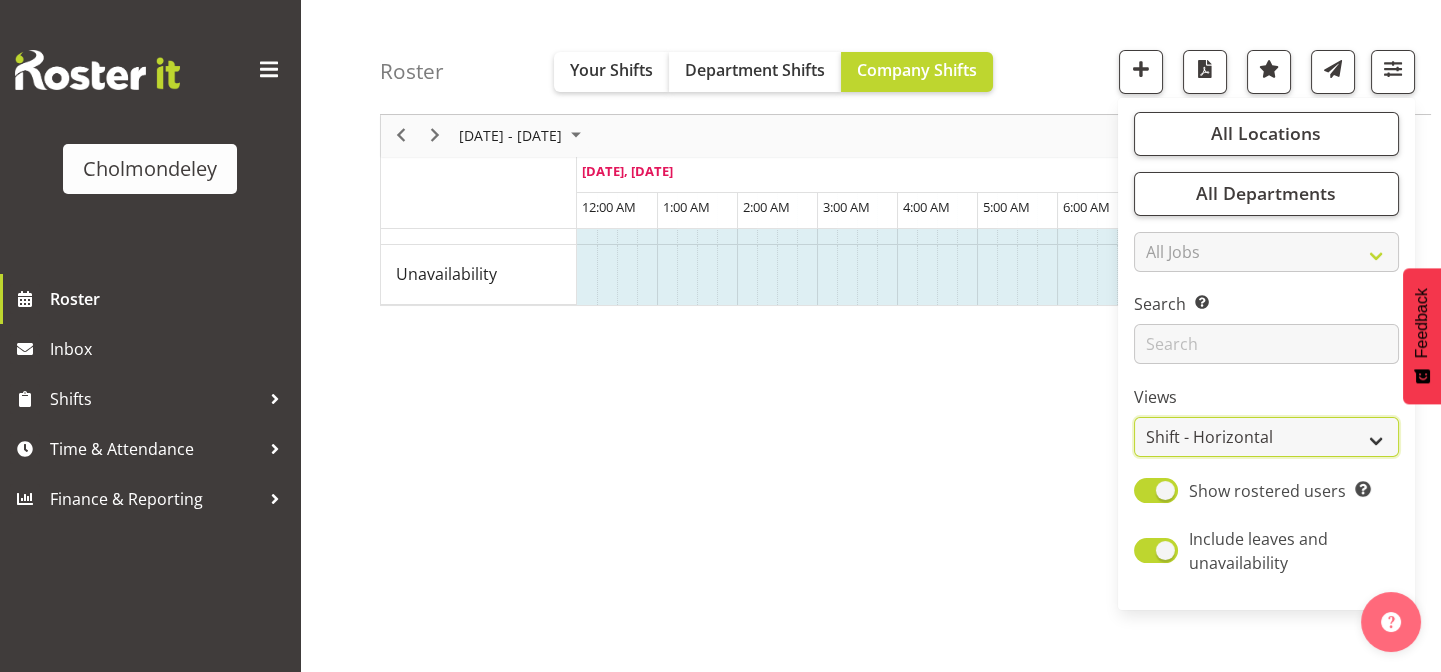 select on "shift" 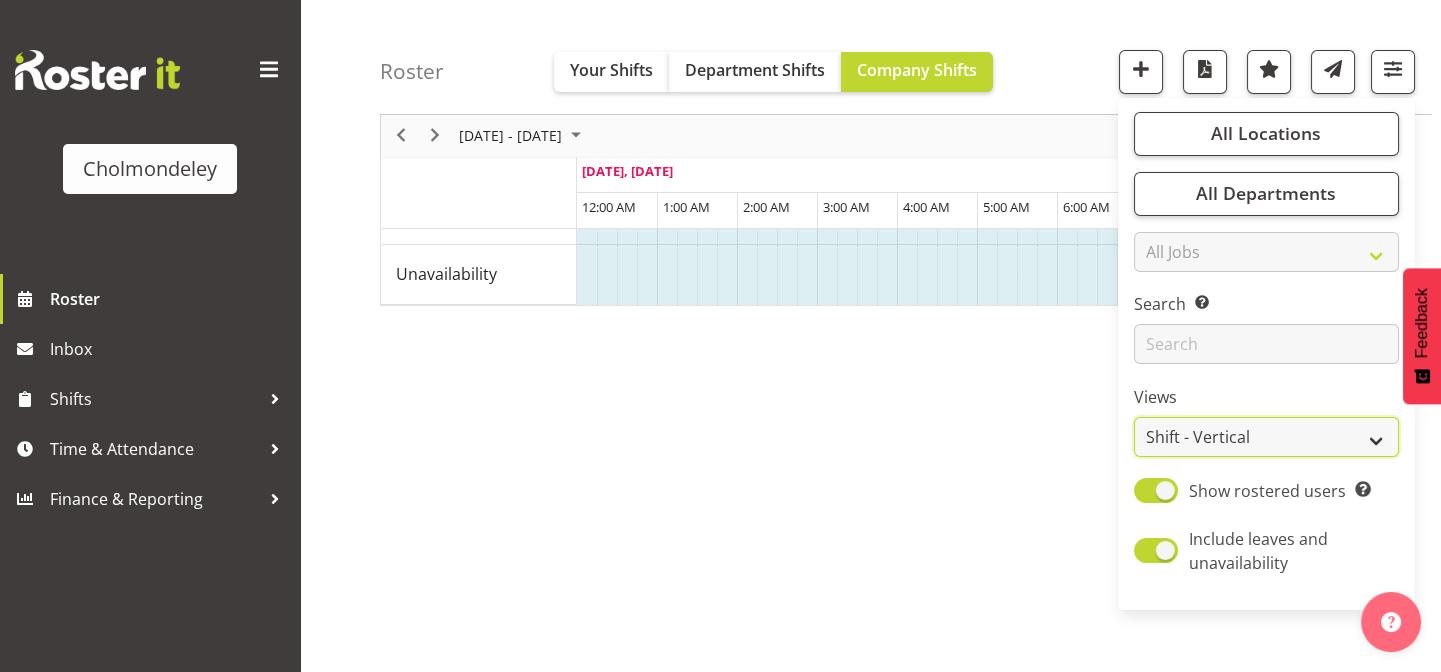 click on "Staff
Role
Shift - Horizontal
Shift - Vertical
Staff - Location" at bounding box center (1266, 438) 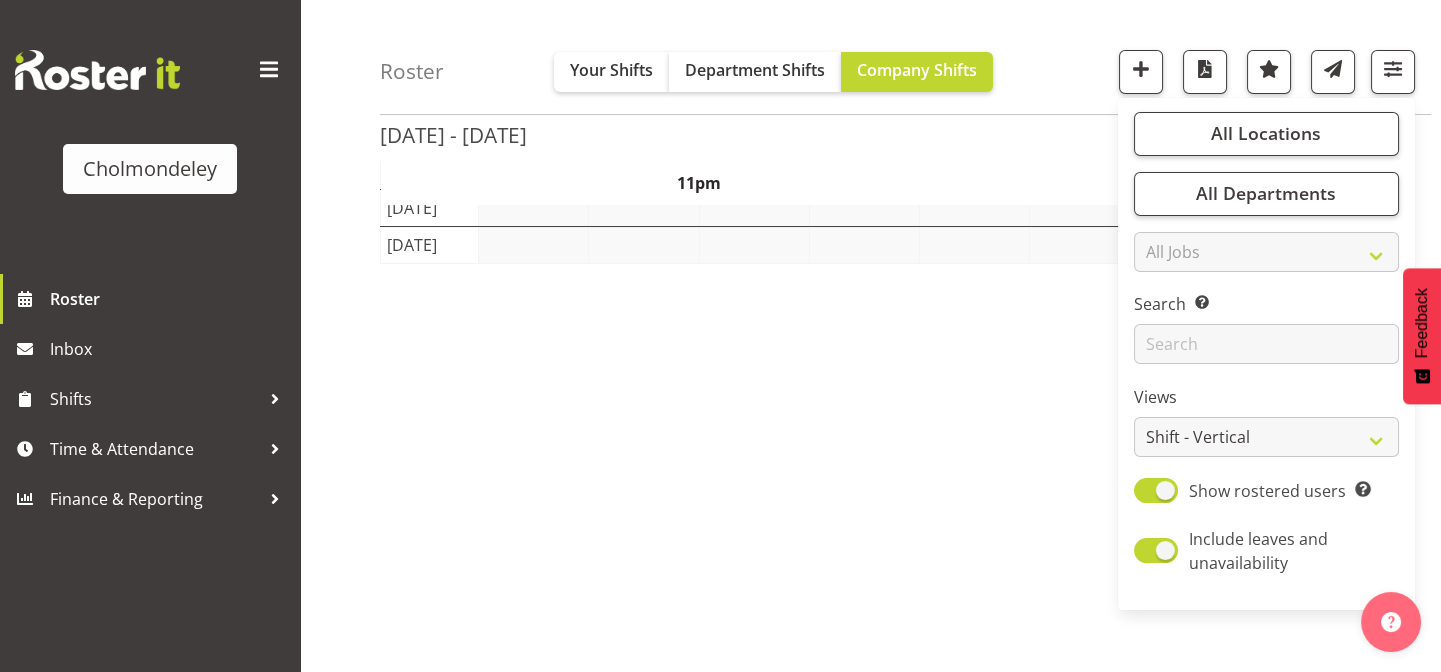 click on "Roster   Your Shifts
Department Shifts
Company Shifts
All Locations
[GEOGRAPHIC_DATA]
Select All
Deselect All
All Departments
Clear
Clinical
Day CYCP
Education
All Jobs  All Jobs" at bounding box center (905, 57) 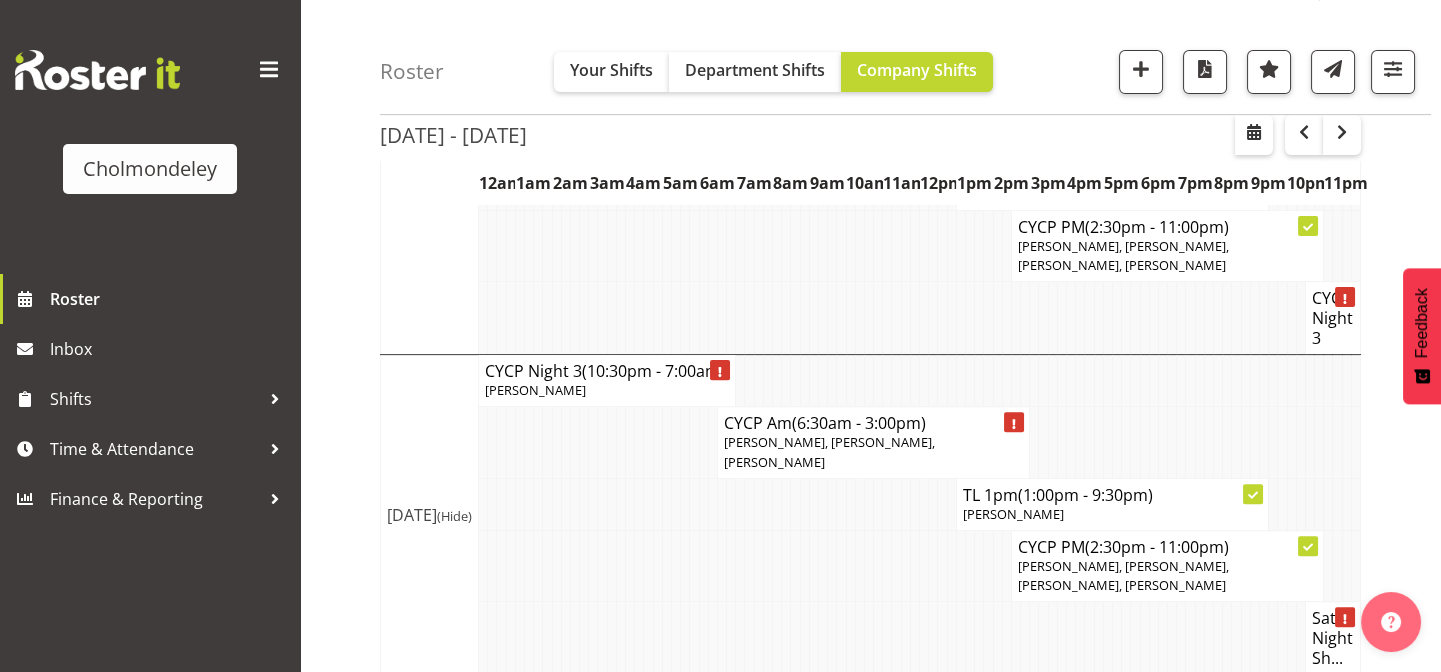 scroll, scrollTop: 1677, scrollLeft: 0, axis: vertical 